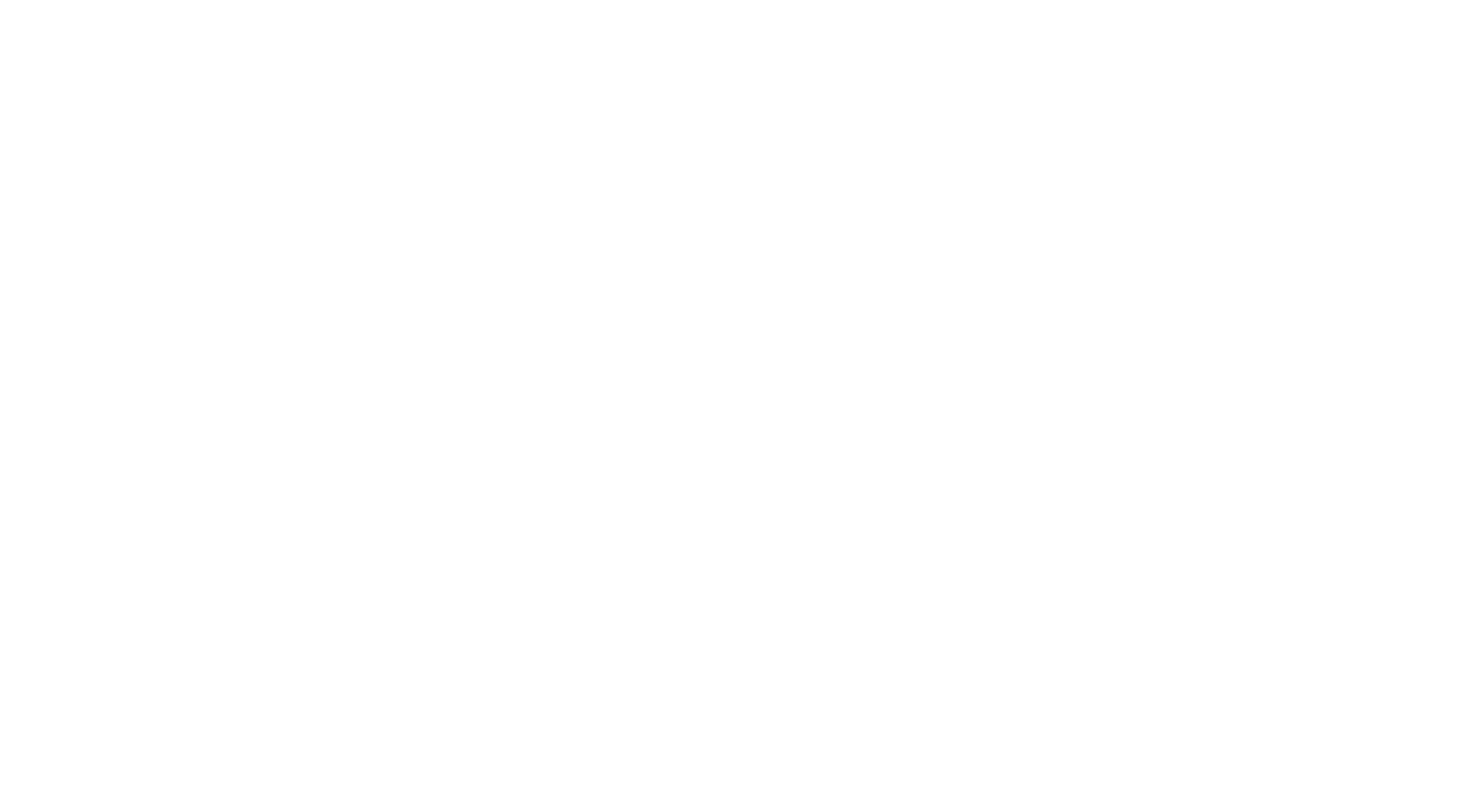 scroll, scrollTop: 0, scrollLeft: 0, axis: both 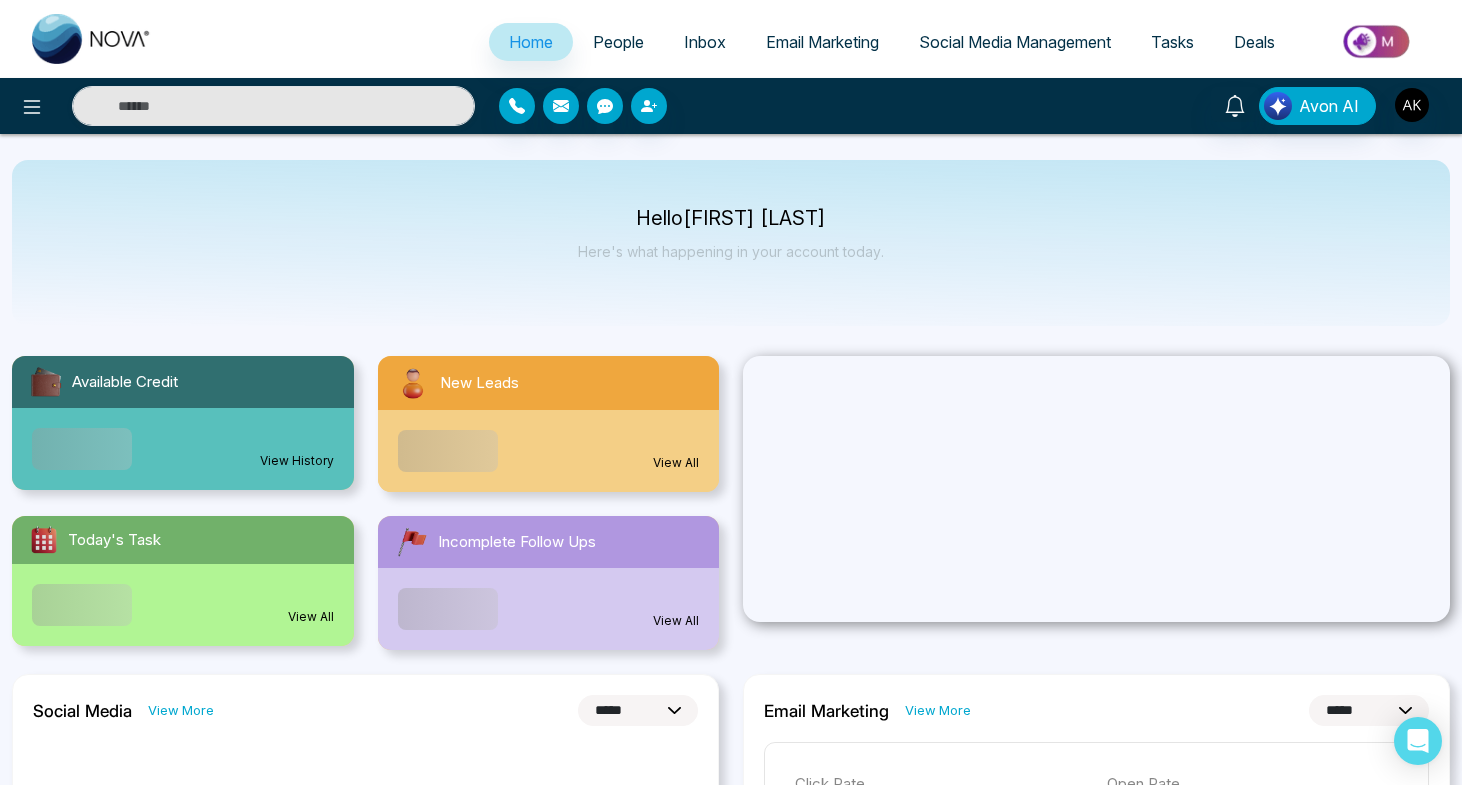 click on "People" at bounding box center [618, 42] 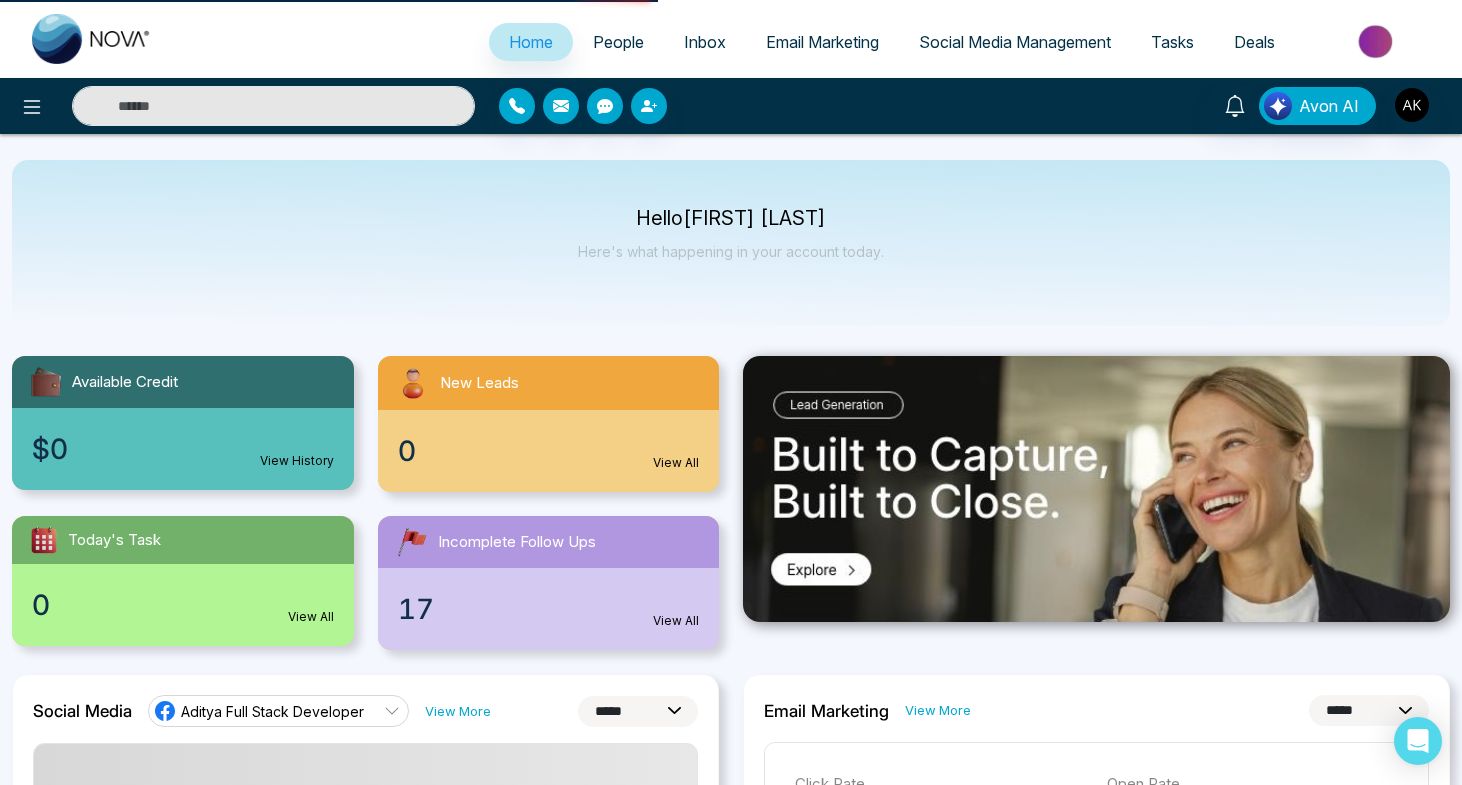 click at bounding box center (273, 106) 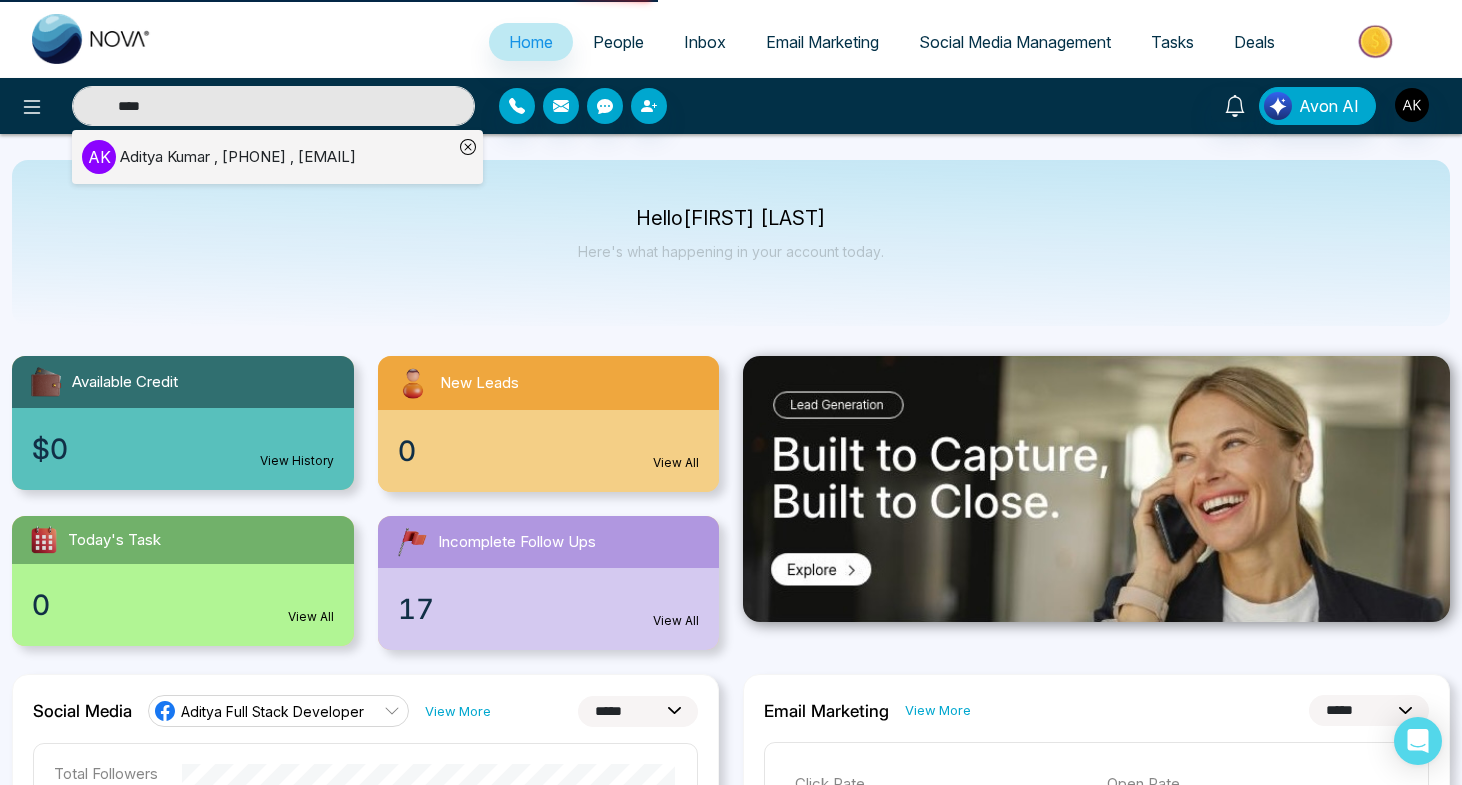 type on "**********" 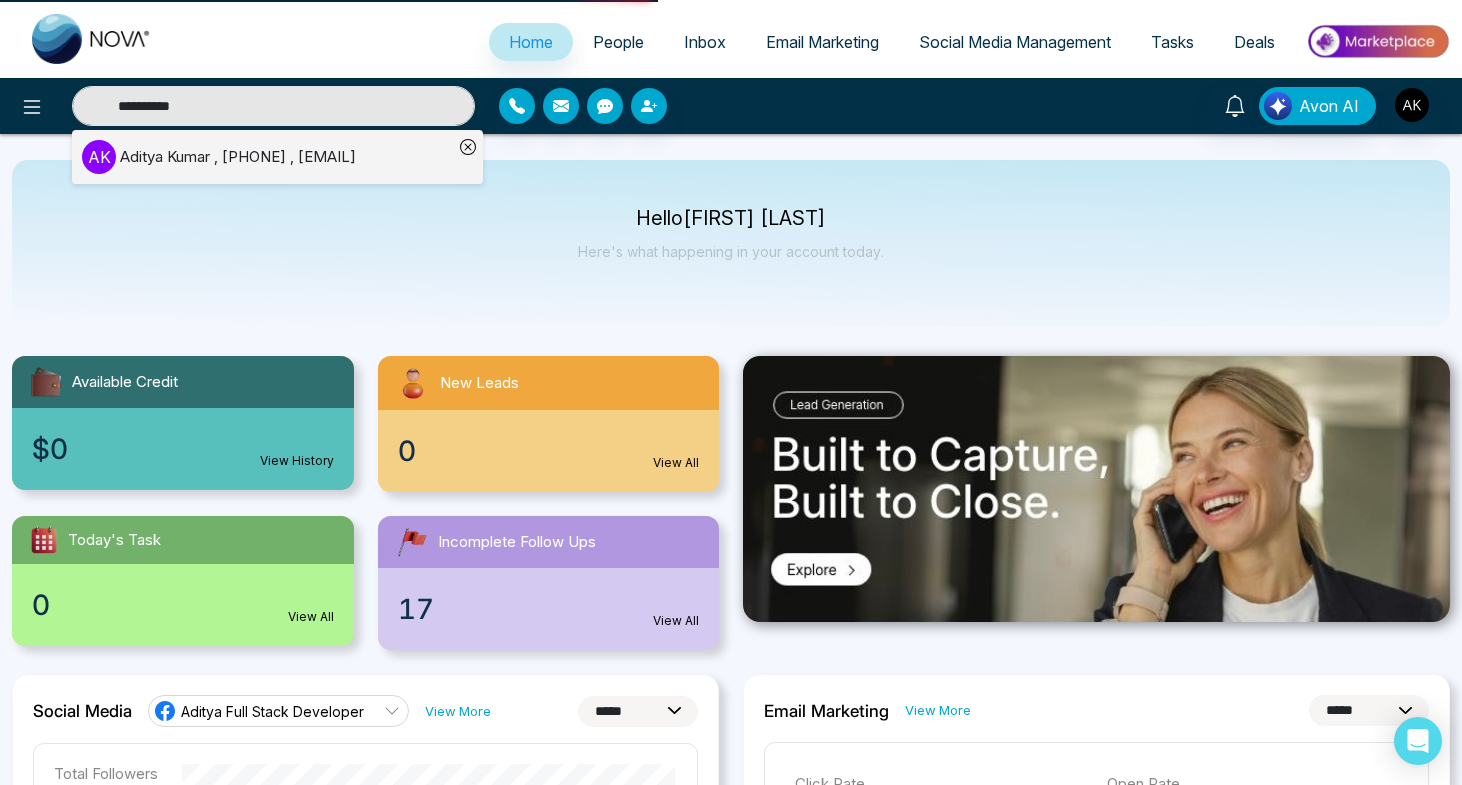 click on "Aditya   Kumar   , +917376624320   , aditya@mmnovatech.com" at bounding box center (238, 157) 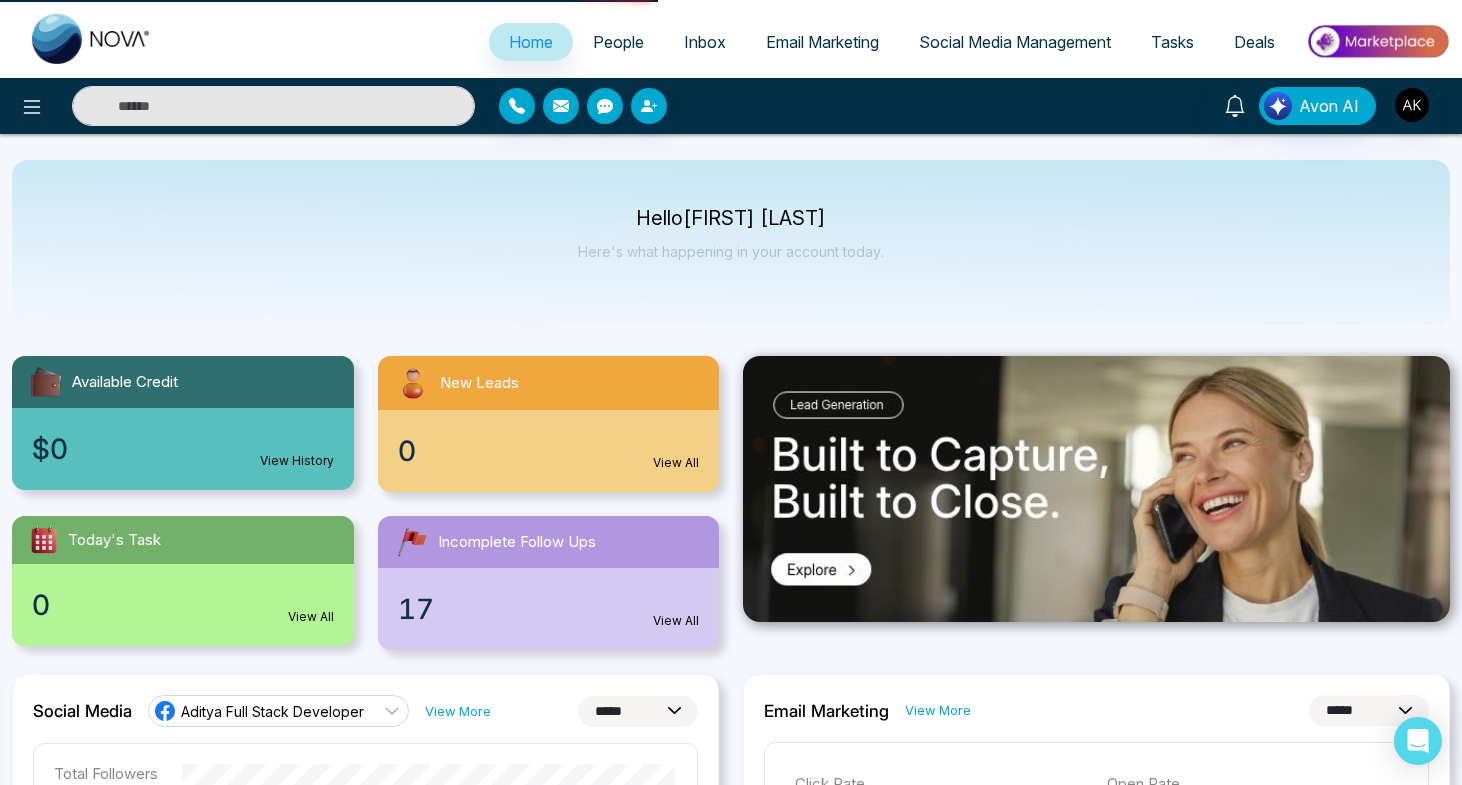 type on "**********" 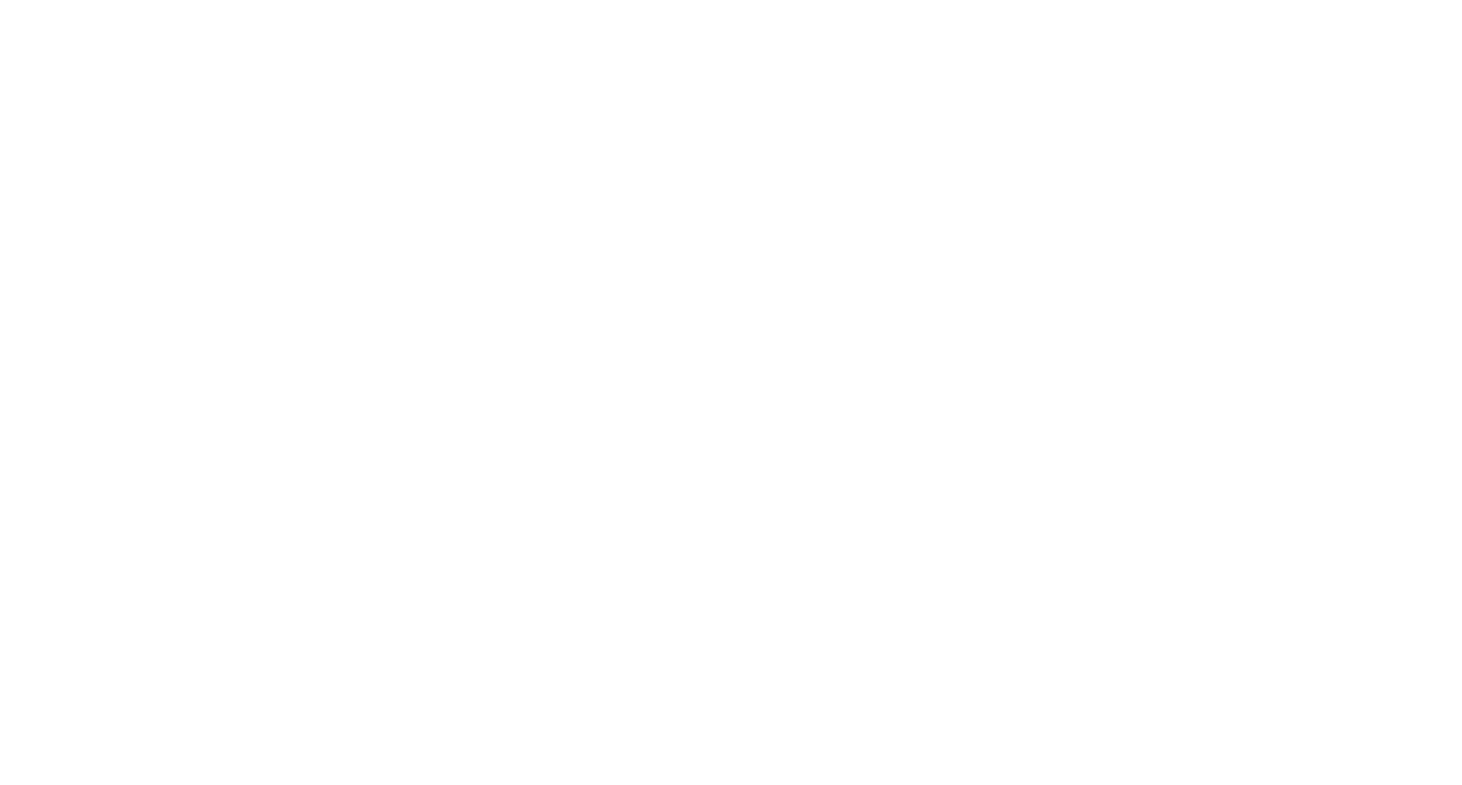 scroll, scrollTop: 0, scrollLeft: 0, axis: both 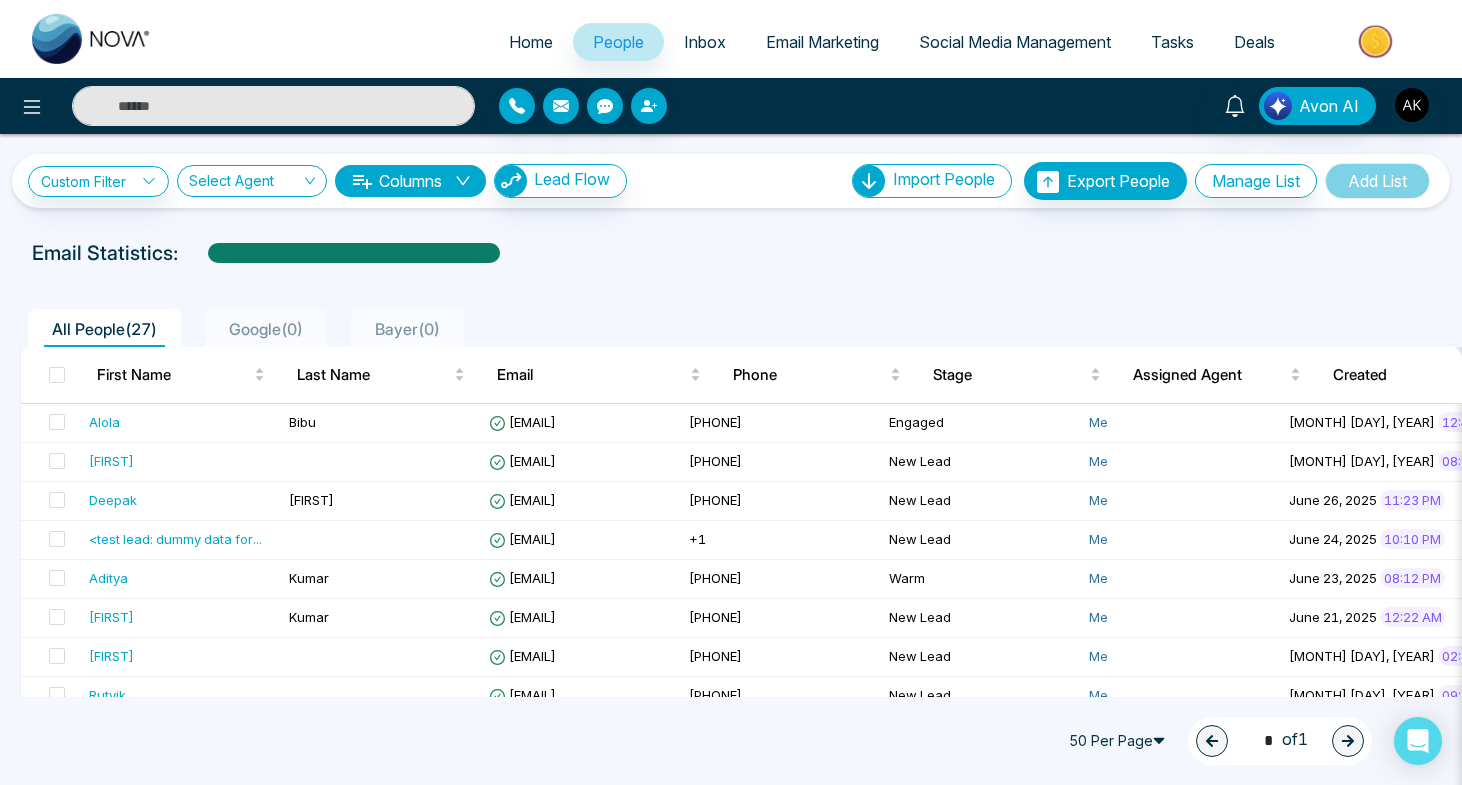 click at bounding box center [273, 106] 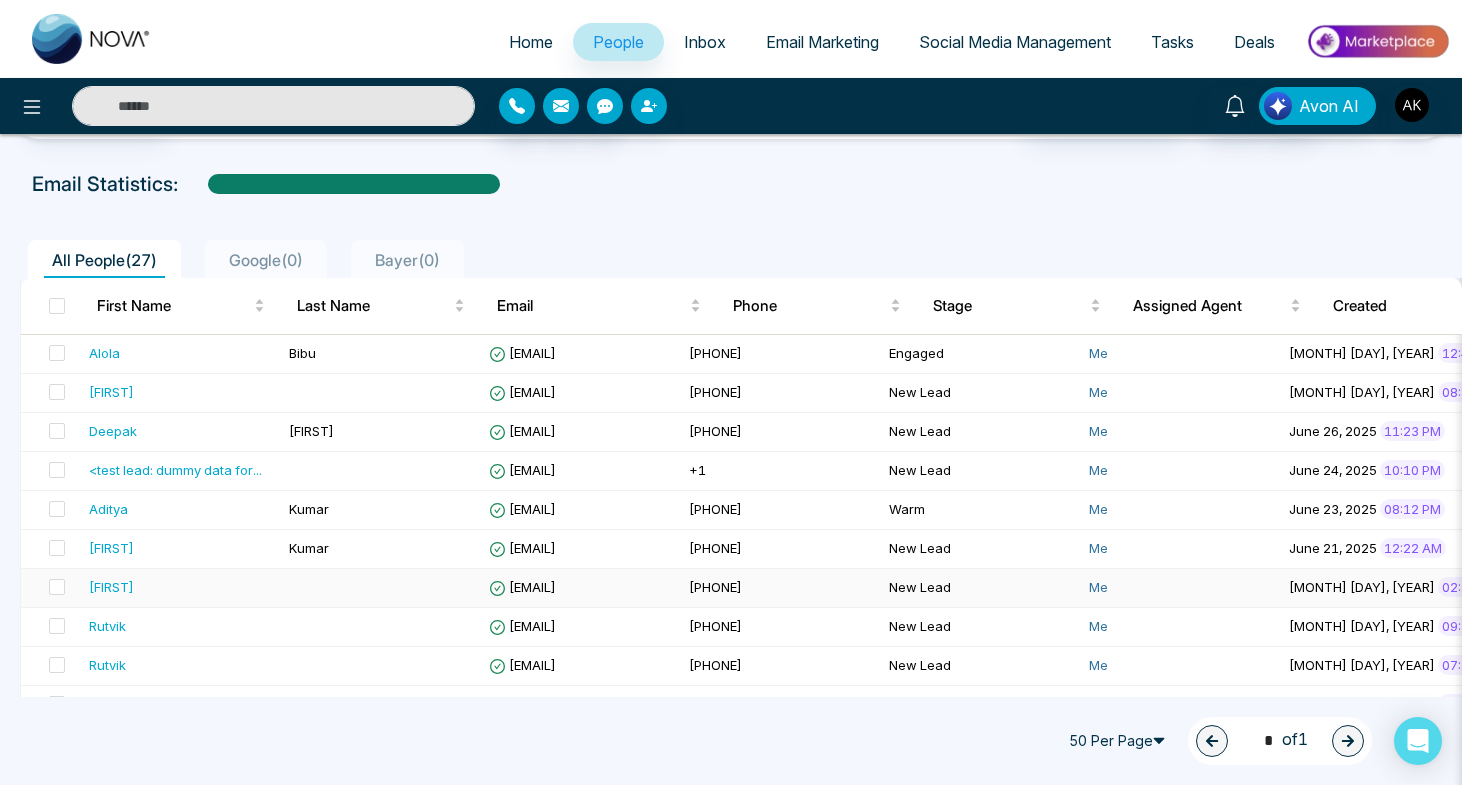 scroll, scrollTop: 72, scrollLeft: 0, axis: vertical 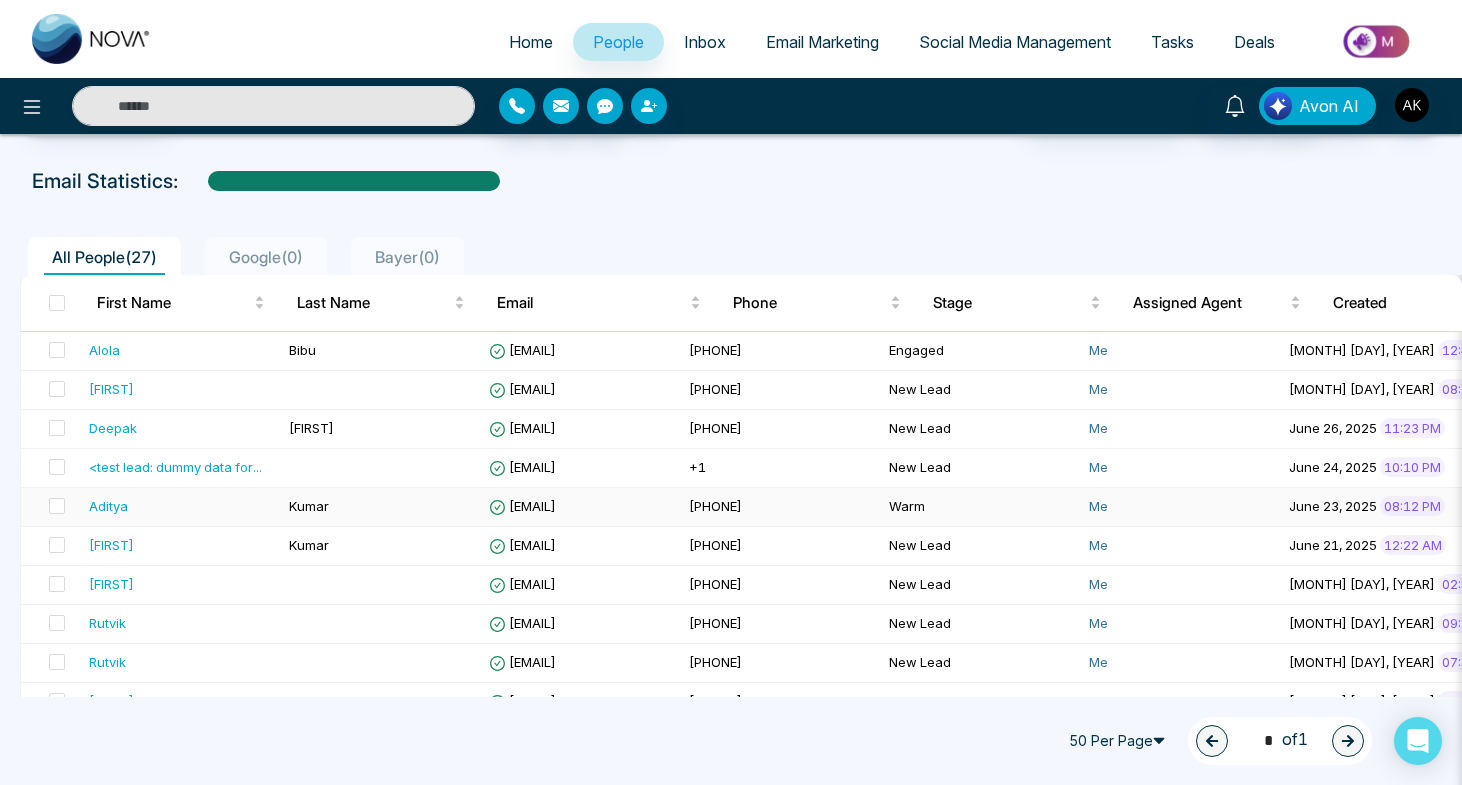 click on "[EMAIL]" at bounding box center (522, 506) 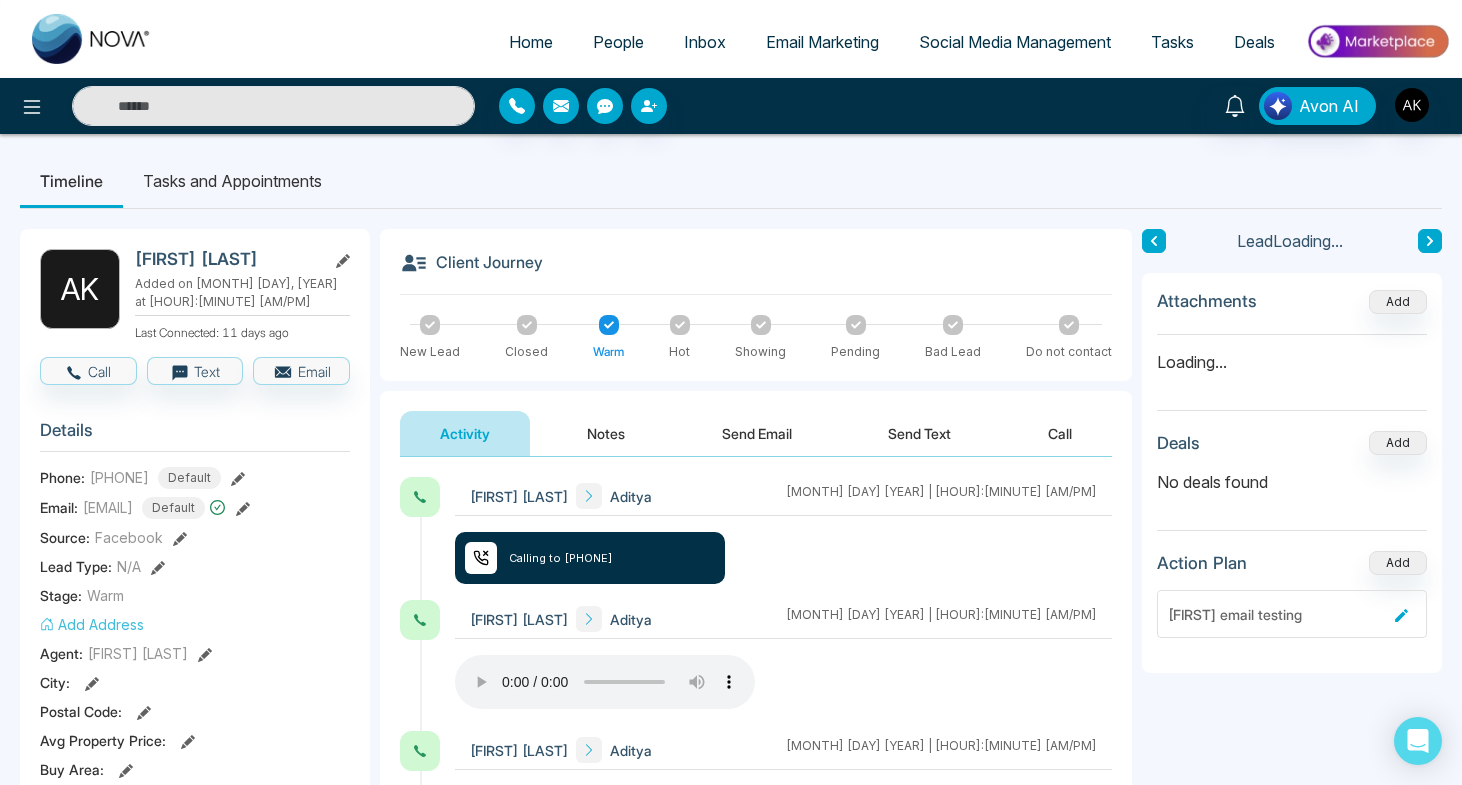 scroll, scrollTop: 2, scrollLeft: 0, axis: vertical 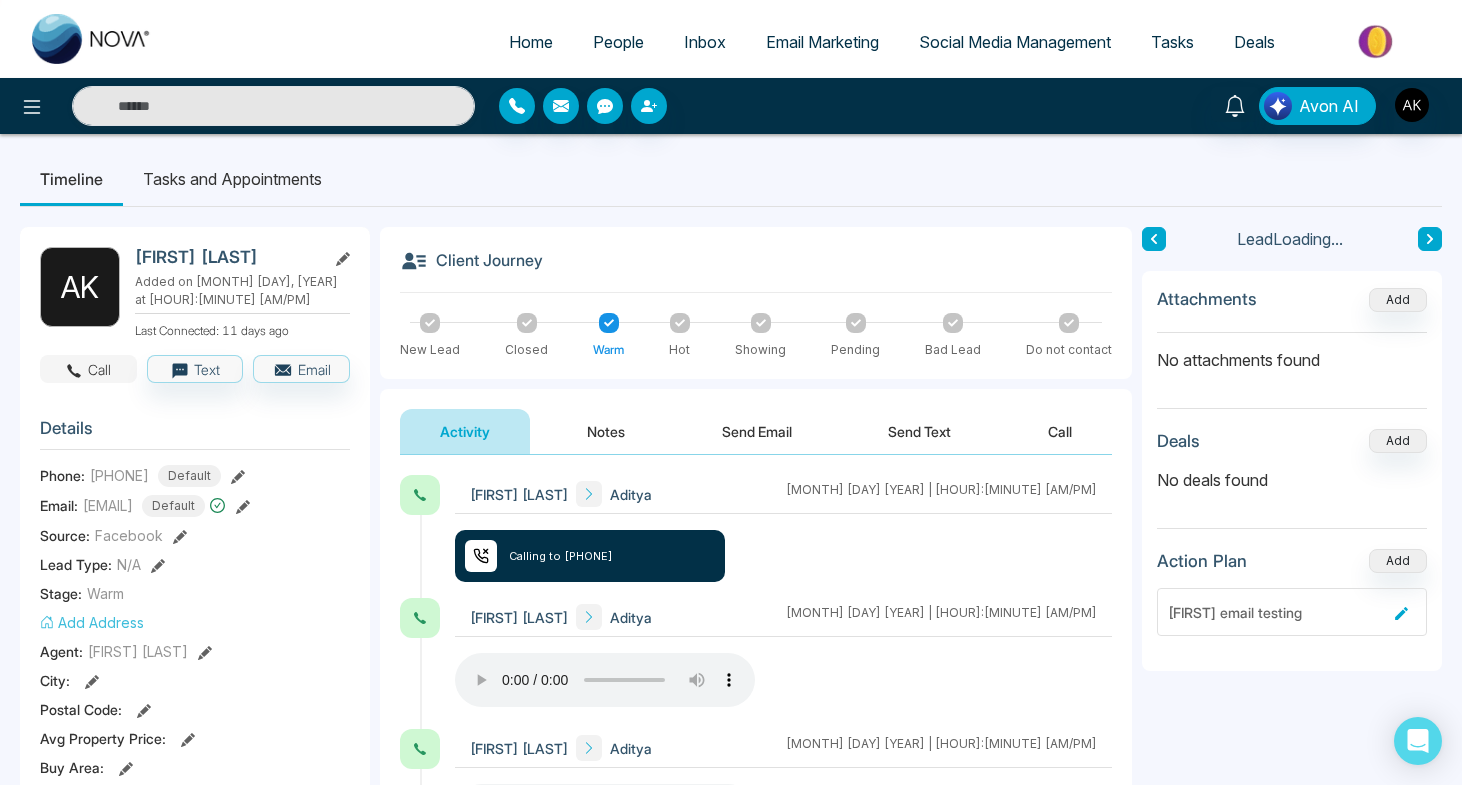 click on "Call" at bounding box center [88, 369] 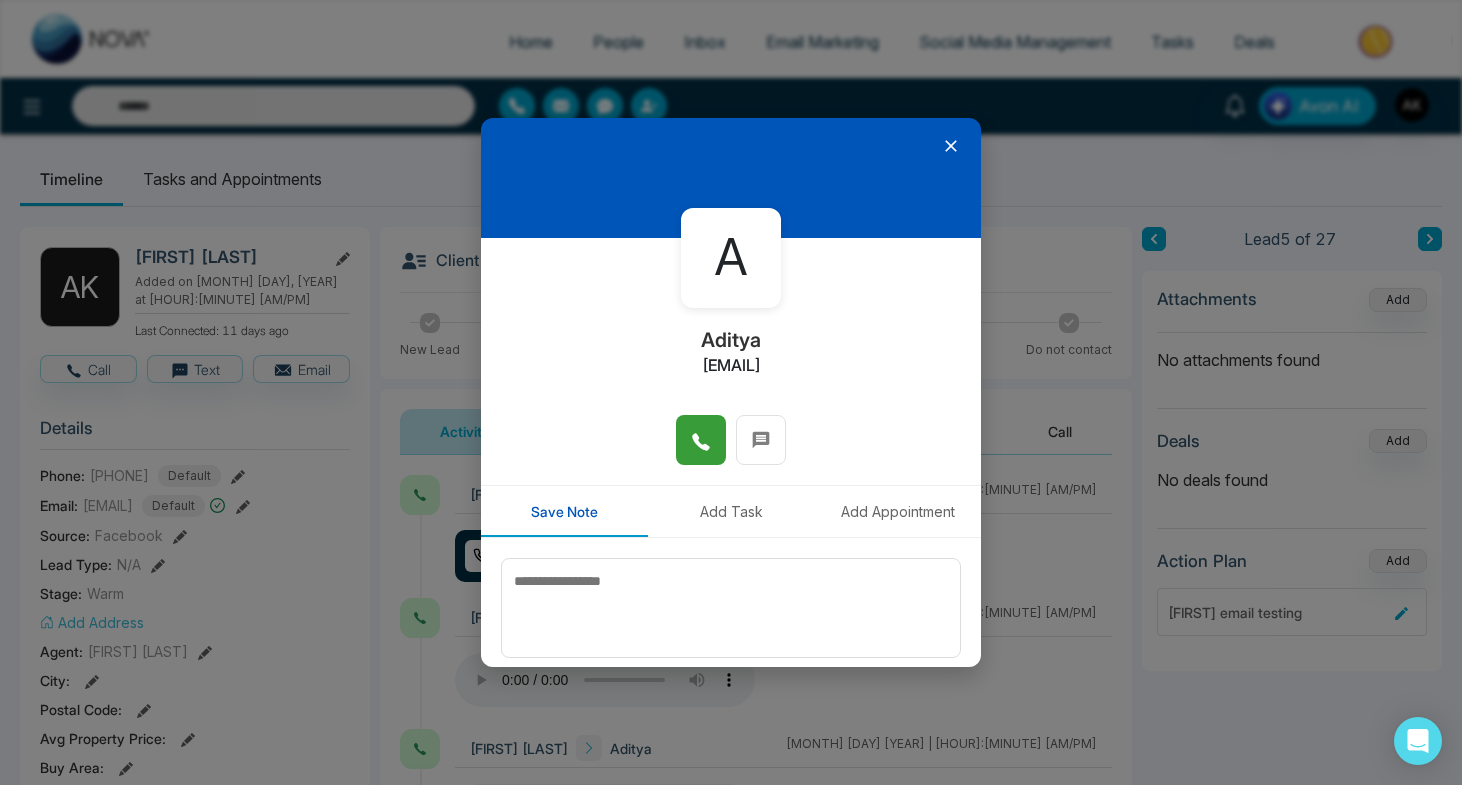 click 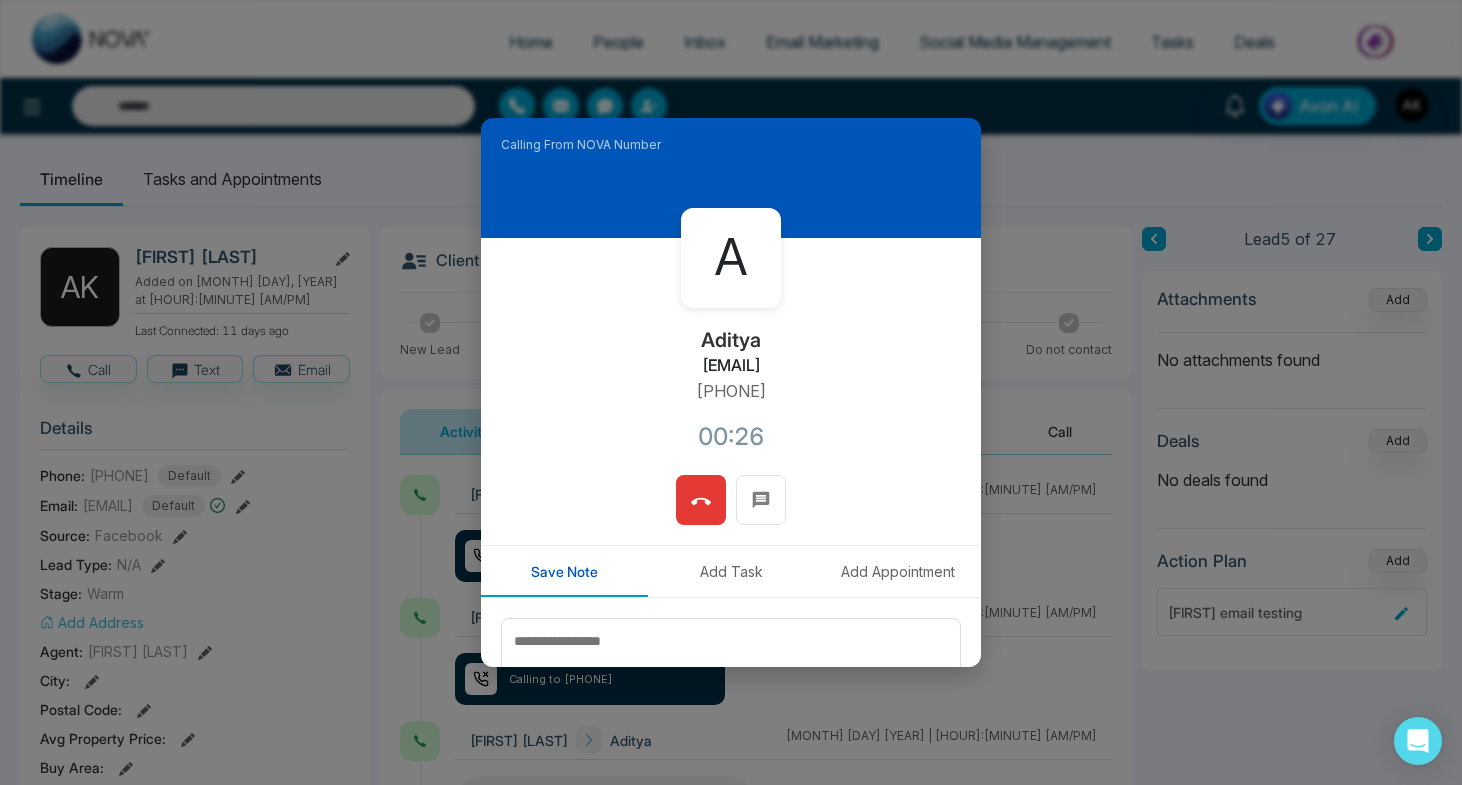click at bounding box center [701, 500] 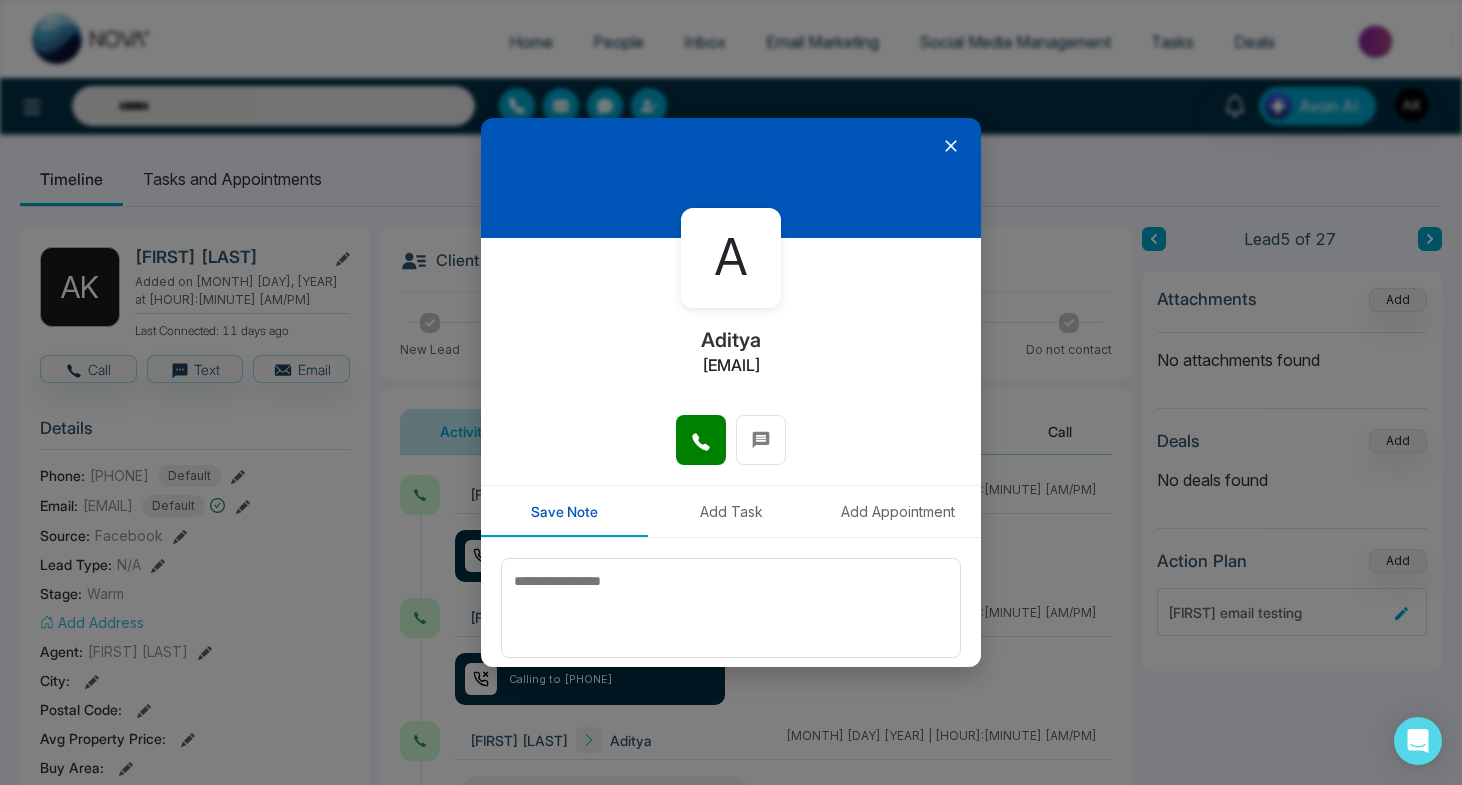click 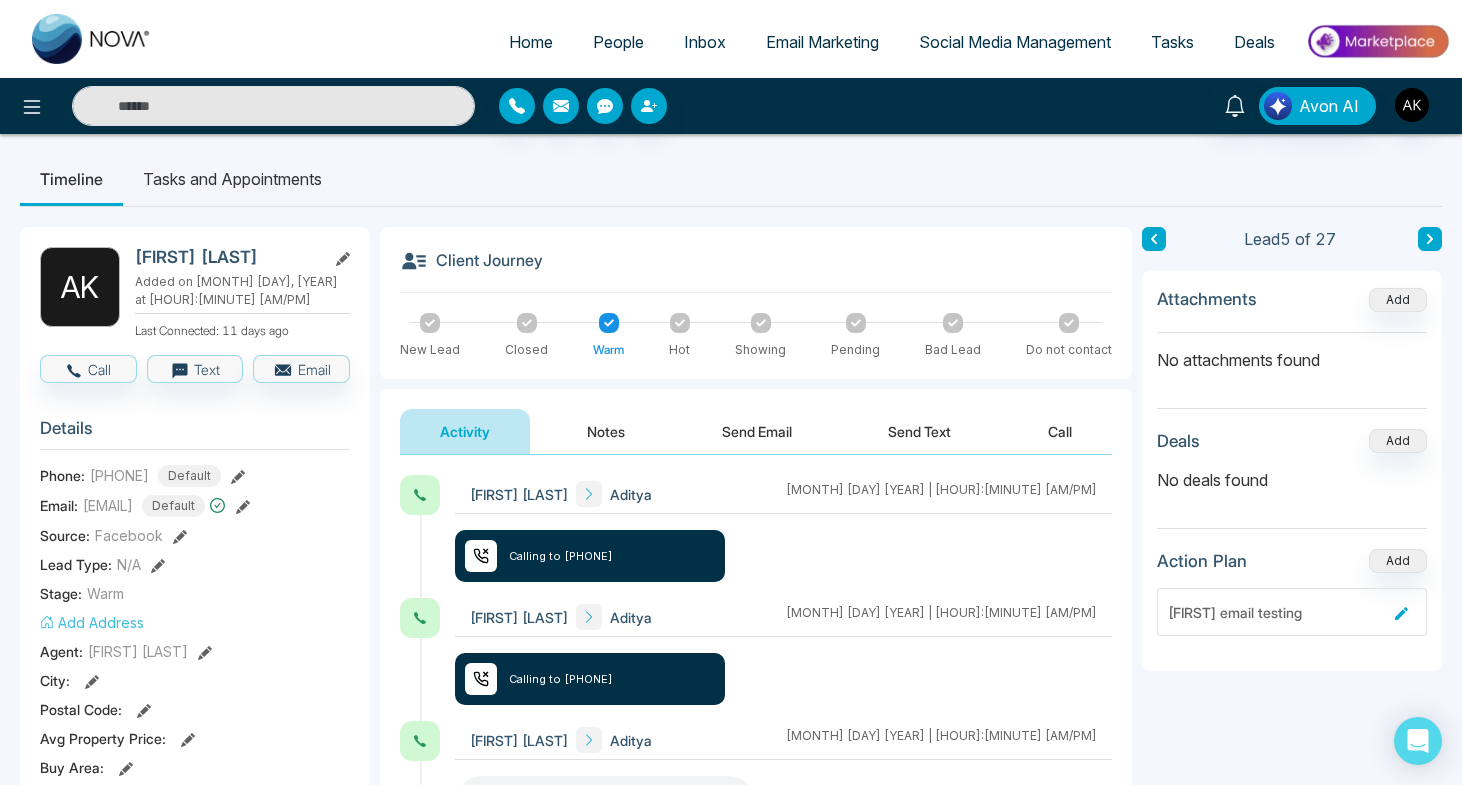 click on "Avon AI" at bounding box center (731, 106) 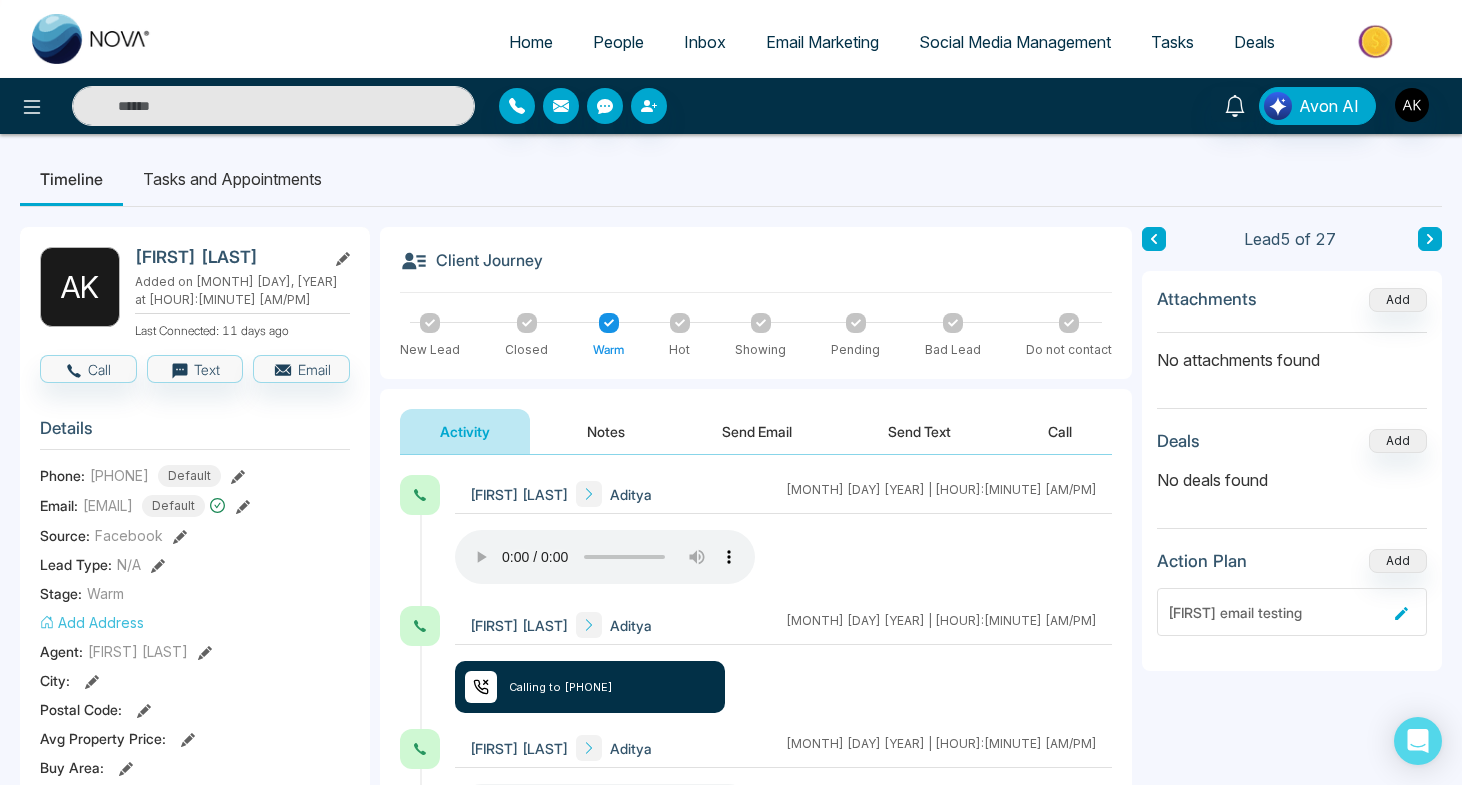 click at bounding box center [273, 106] 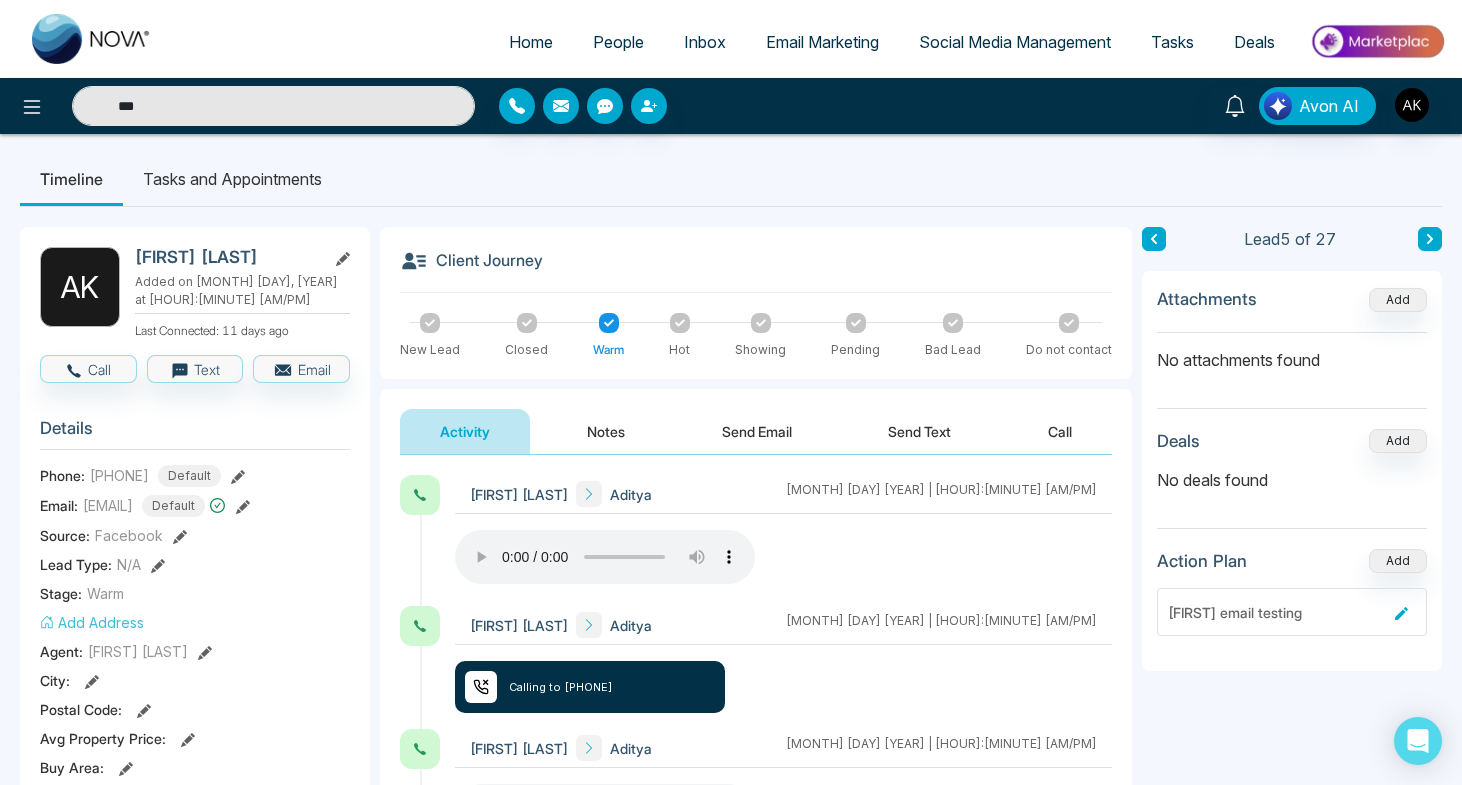 type on "***" 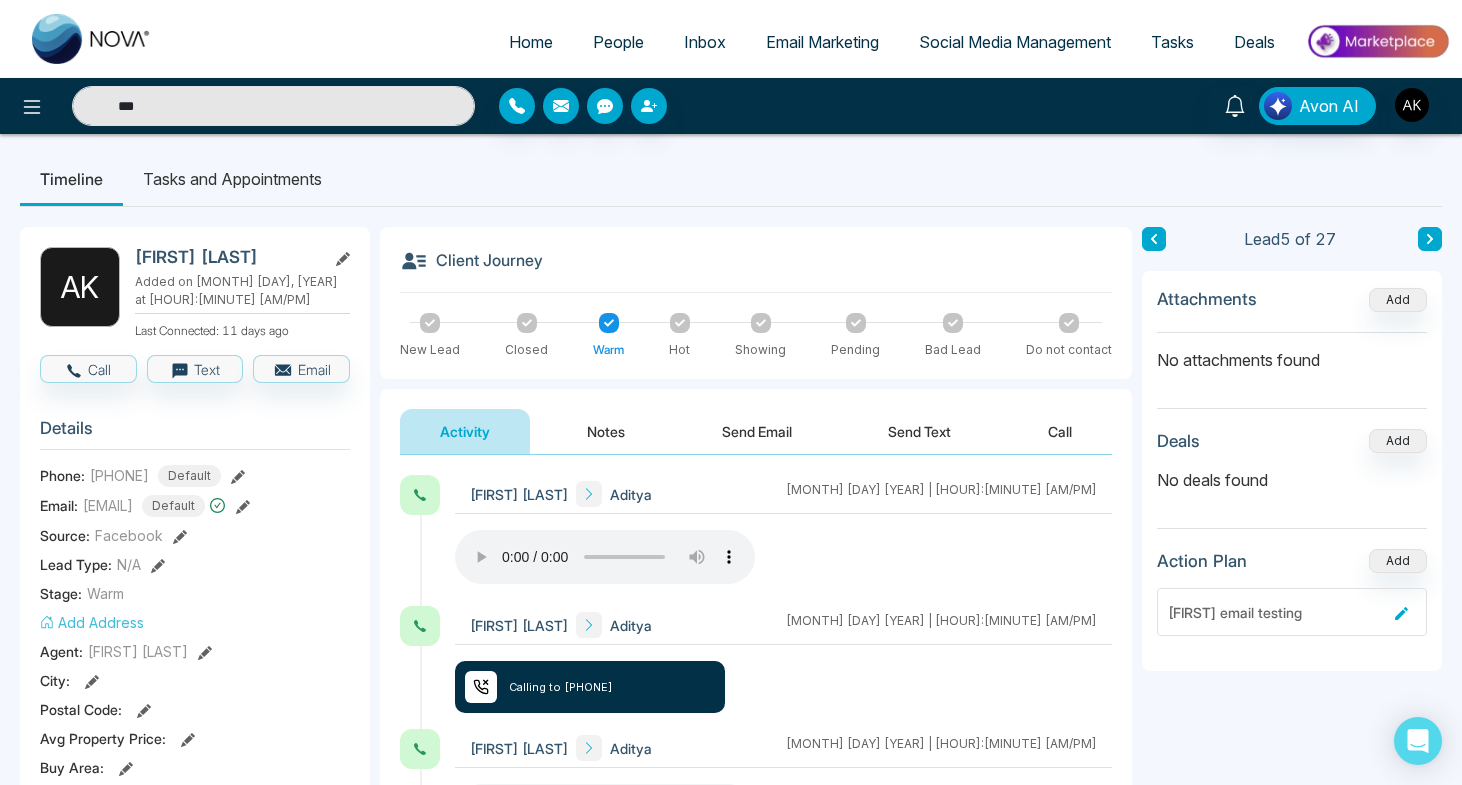 click at bounding box center [670, 106] 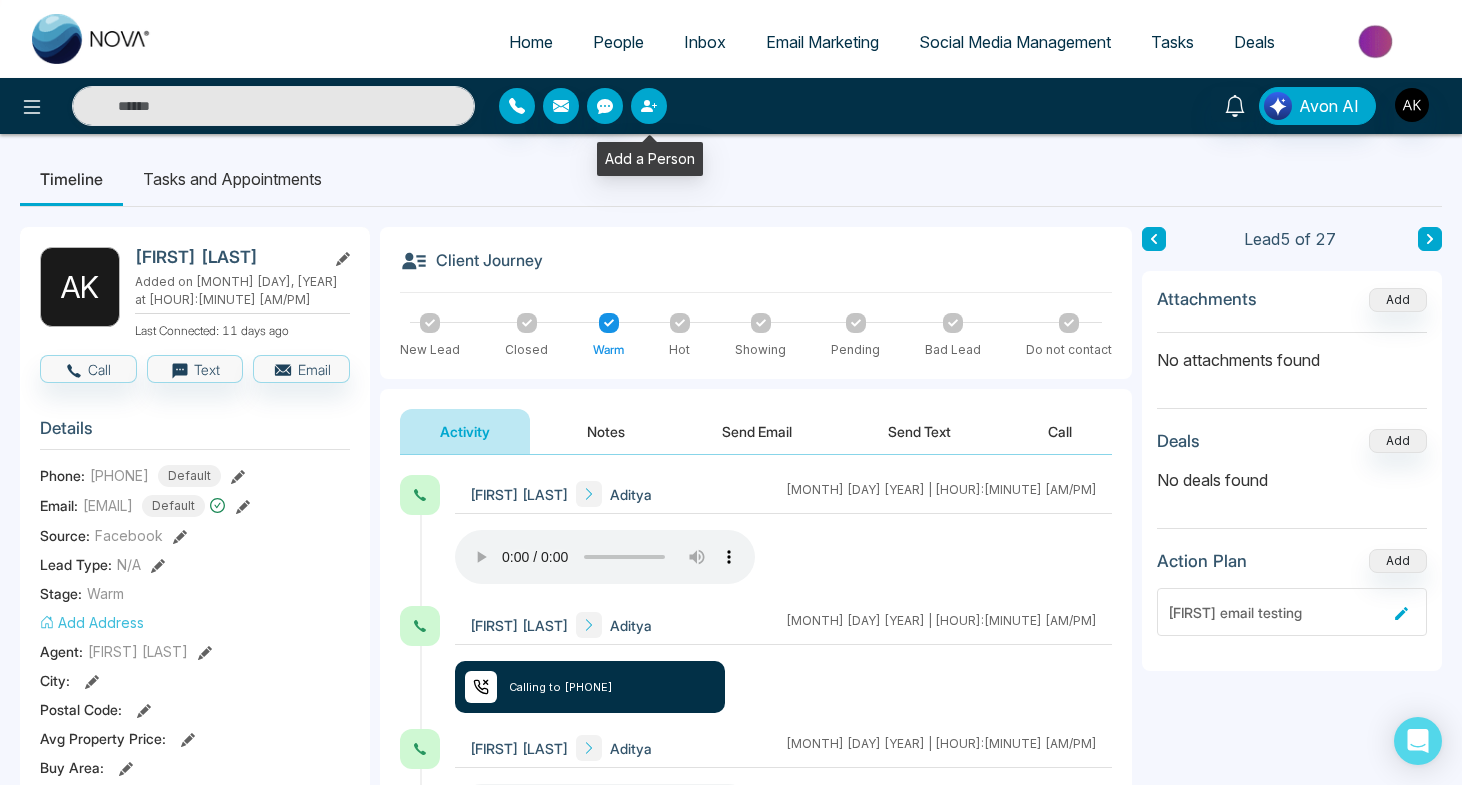 click 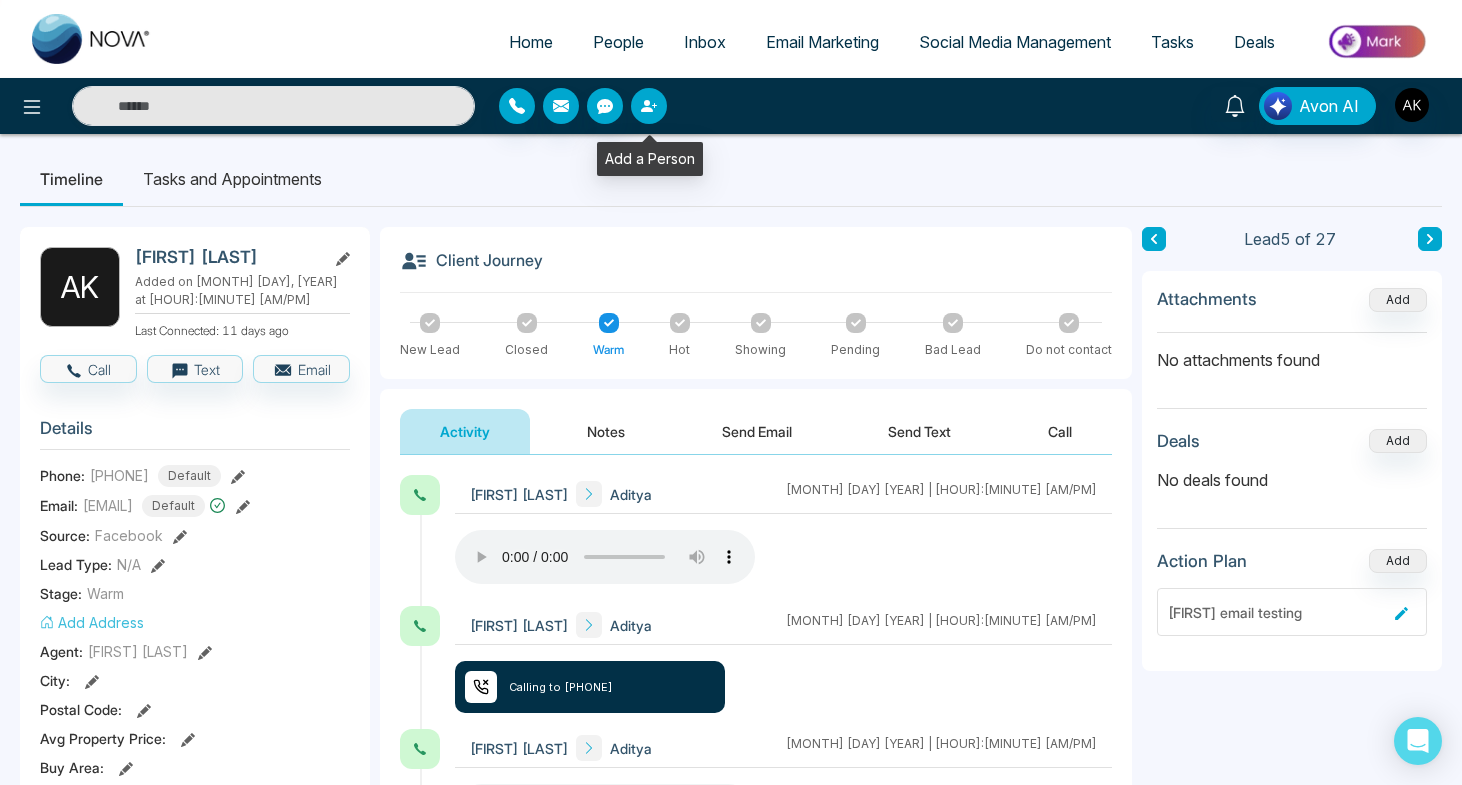 type on "***" 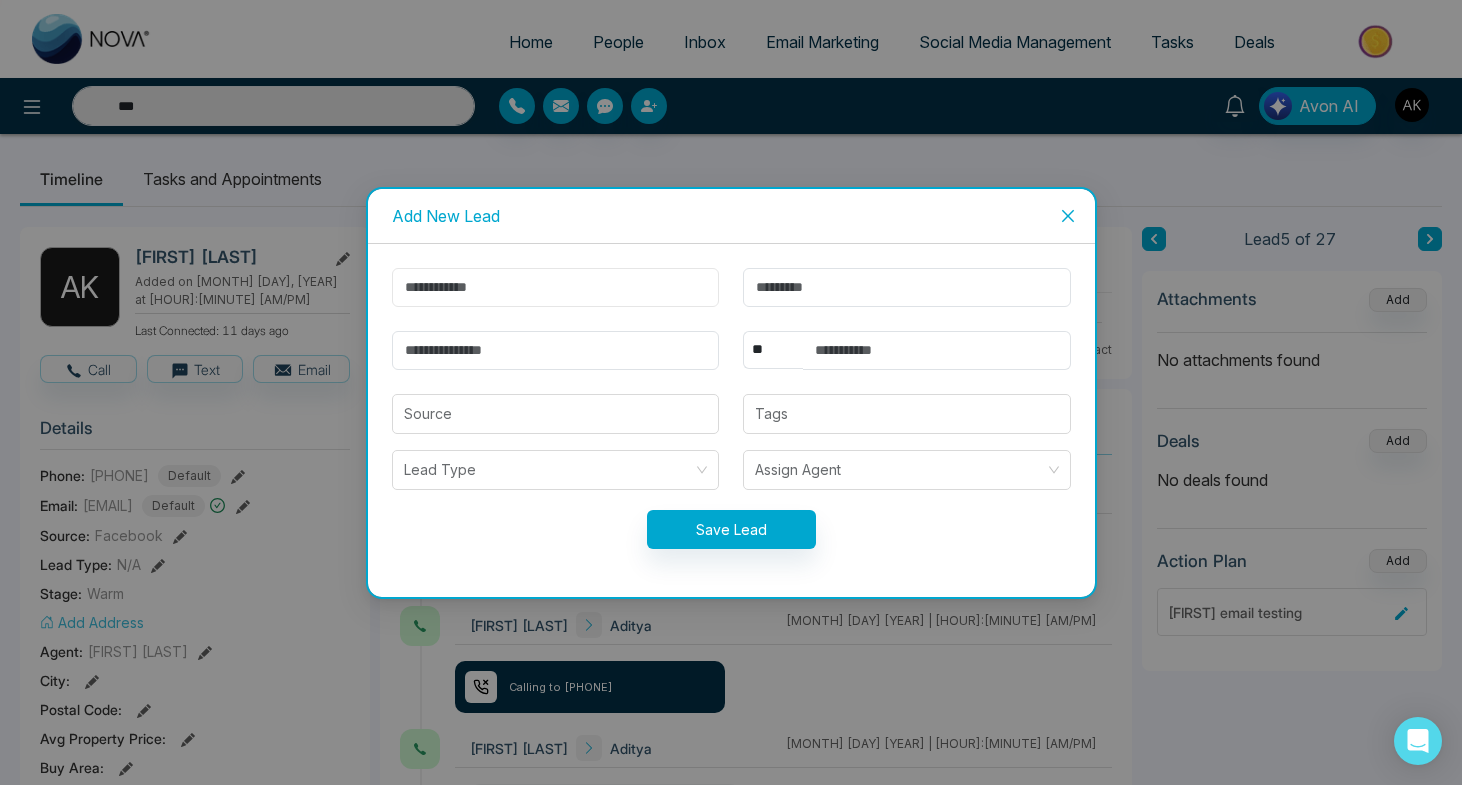 click at bounding box center (556, 287) 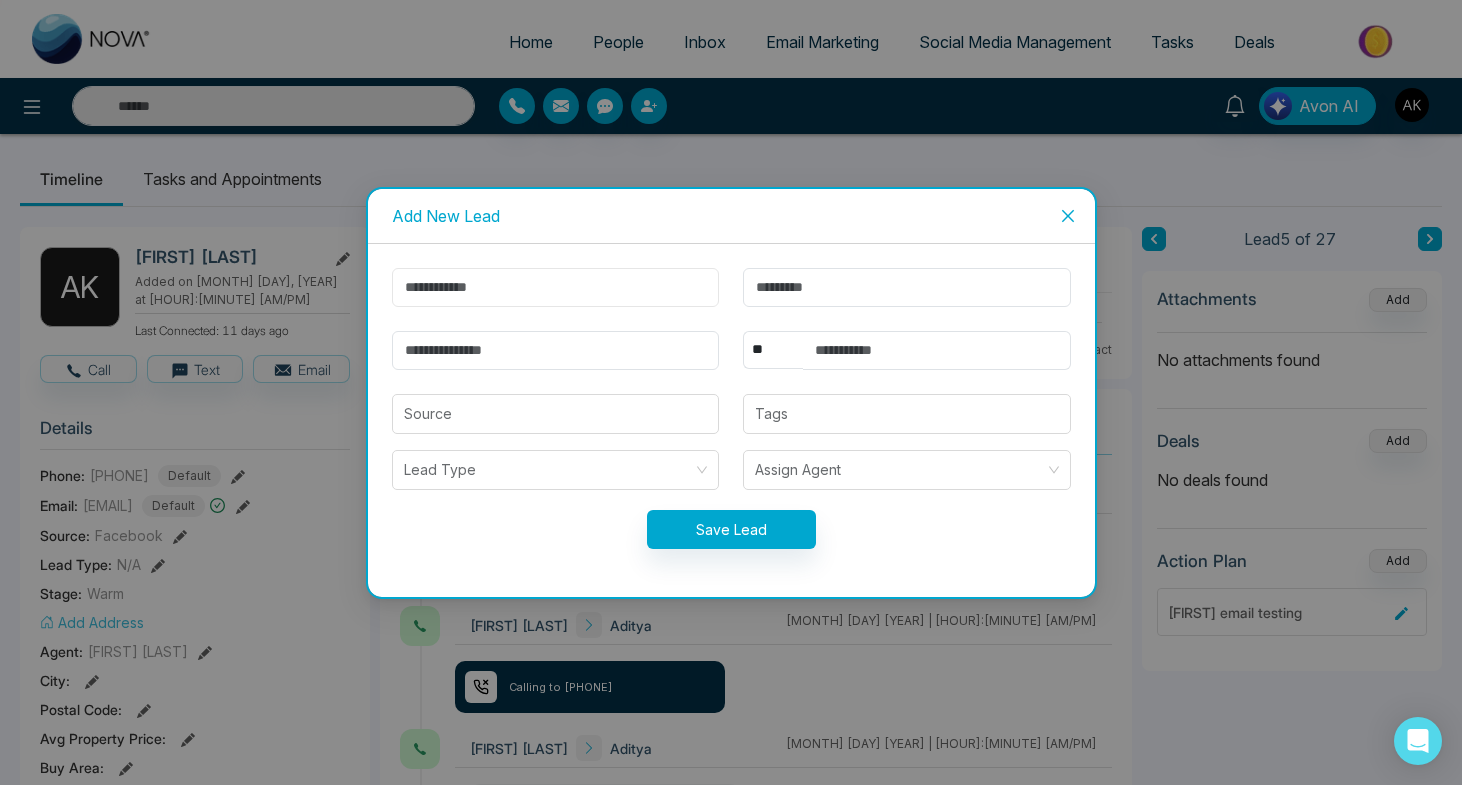 type on "***" 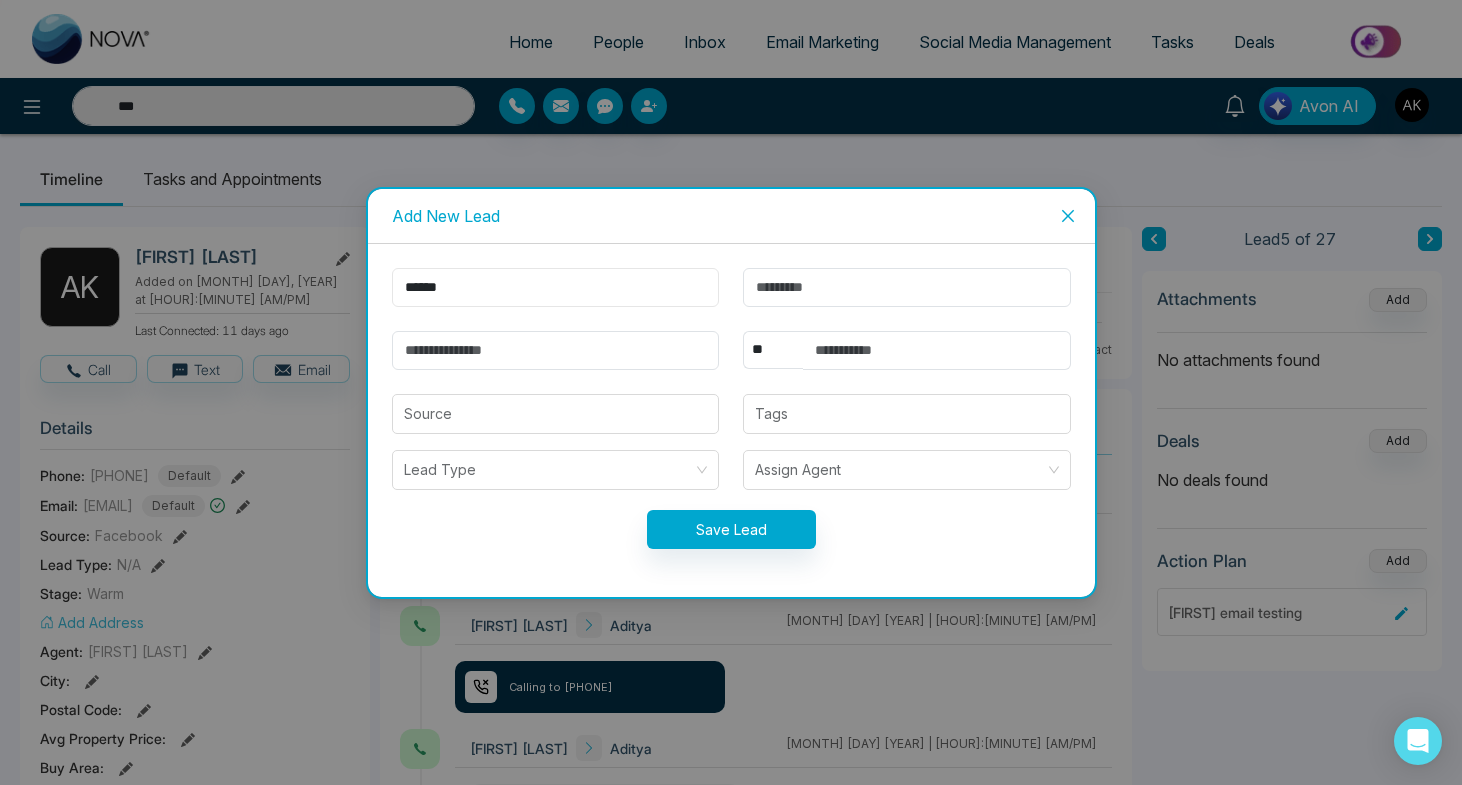 type on "******" 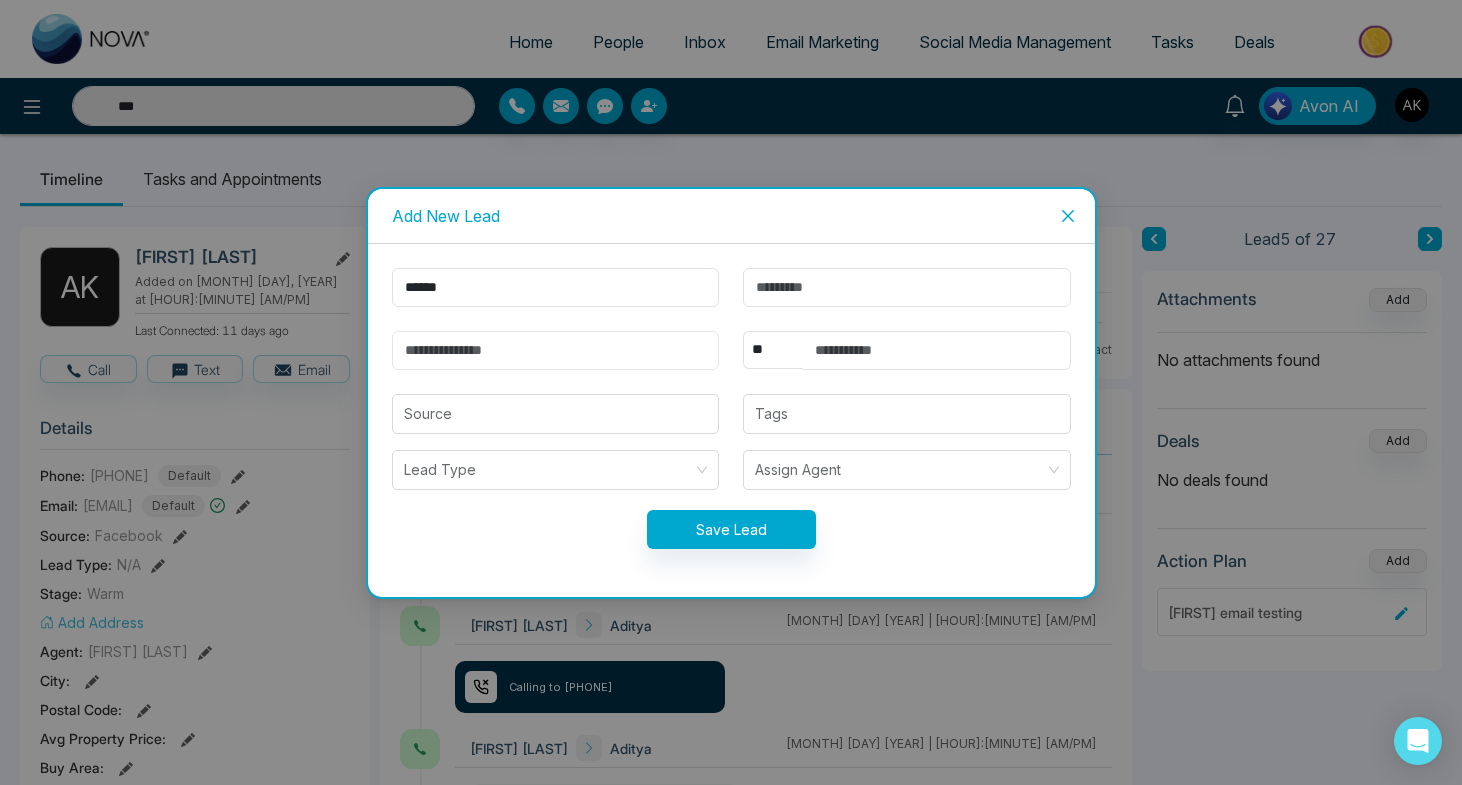 click at bounding box center (556, 350) 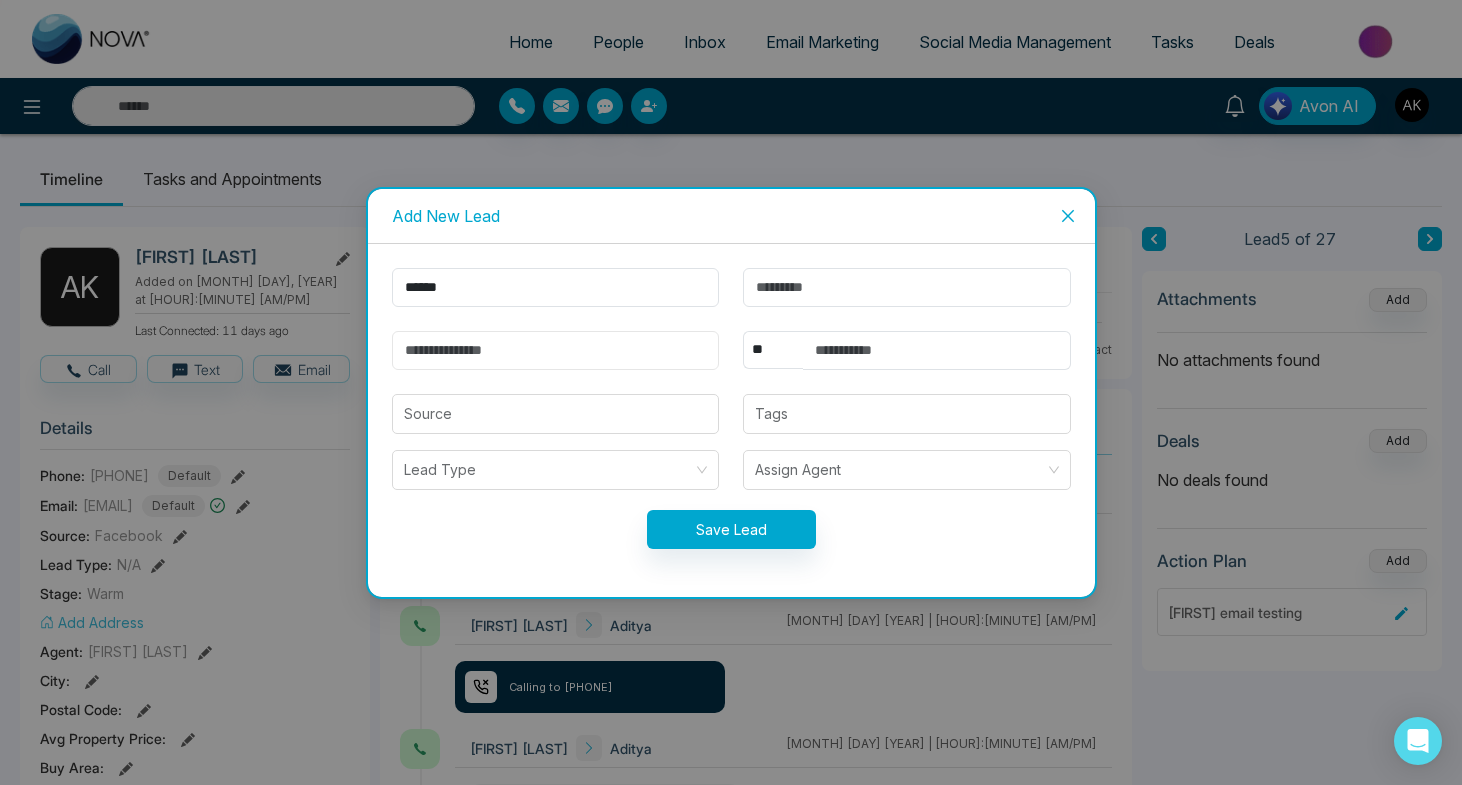 type on "***" 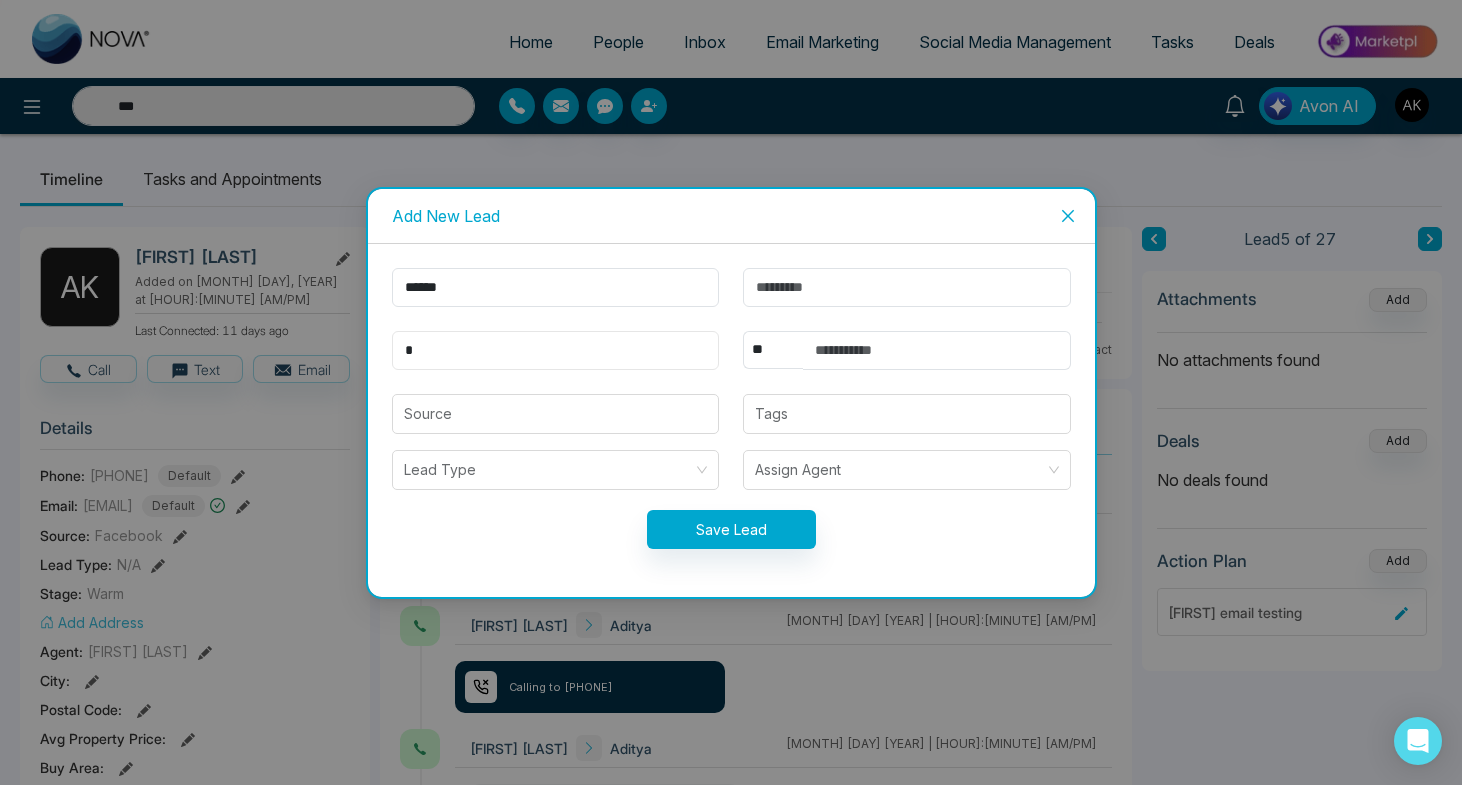 type on "**********" 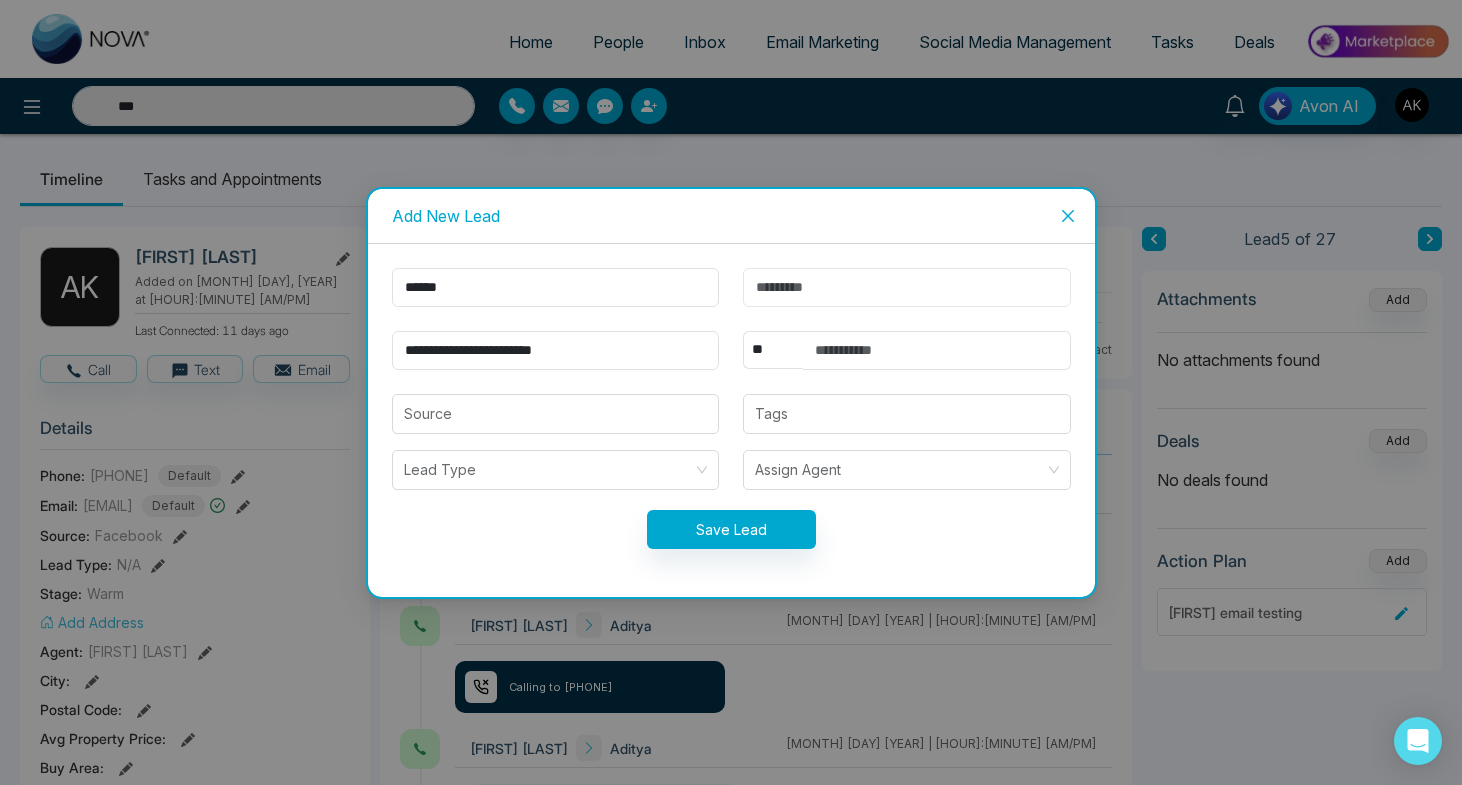 type on "******" 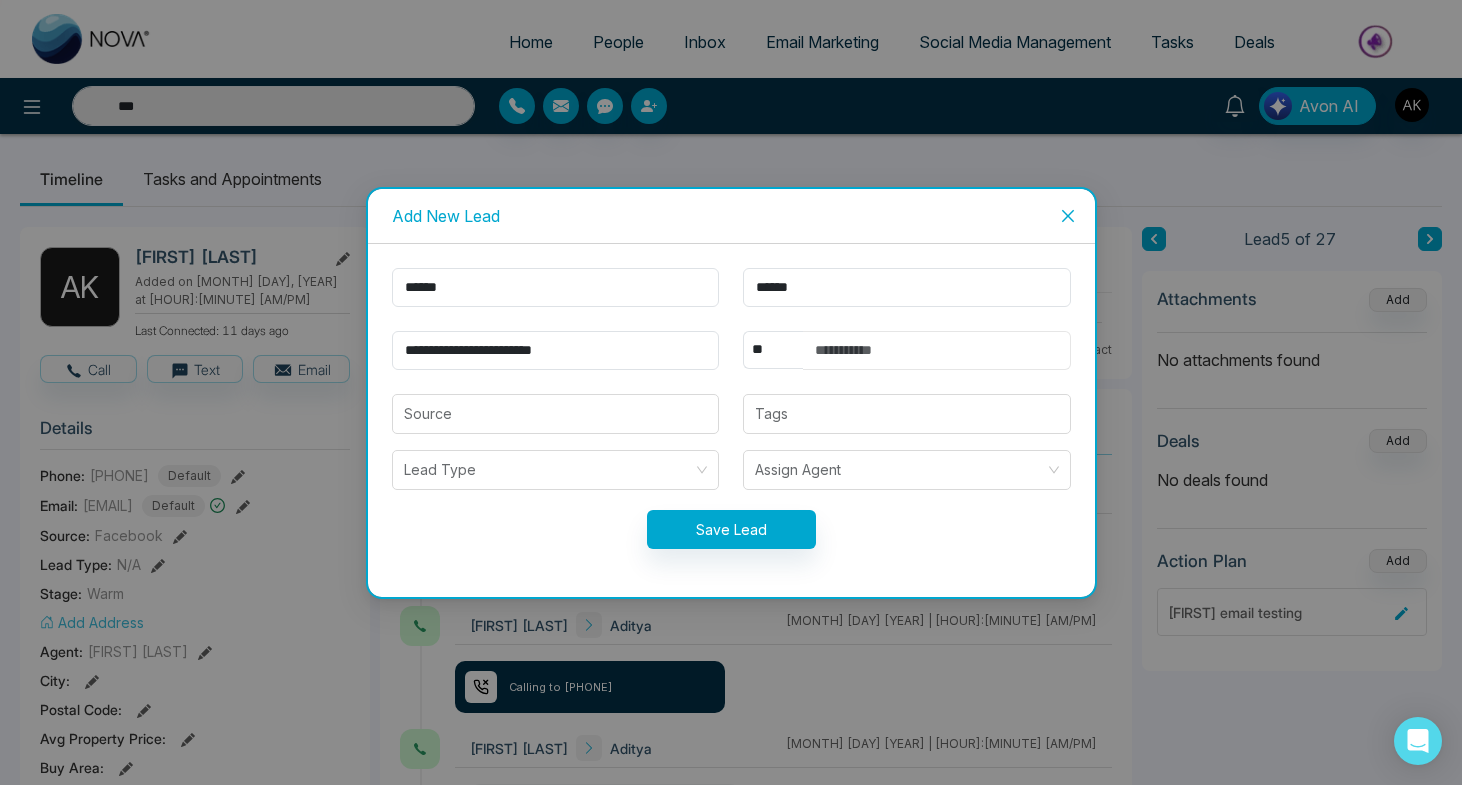 drag, startPoint x: 870, startPoint y: 351, endPoint x: 780, endPoint y: 356, distance: 90.13878 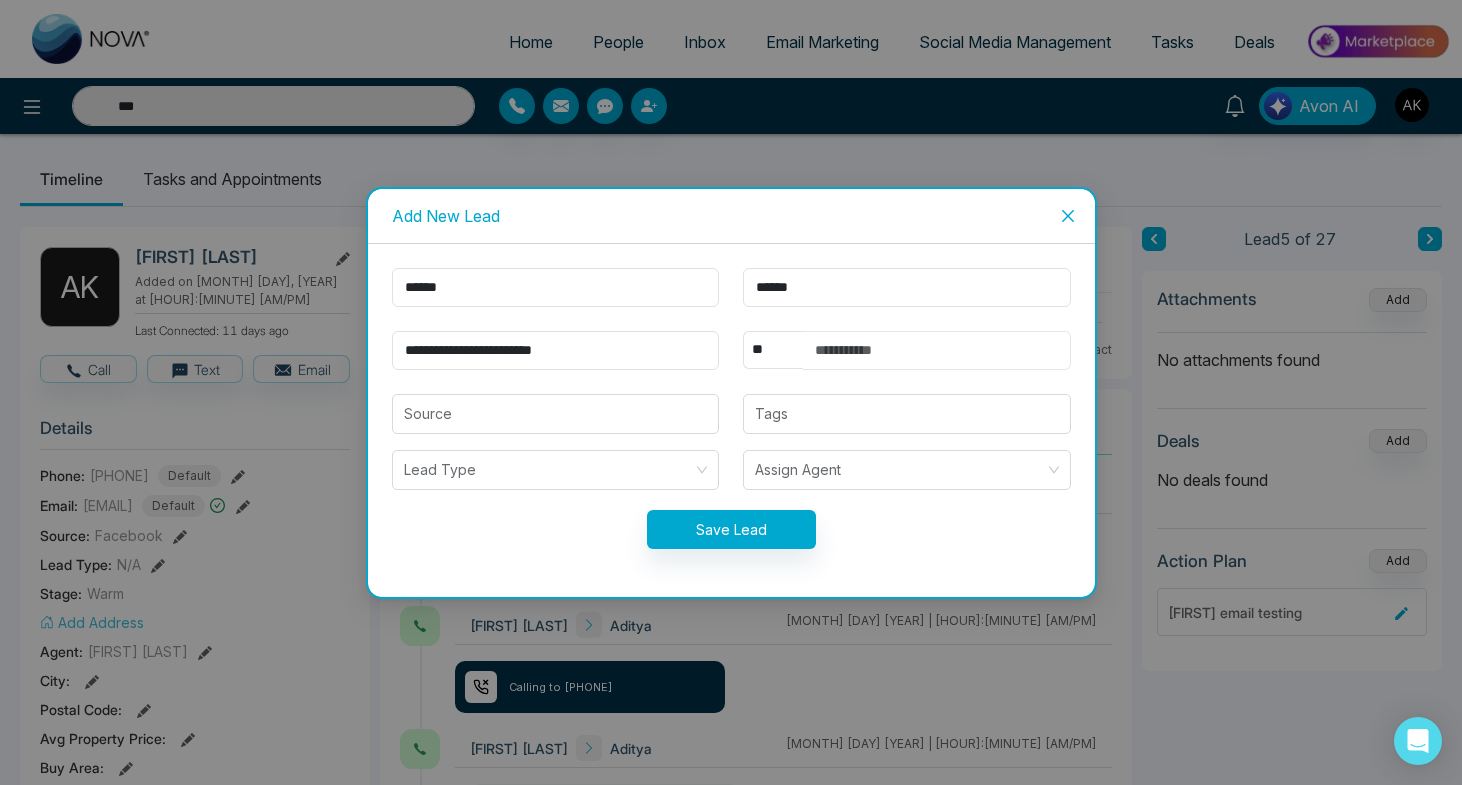 click at bounding box center (937, 350) 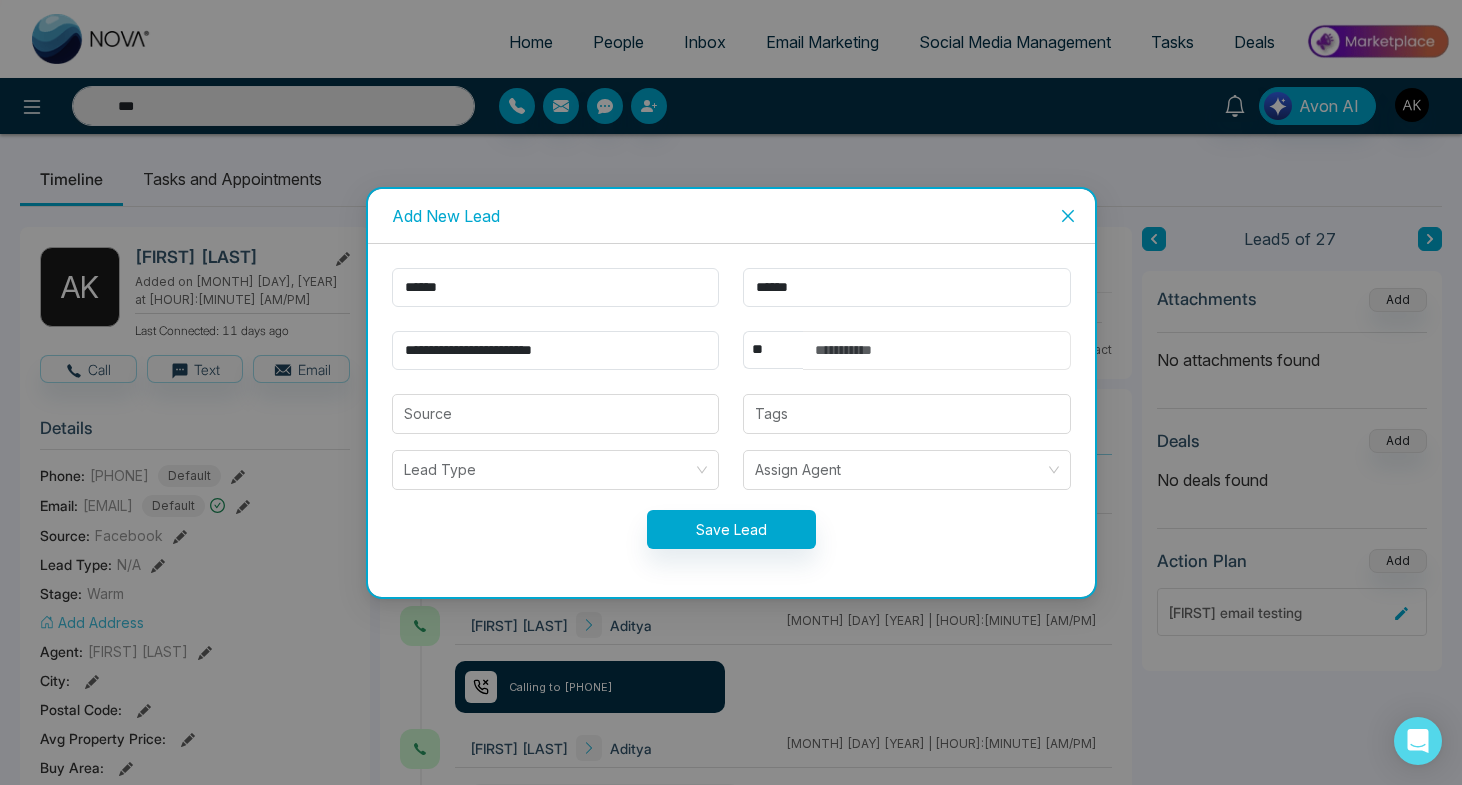 type 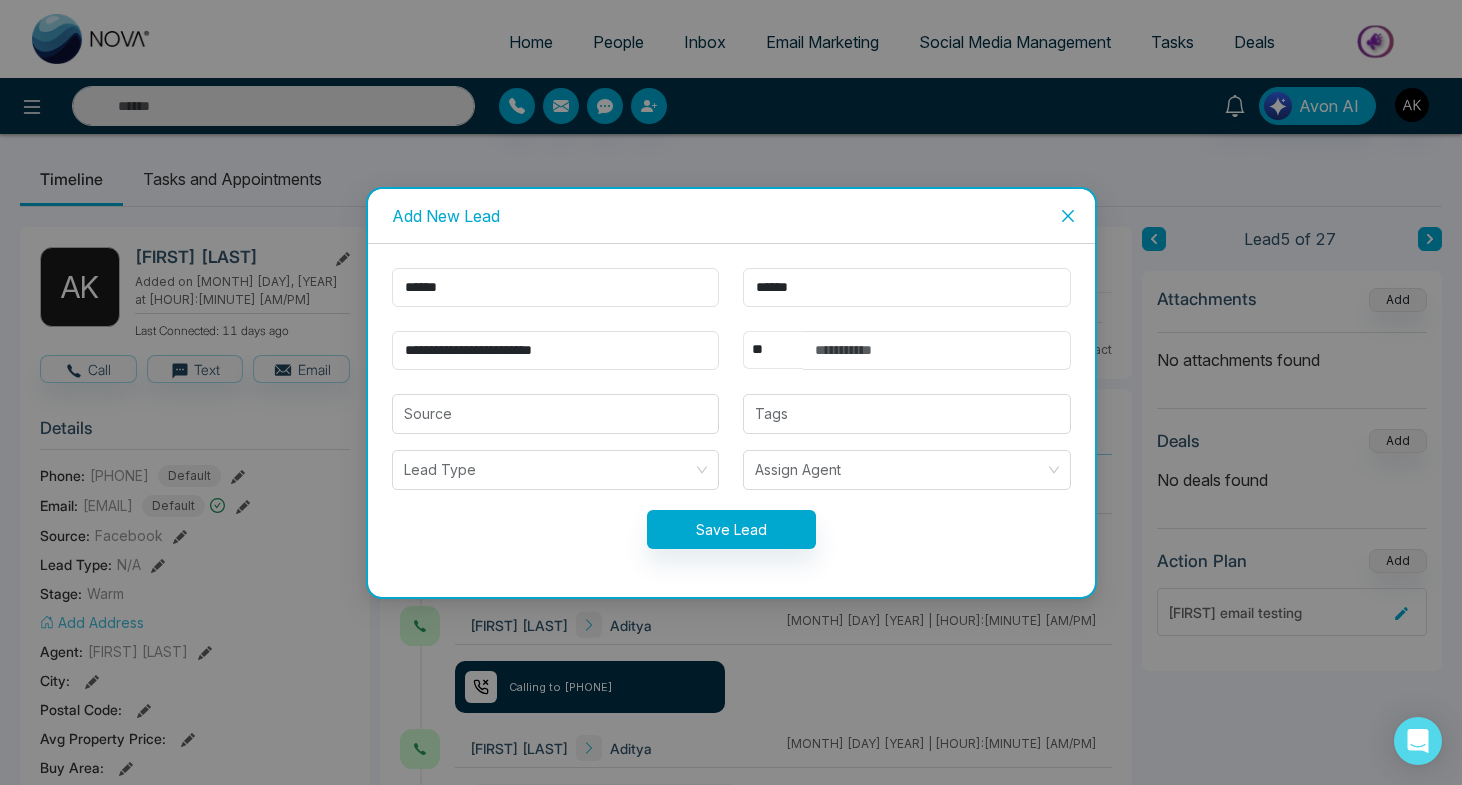 click on "** **** *** *** *** **** ***" at bounding box center (773, 350) 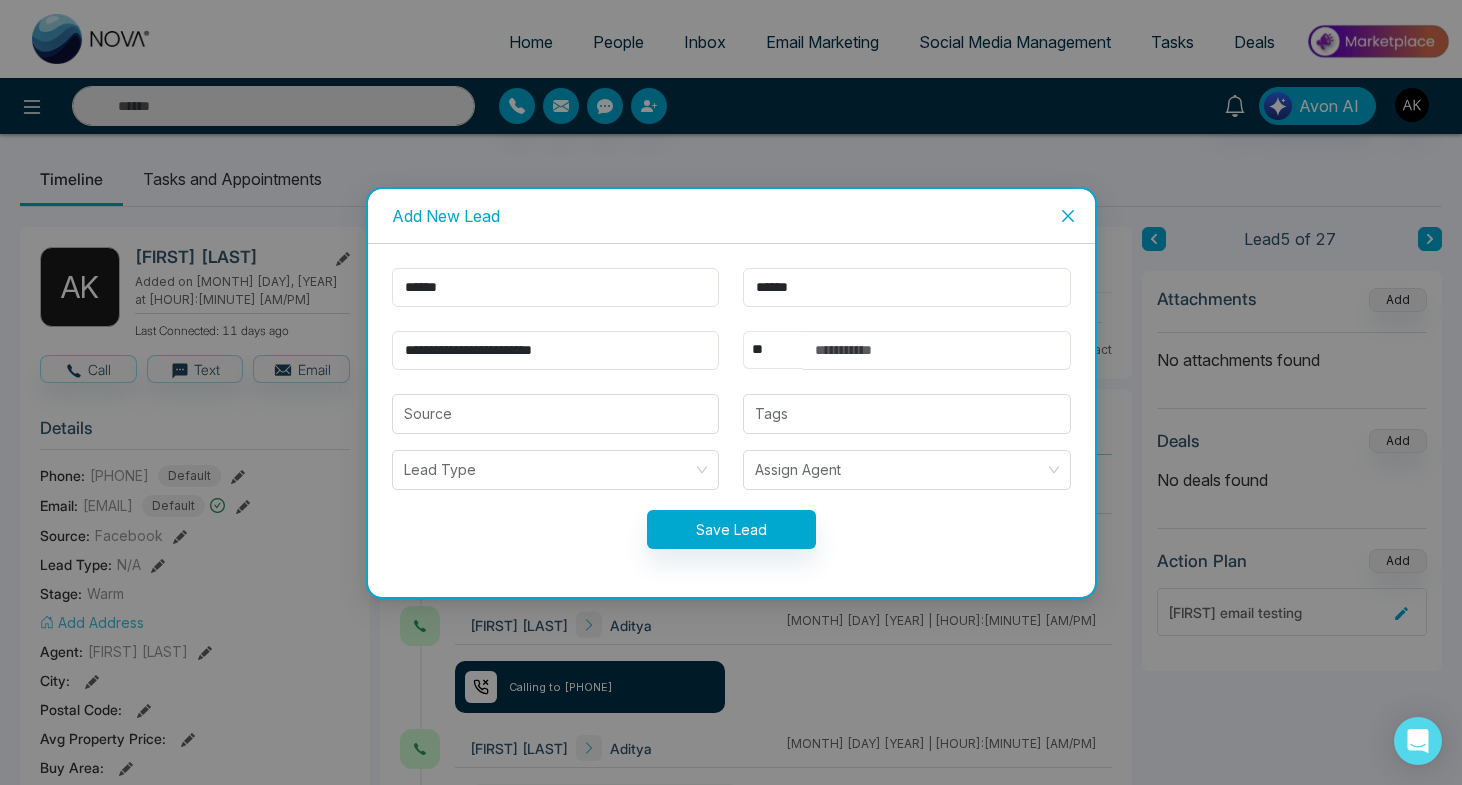 select on "***" 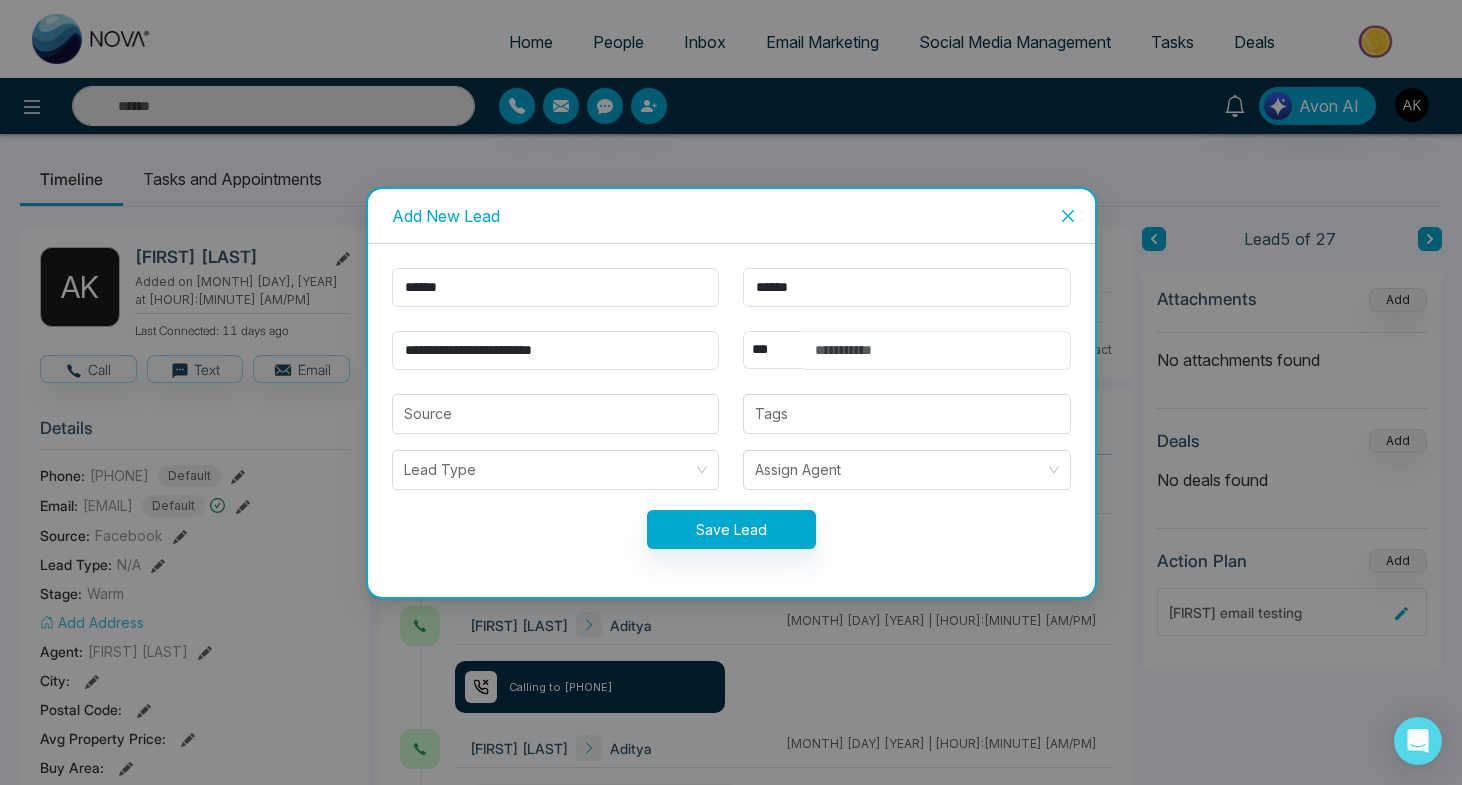 click at bounding box center [937, 350] 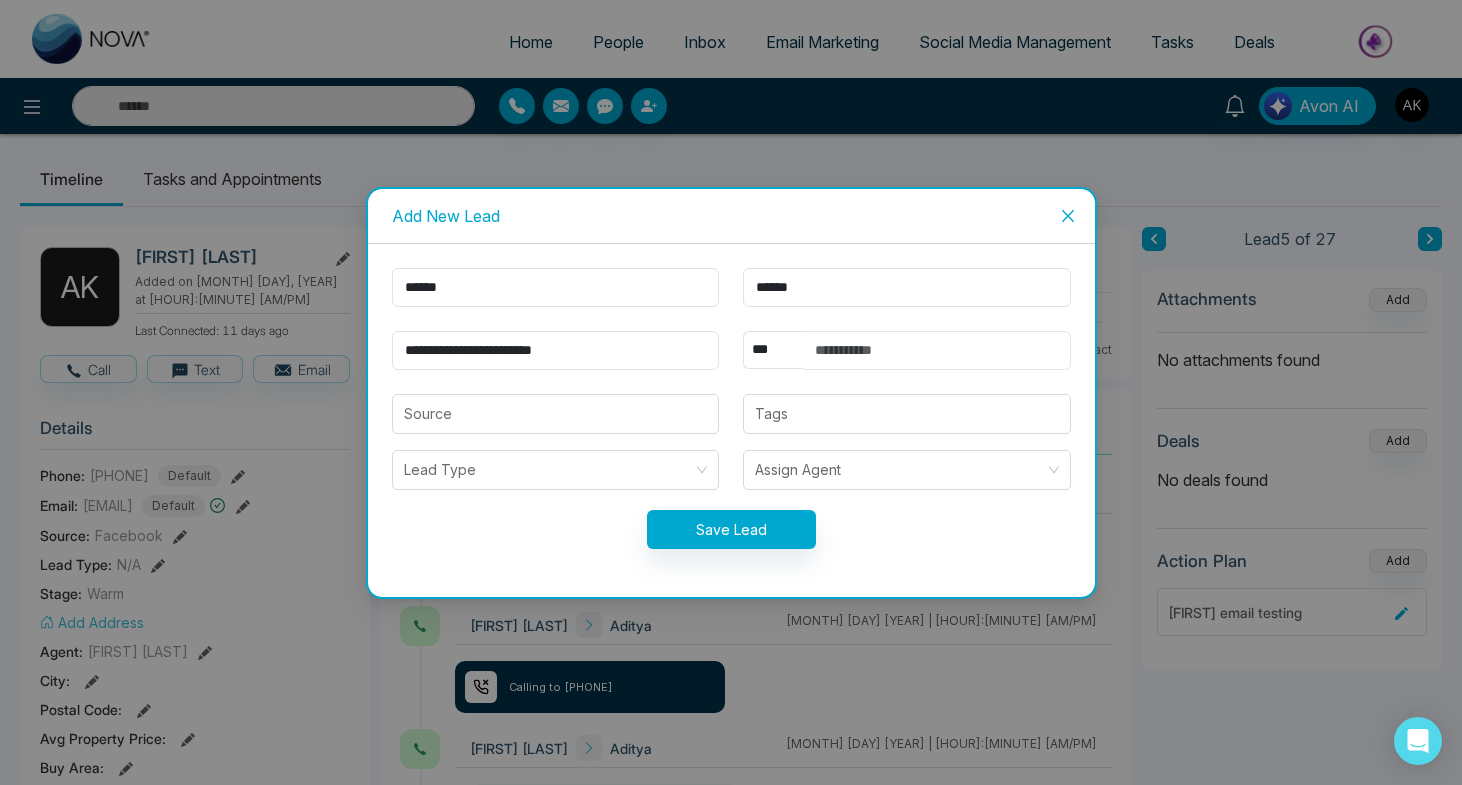 type on "***" 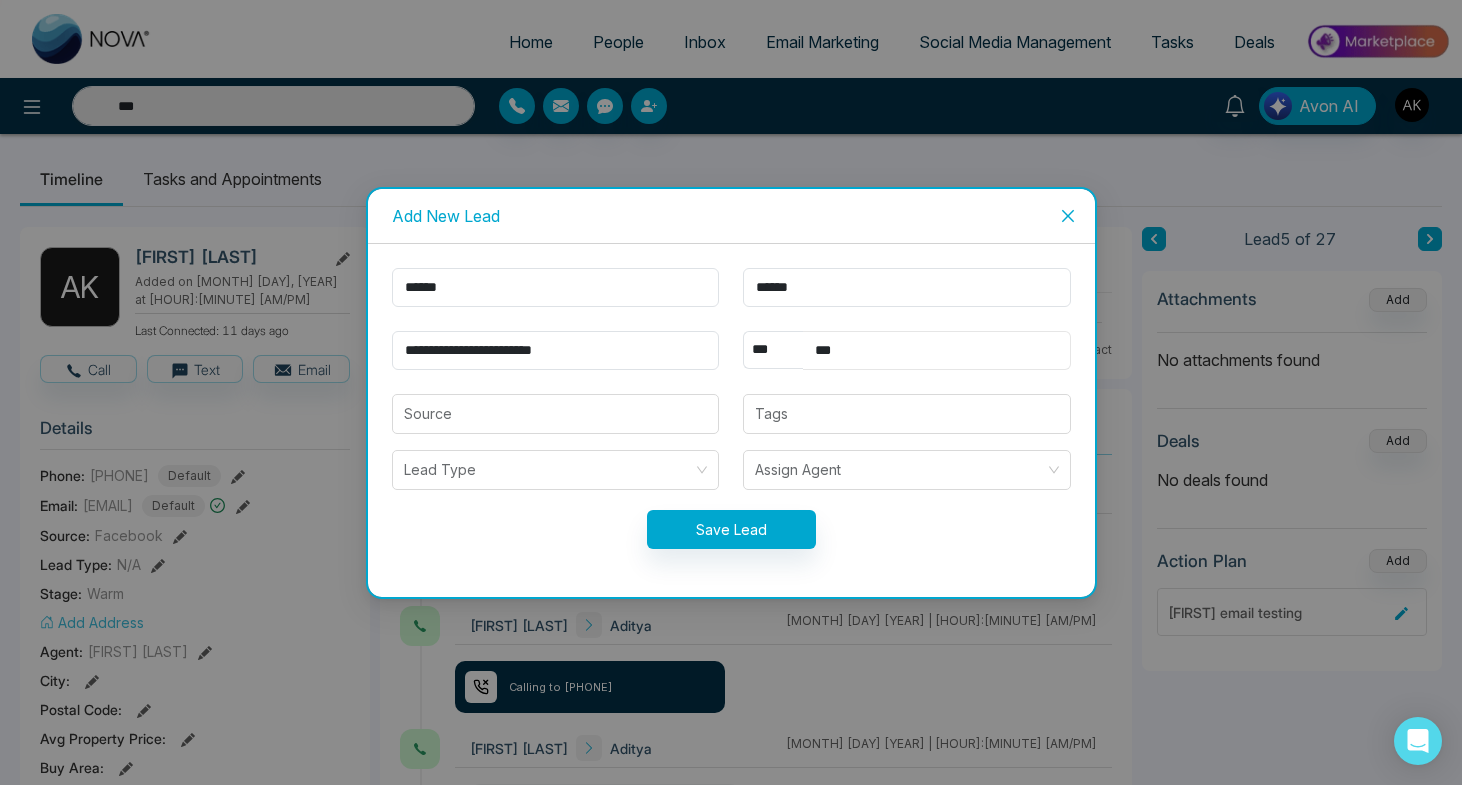 type on "**********" 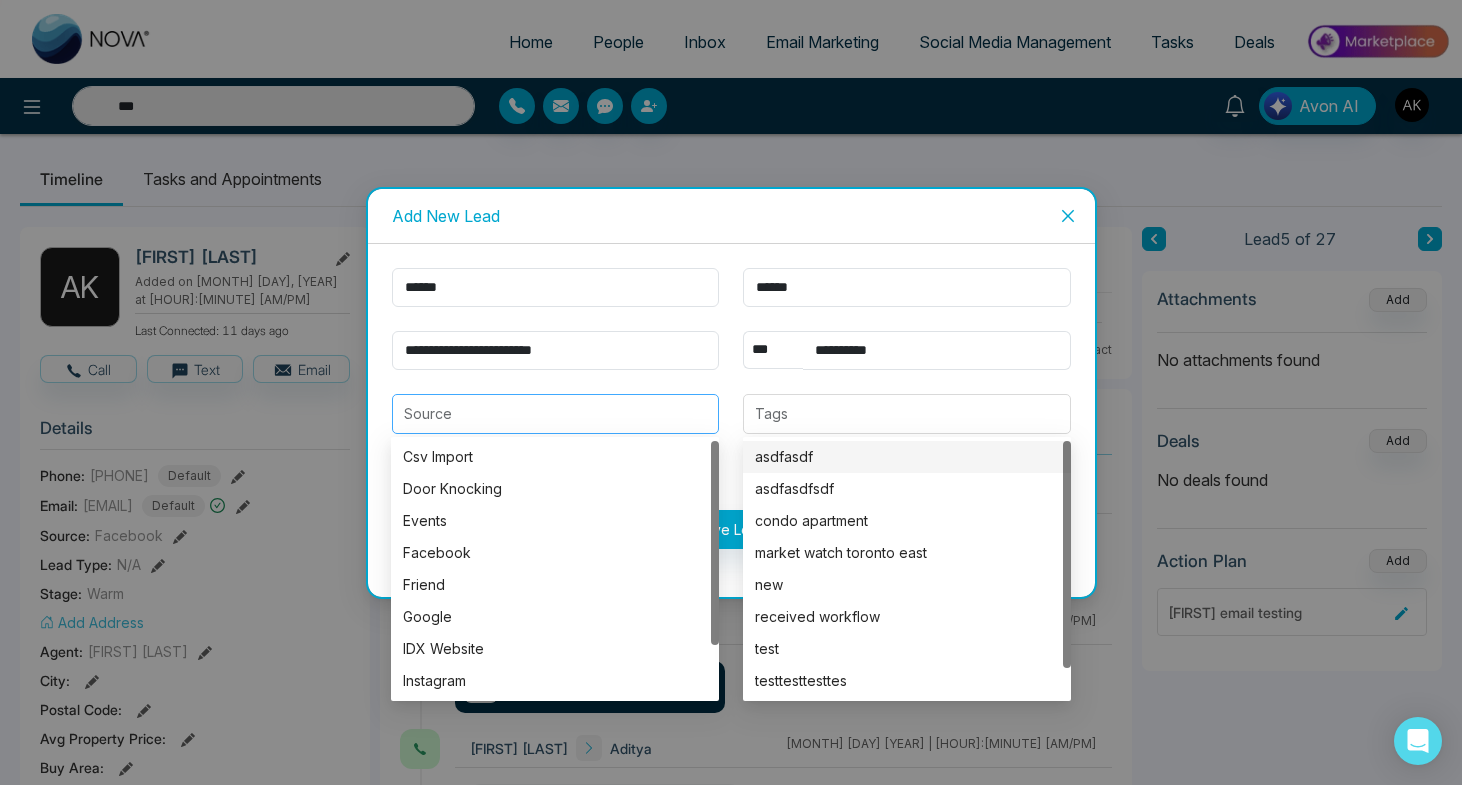 click on "**********" at bounding box center (731, 420) 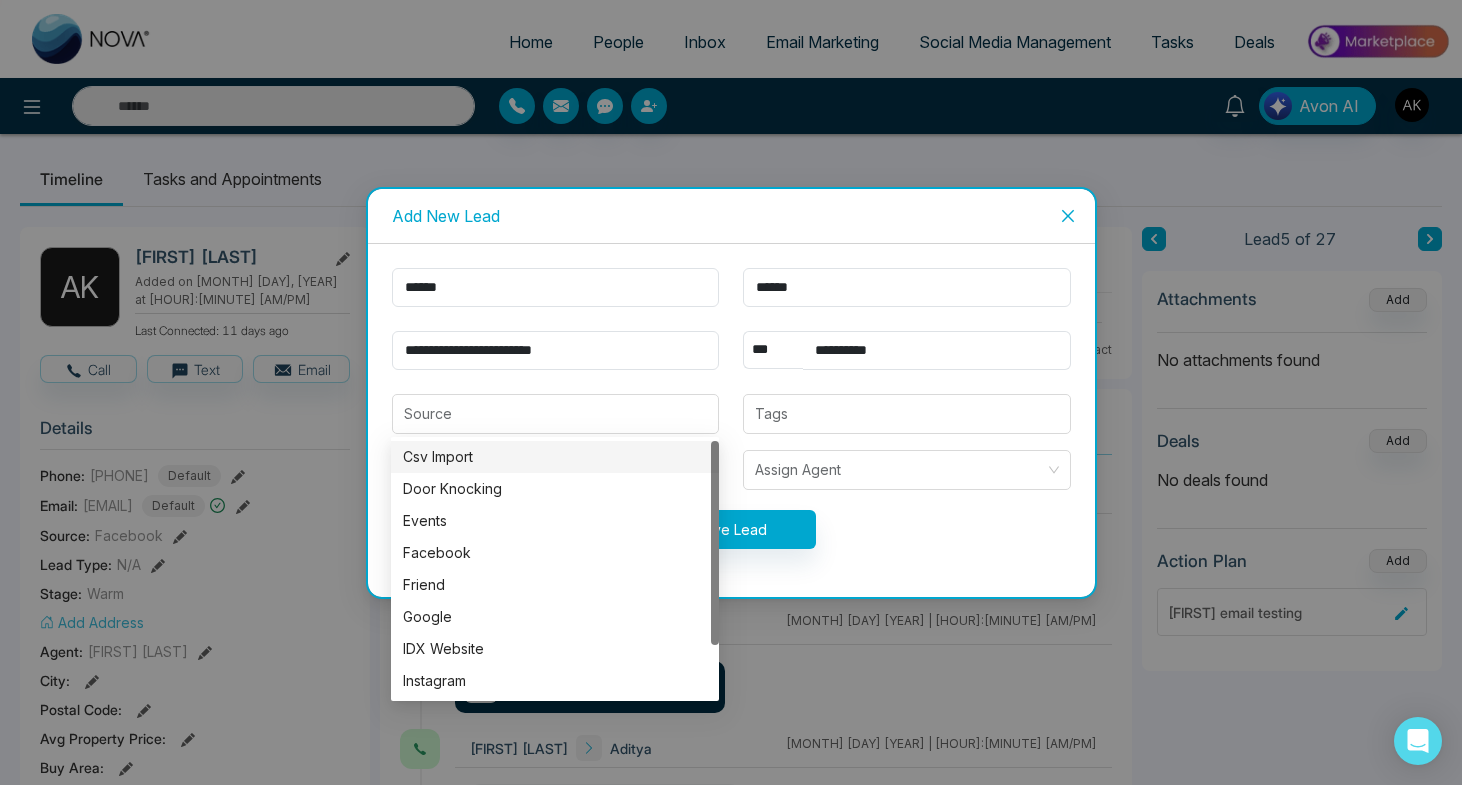 type on "***" 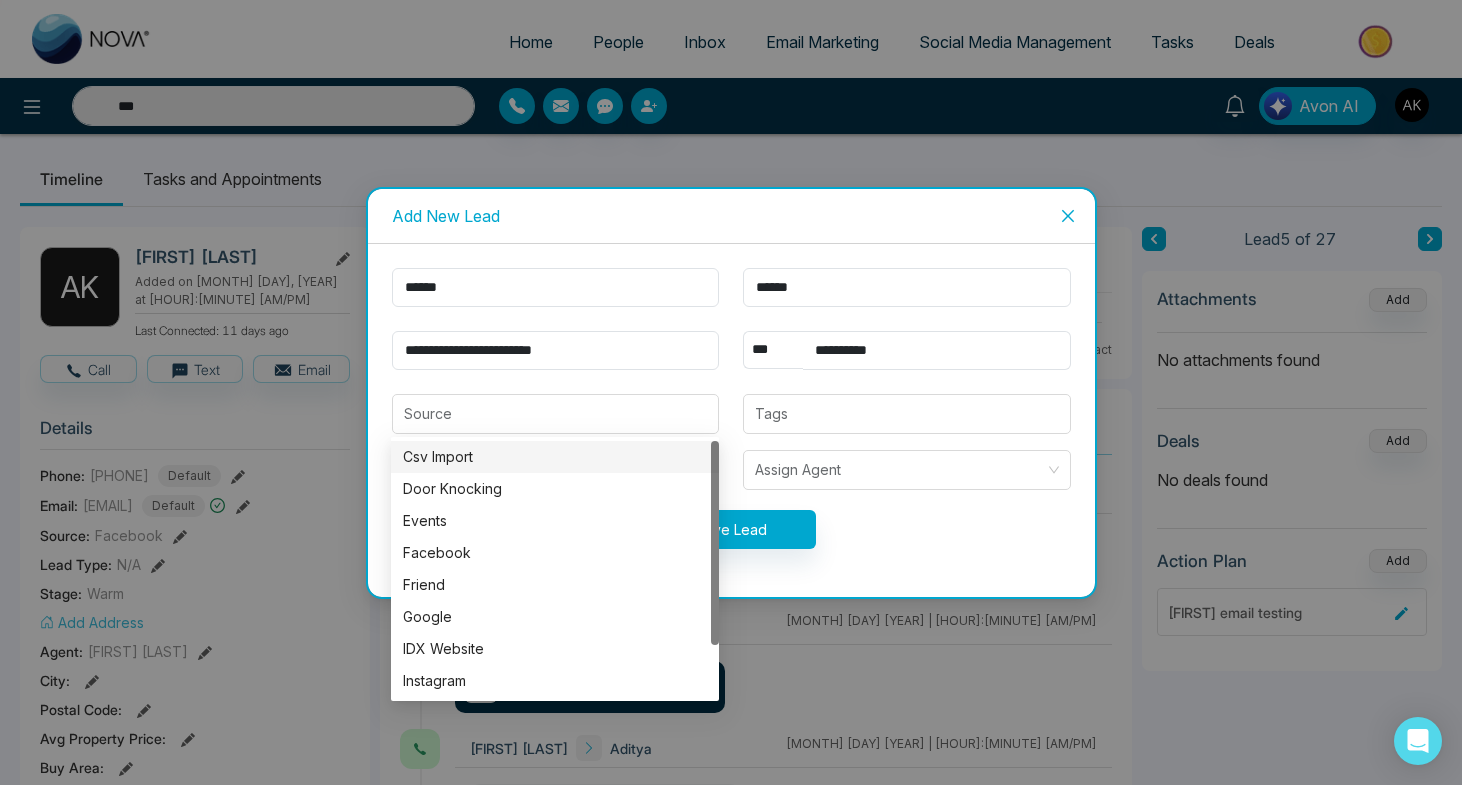 click on "Save Lead" at bounding box center [731, 529] 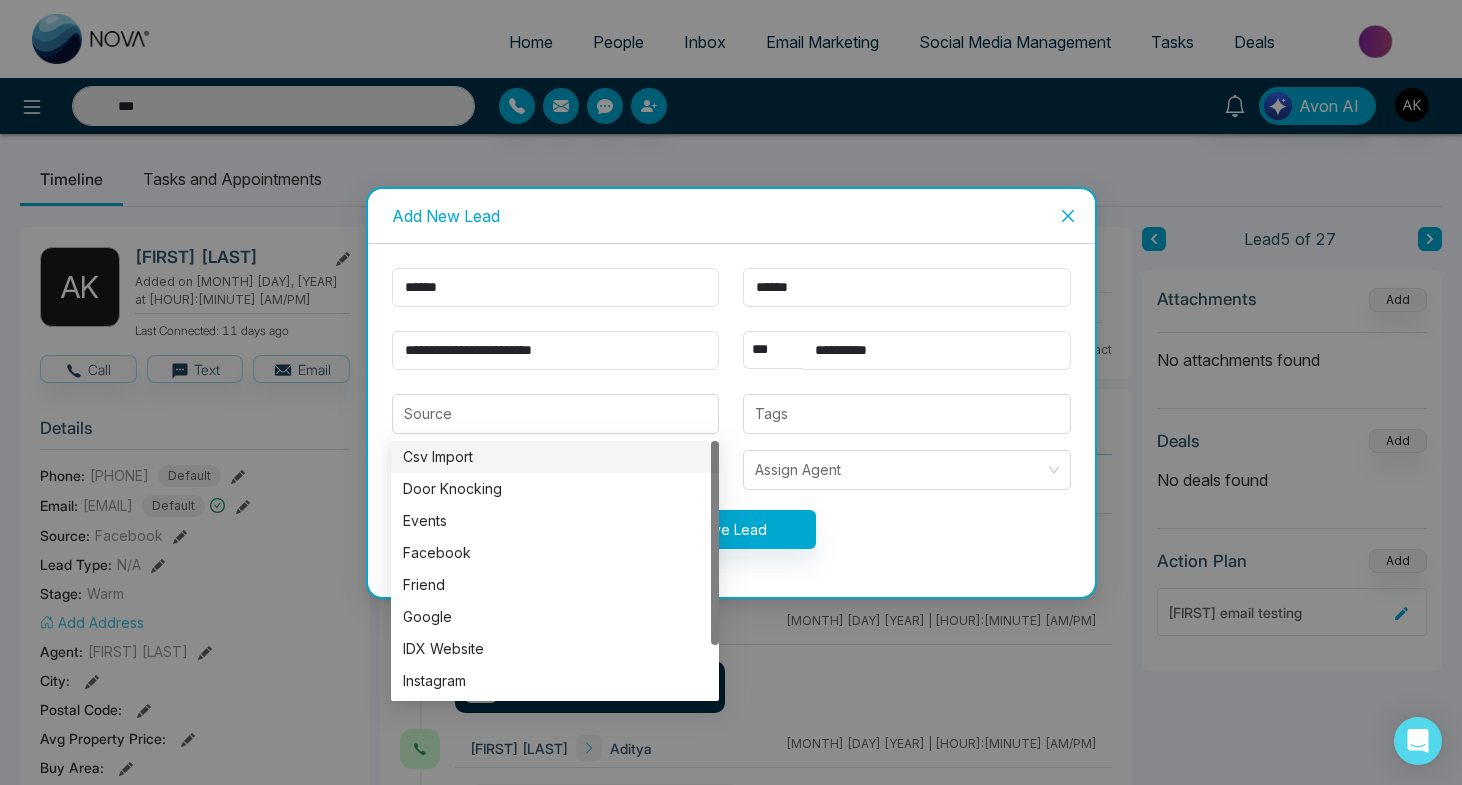 type 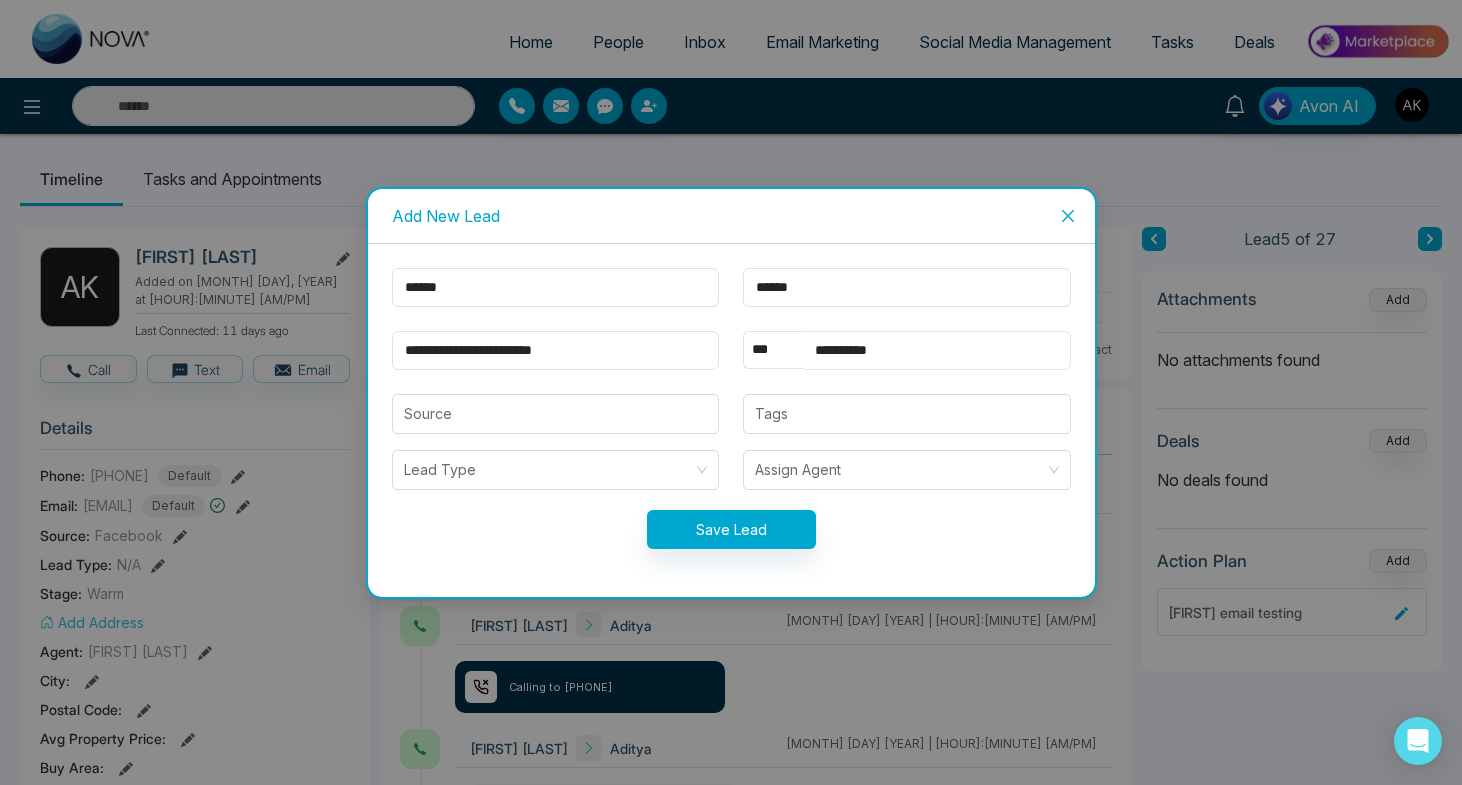 drag, startPoint x: 847, startPoint y: 347, endPoint x: 909, endPoint y: 347, distance: 62 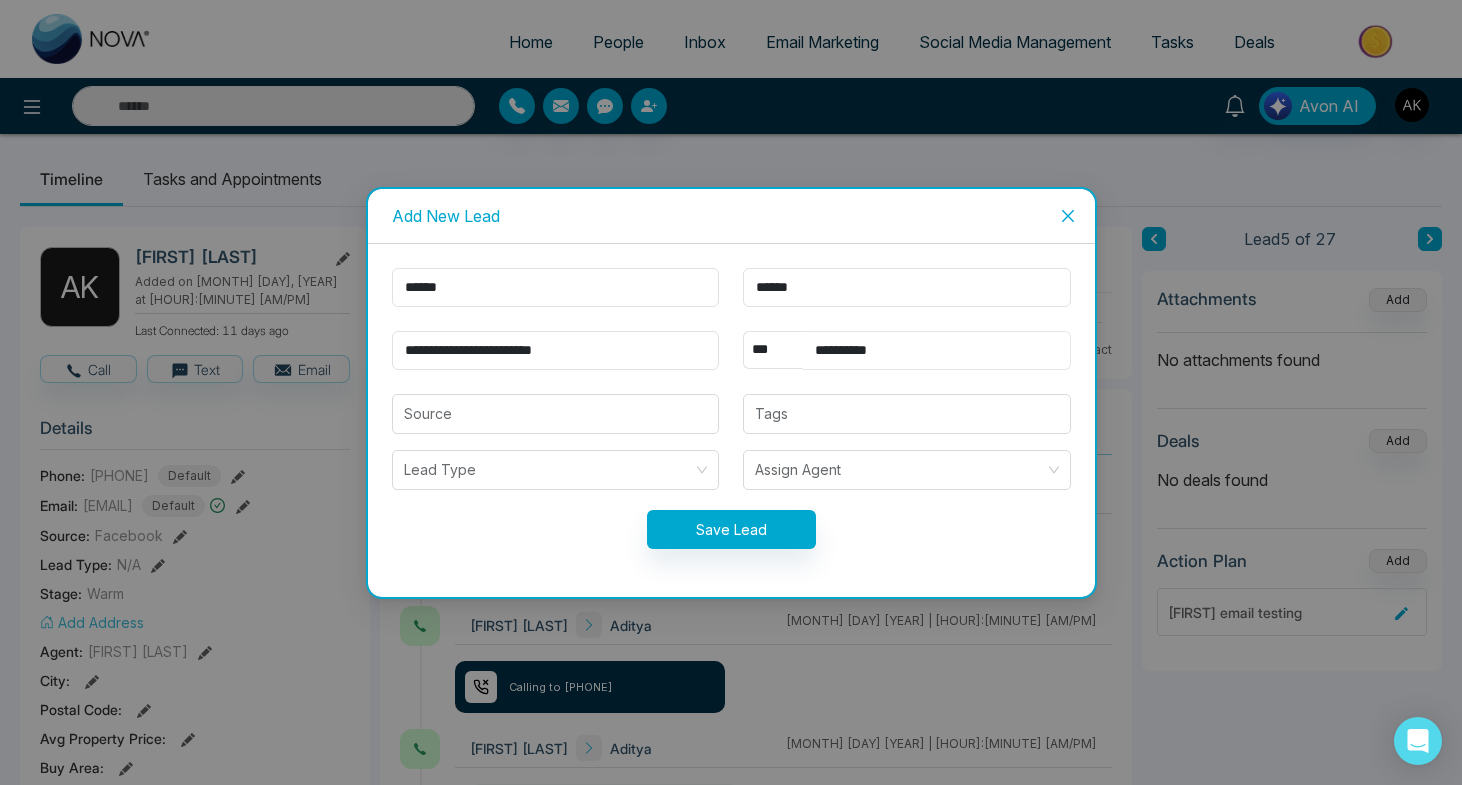 click on "**********" at bounding box center [937, 350] 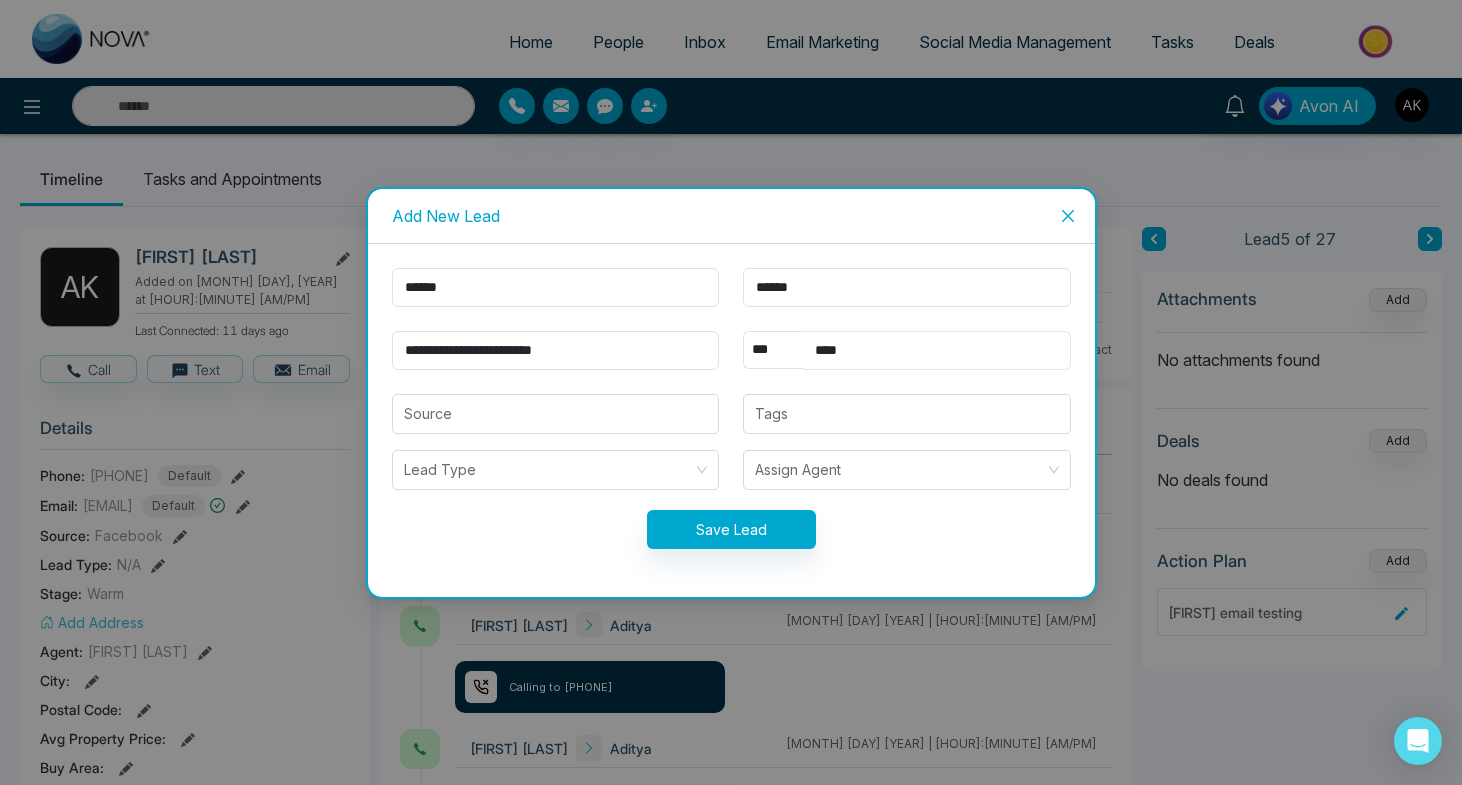 type on "*****" 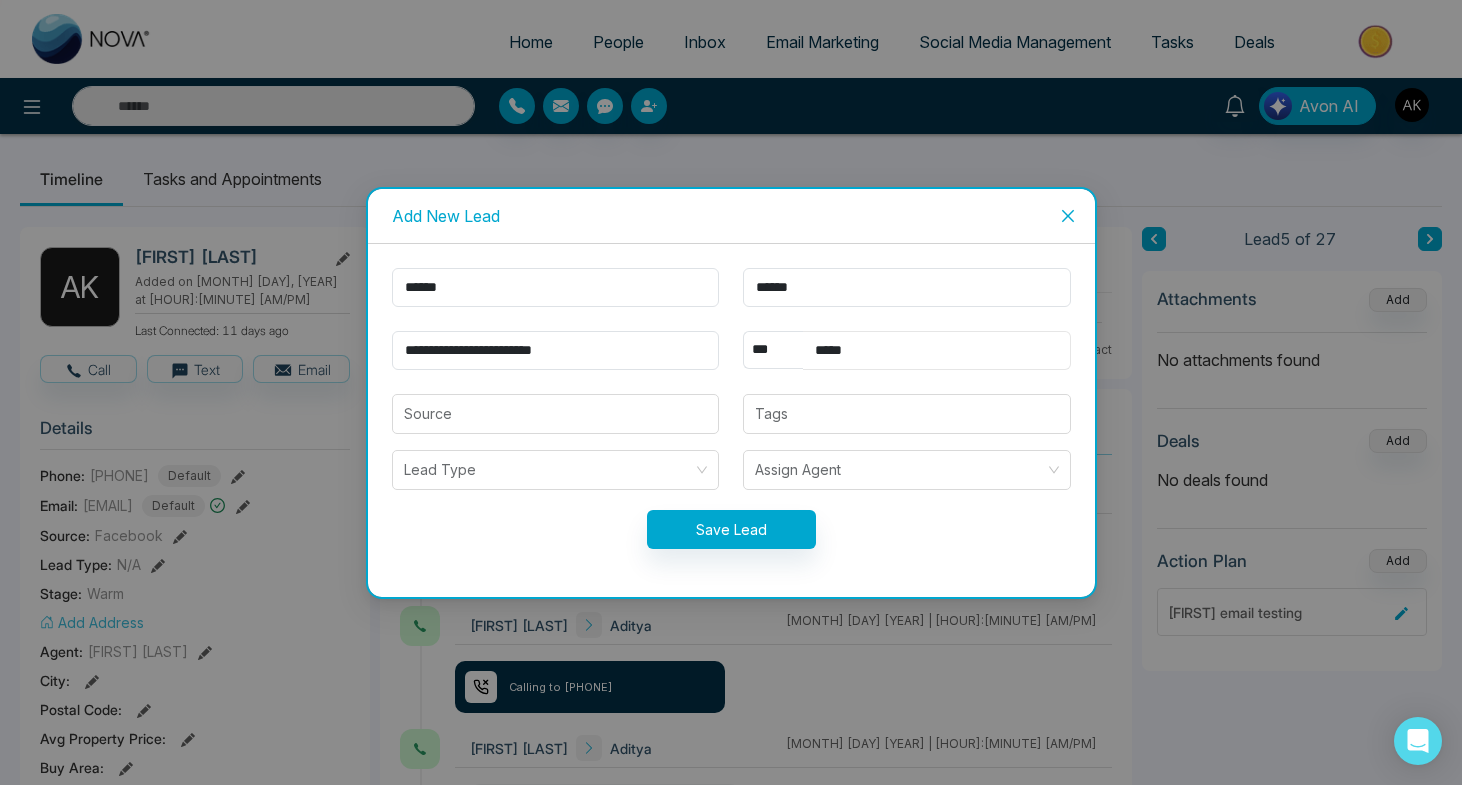 type on "***" 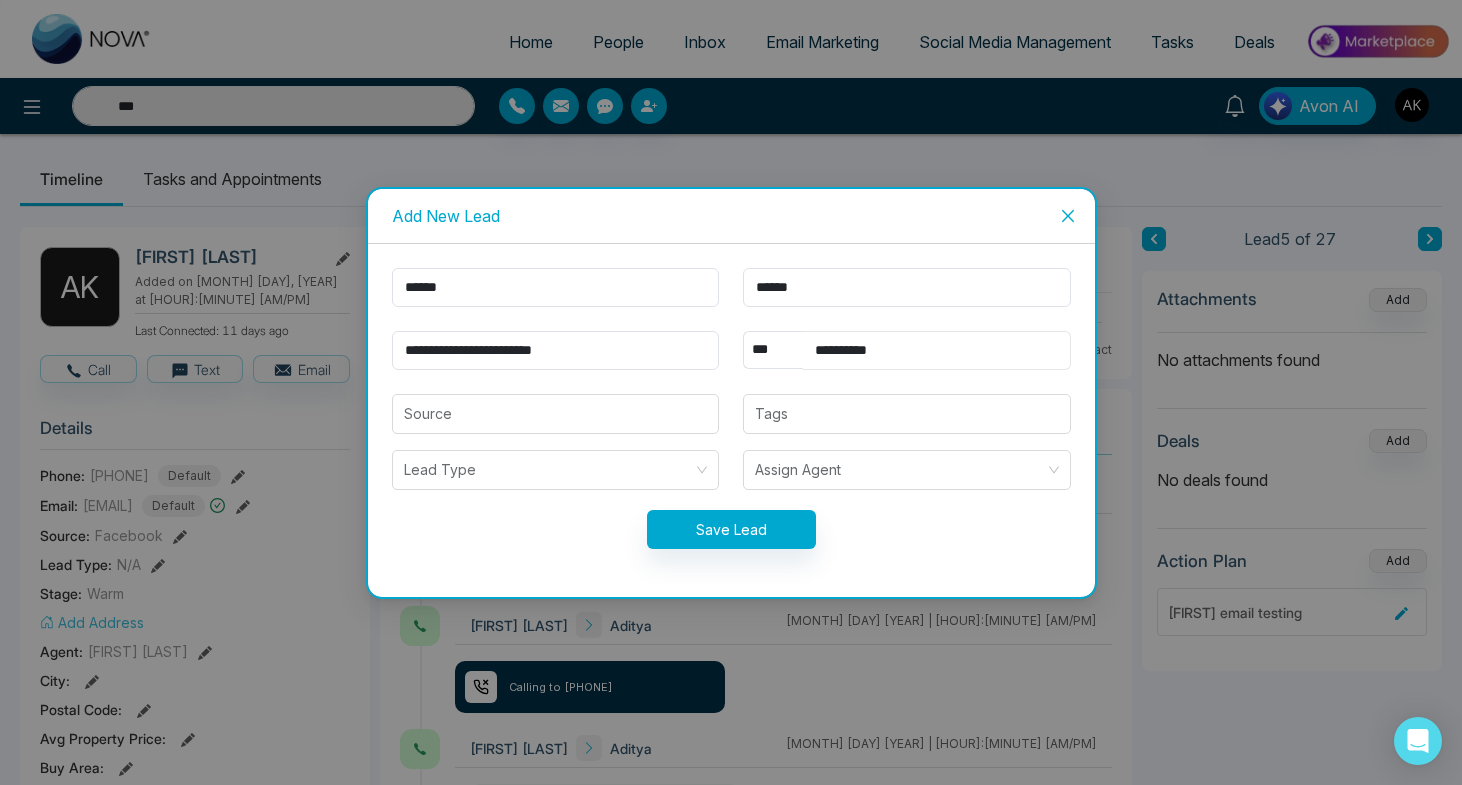 type on "**********" 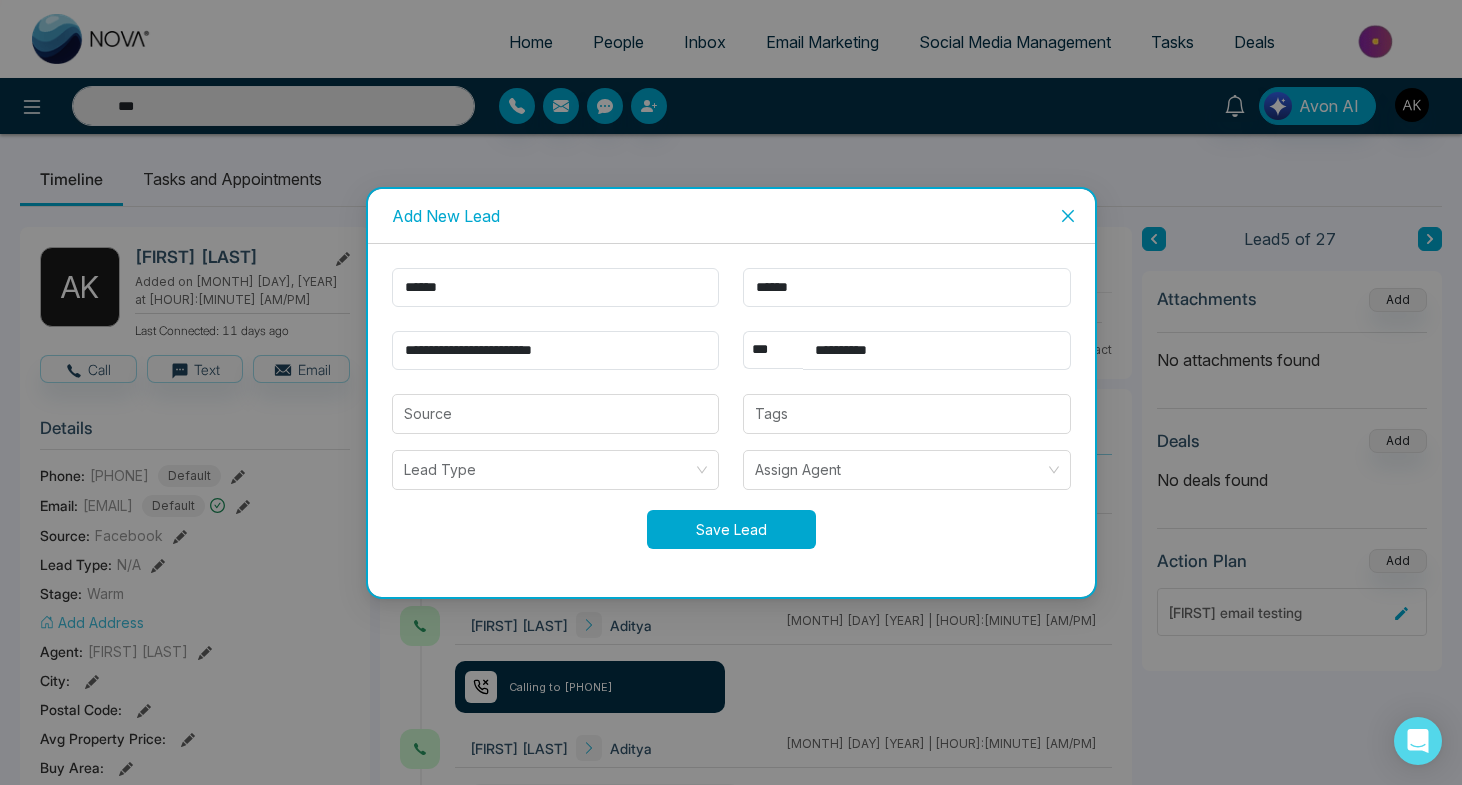 click on "Save Lead" at bounding box center (731, 529) 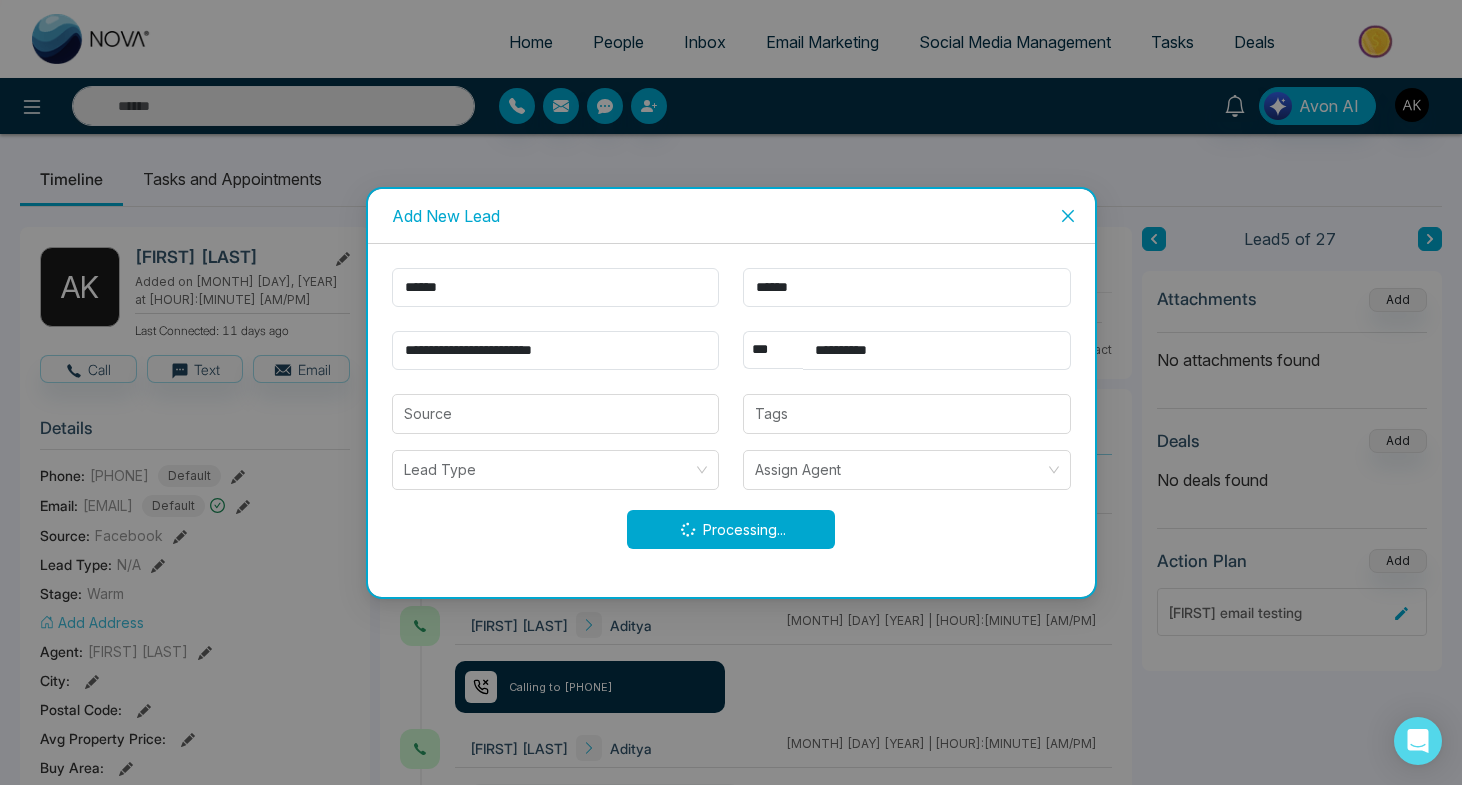 type on "***" 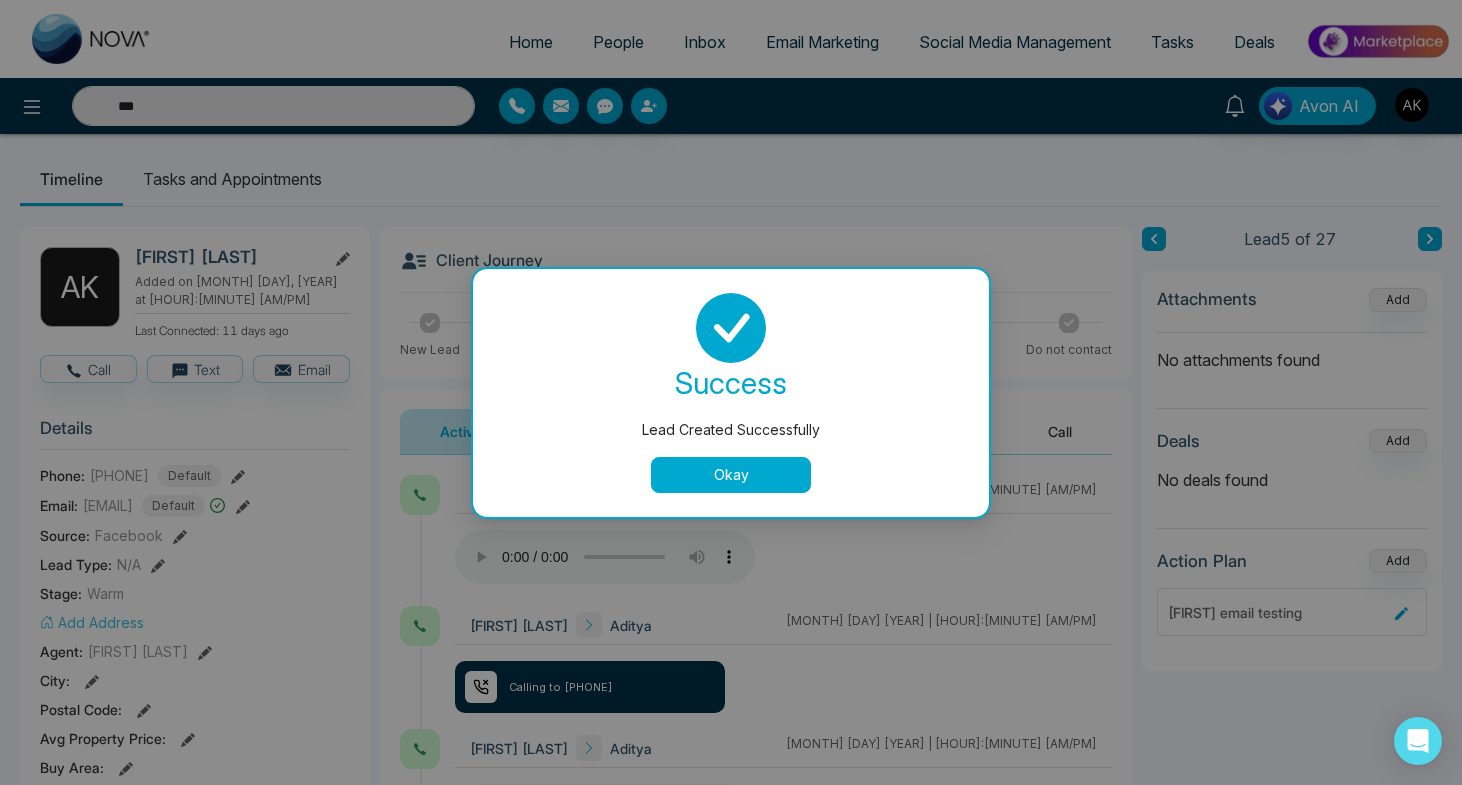 click on "Okay" at bounding box center (731, 475) 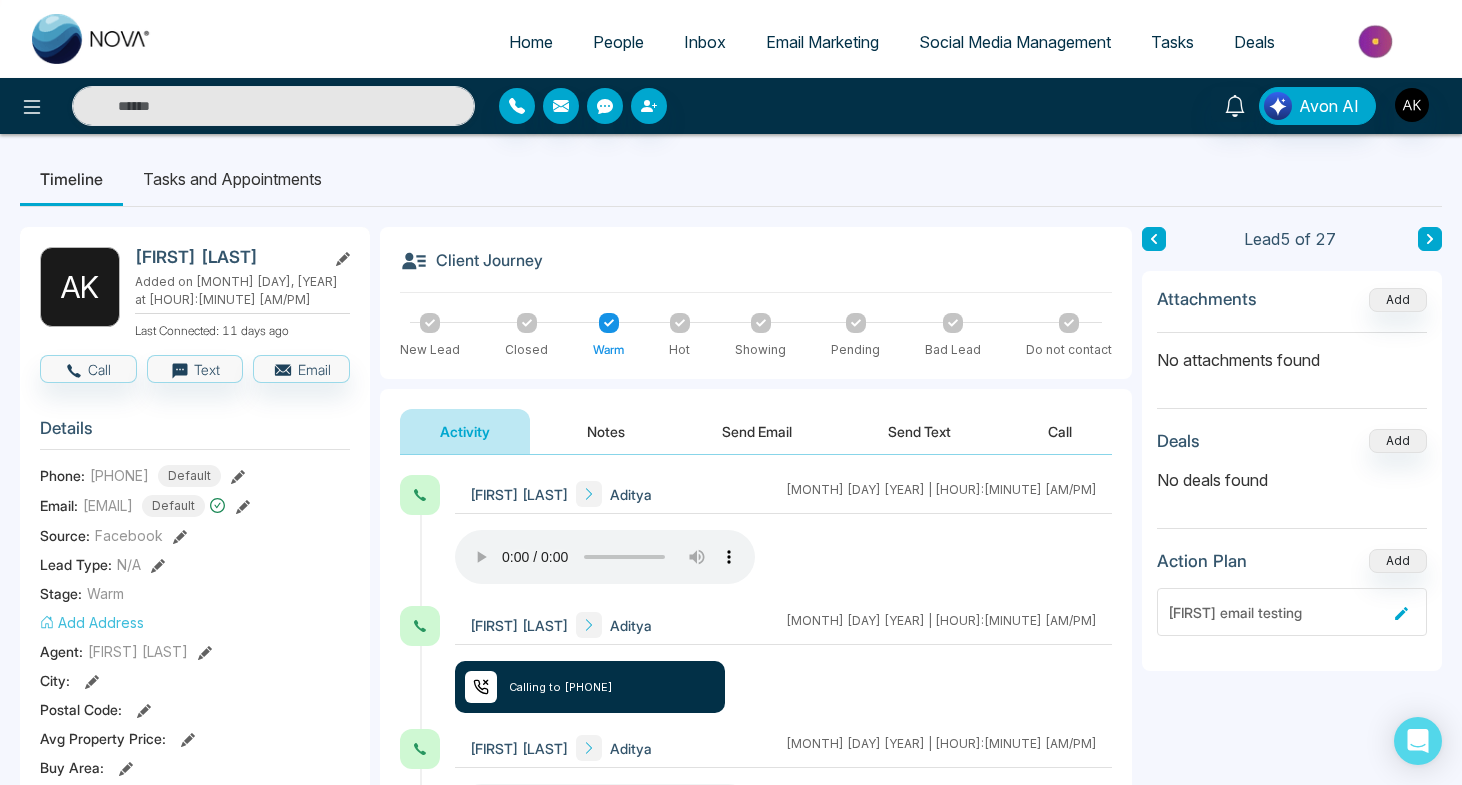 type on "***" 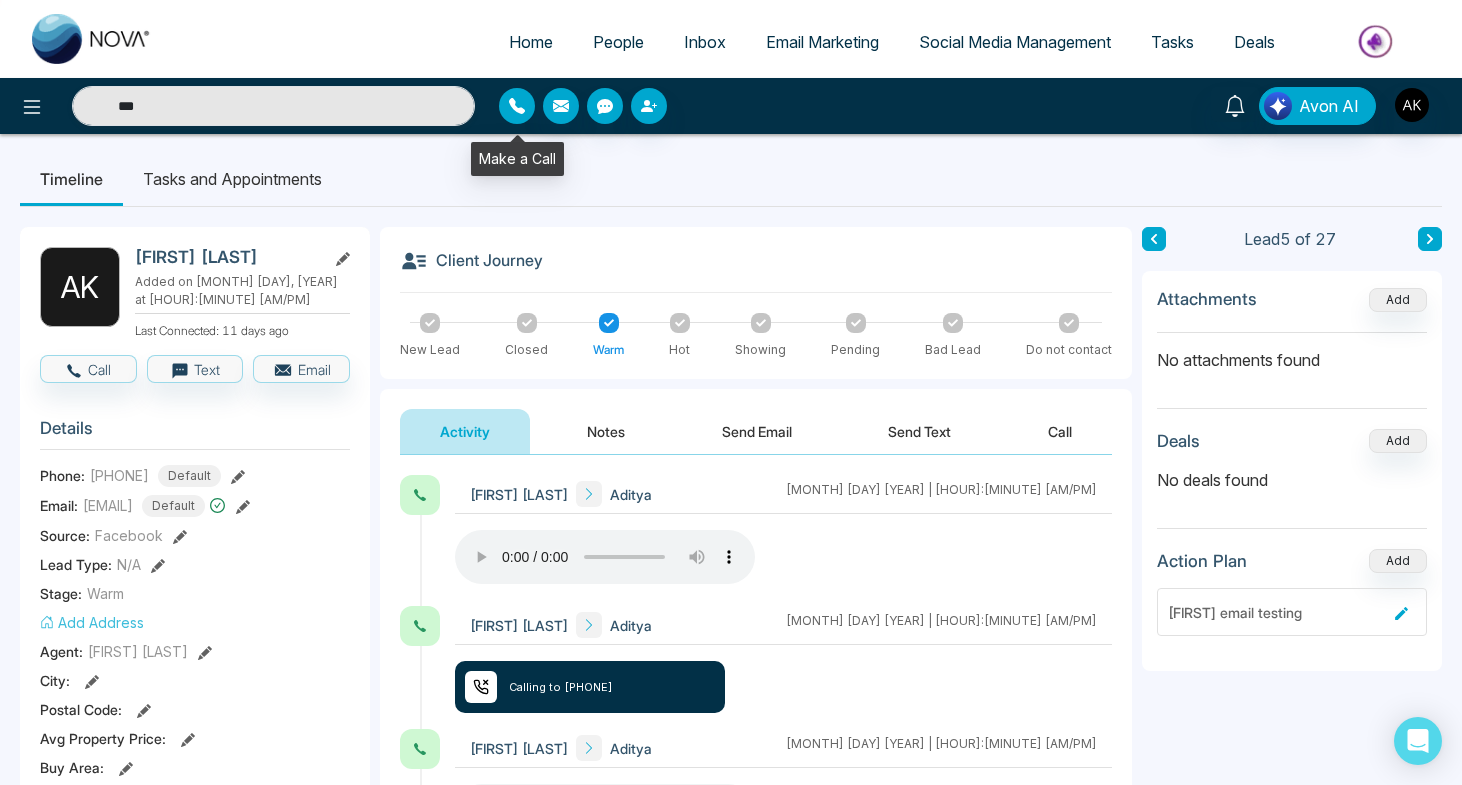 drag, startPoint x: 514, startPoint y: 103, endPoint x: 515, endPoint y: 118, distance: 15.033297 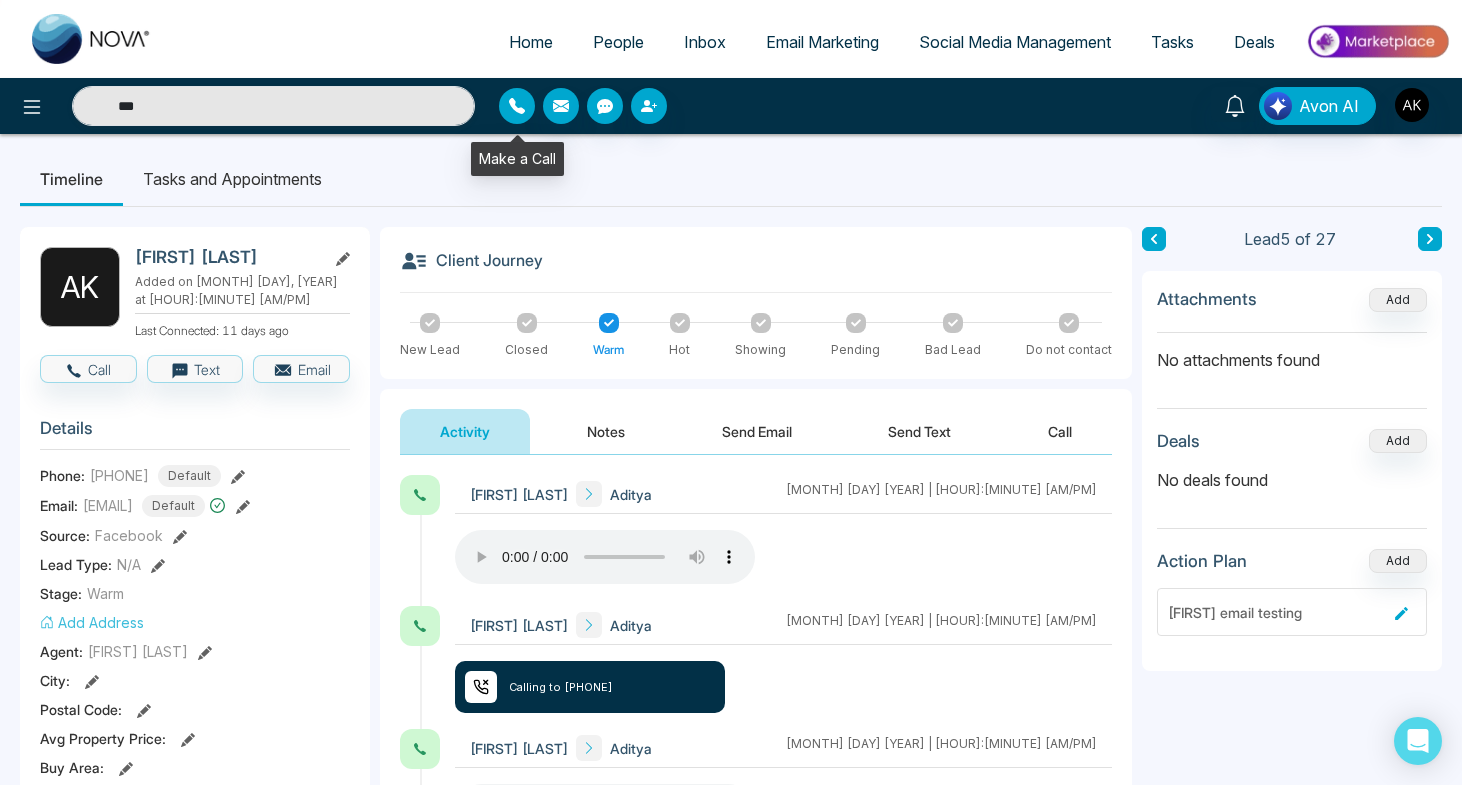 click 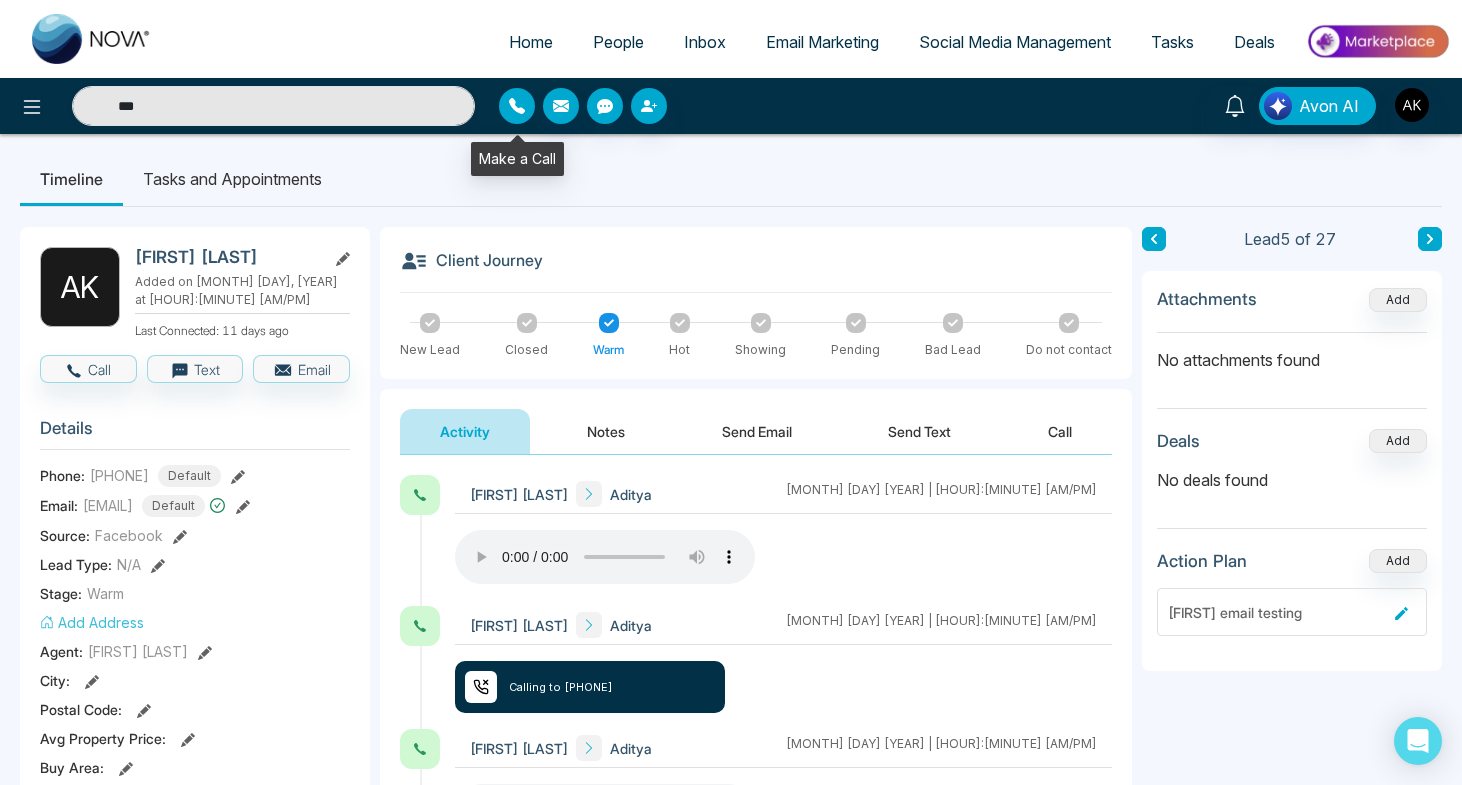 type 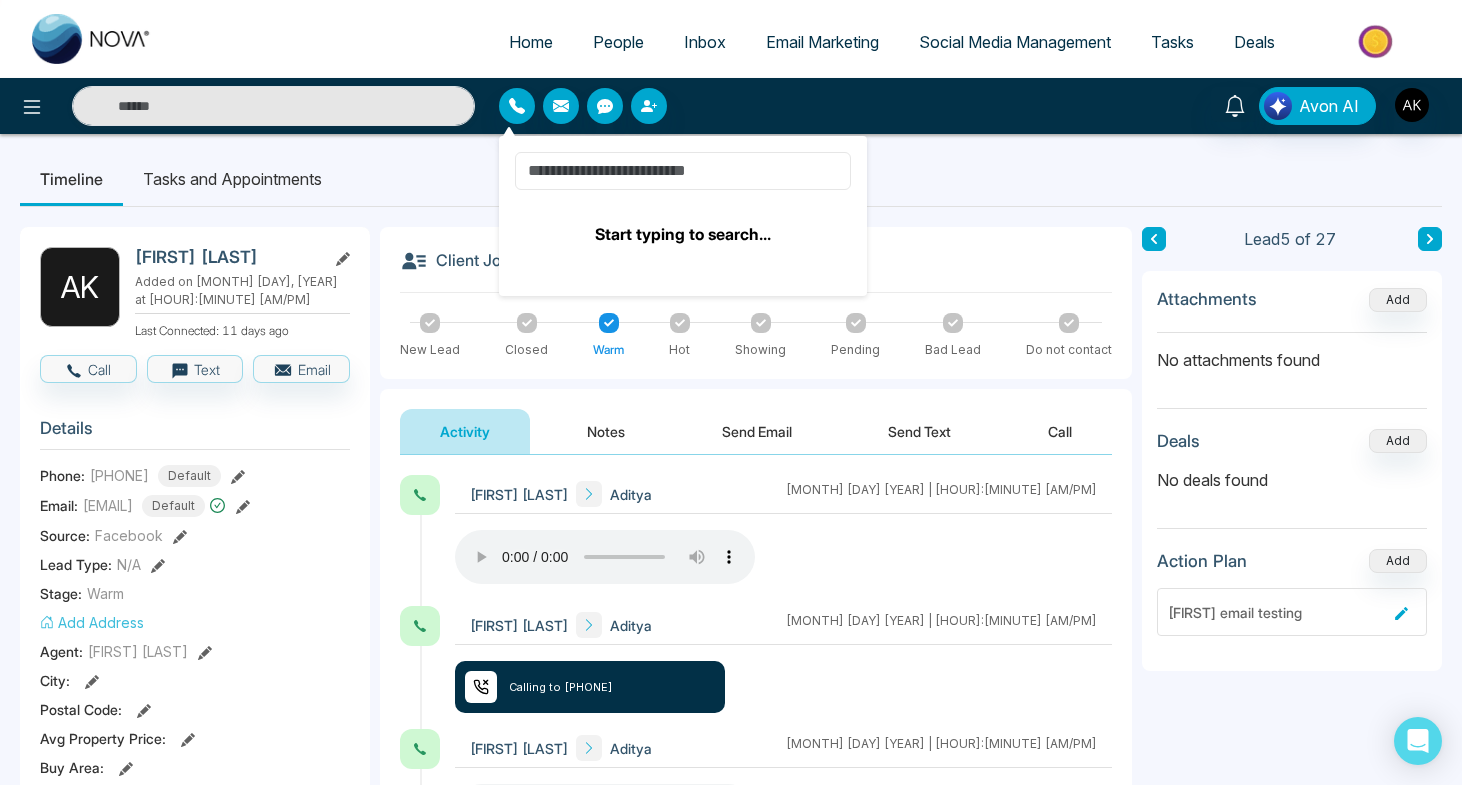 click at bounding box center (683, 171) 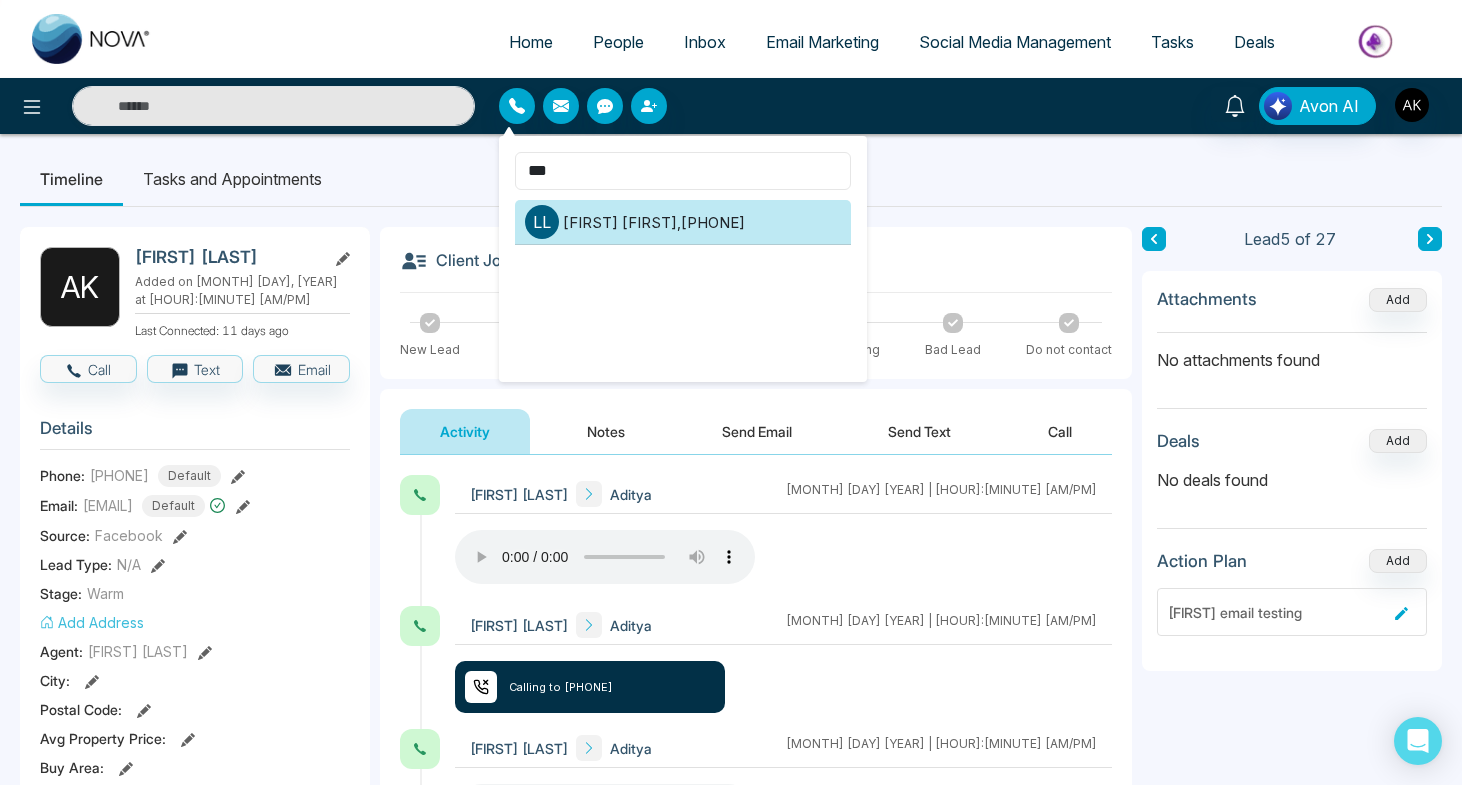 type on "***" 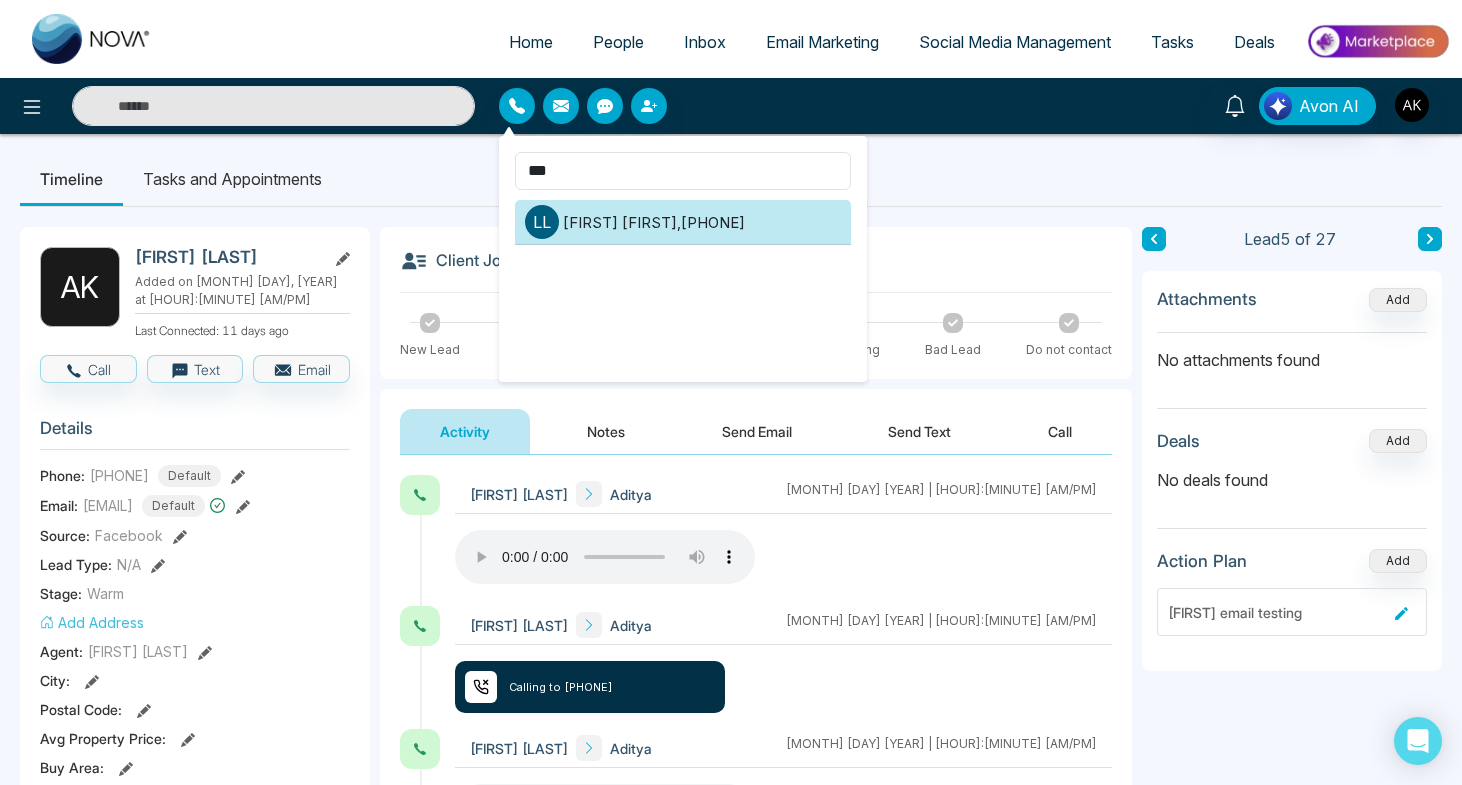click on "l [FIRST]   [FIRST]   , [PHONE]" at bounding box center (683, 222) 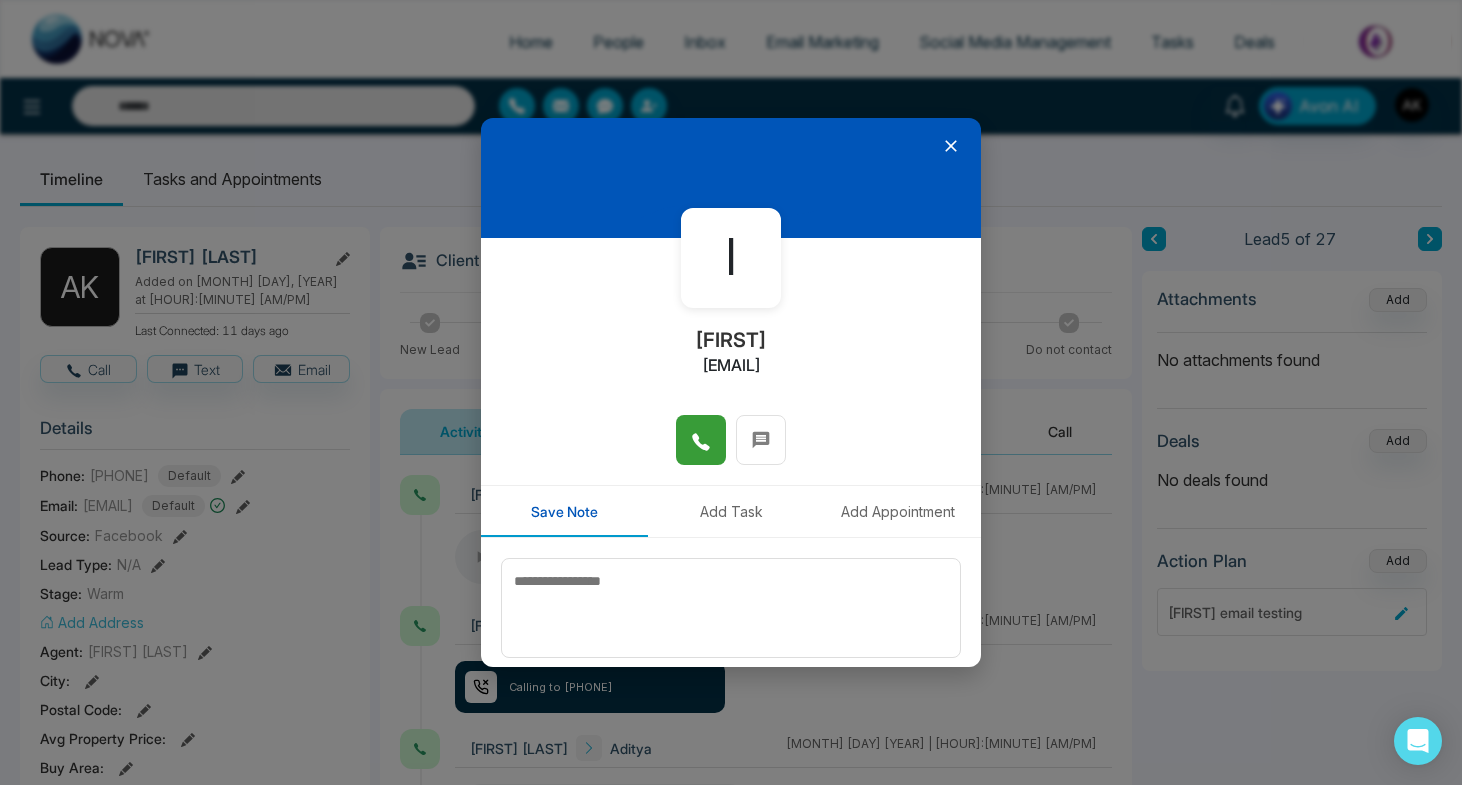 click 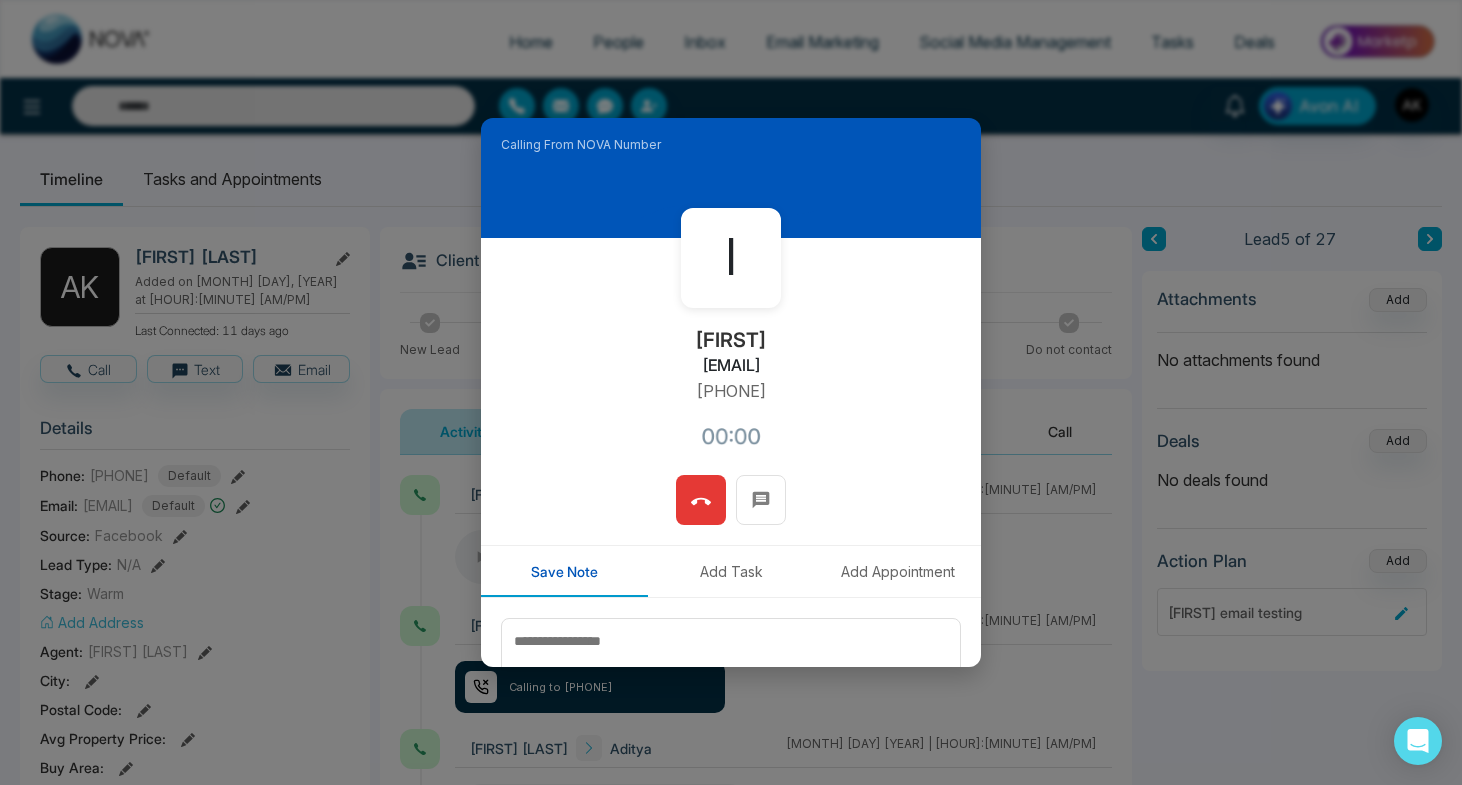 type on "***" 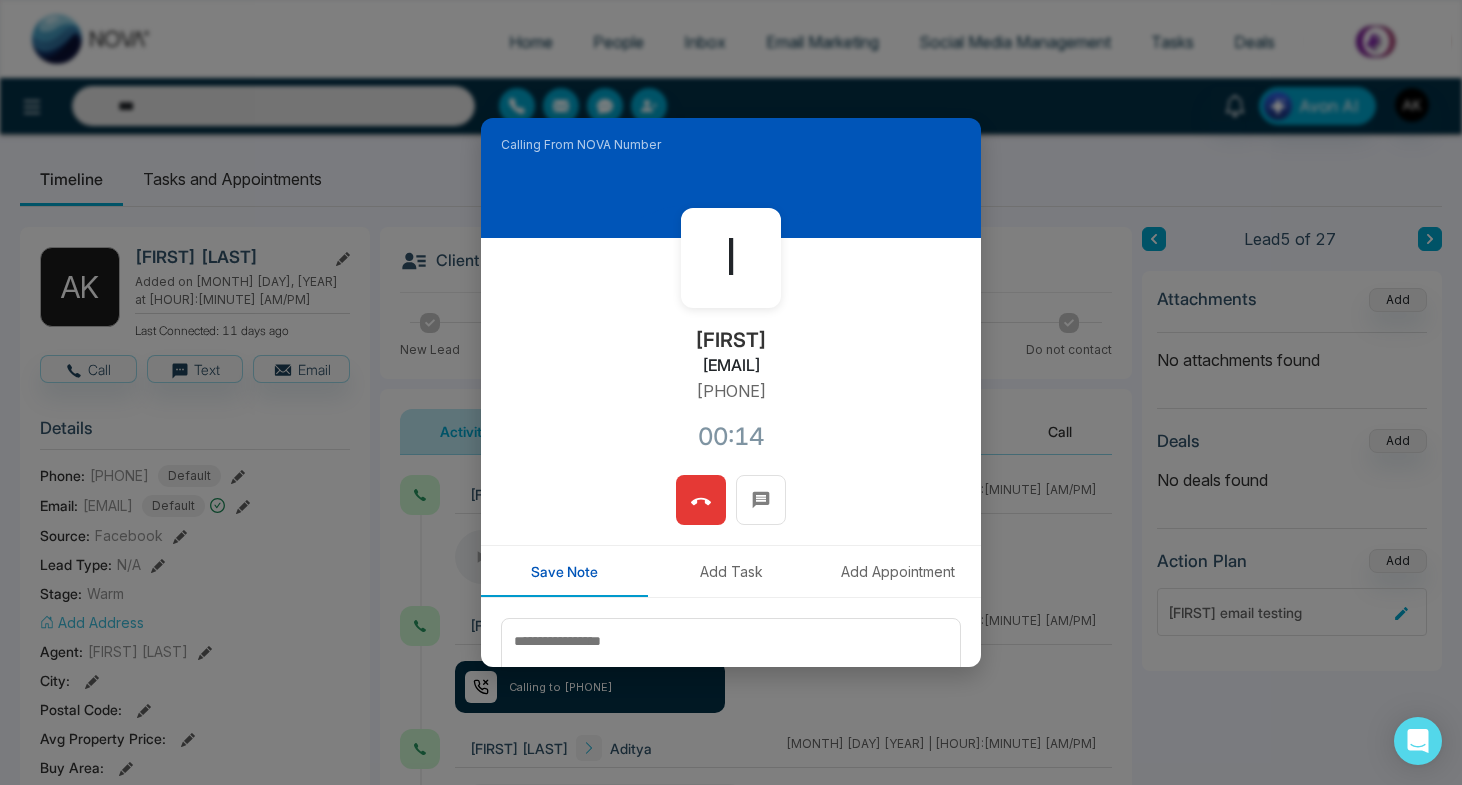 click at bounding box center [701, 500] 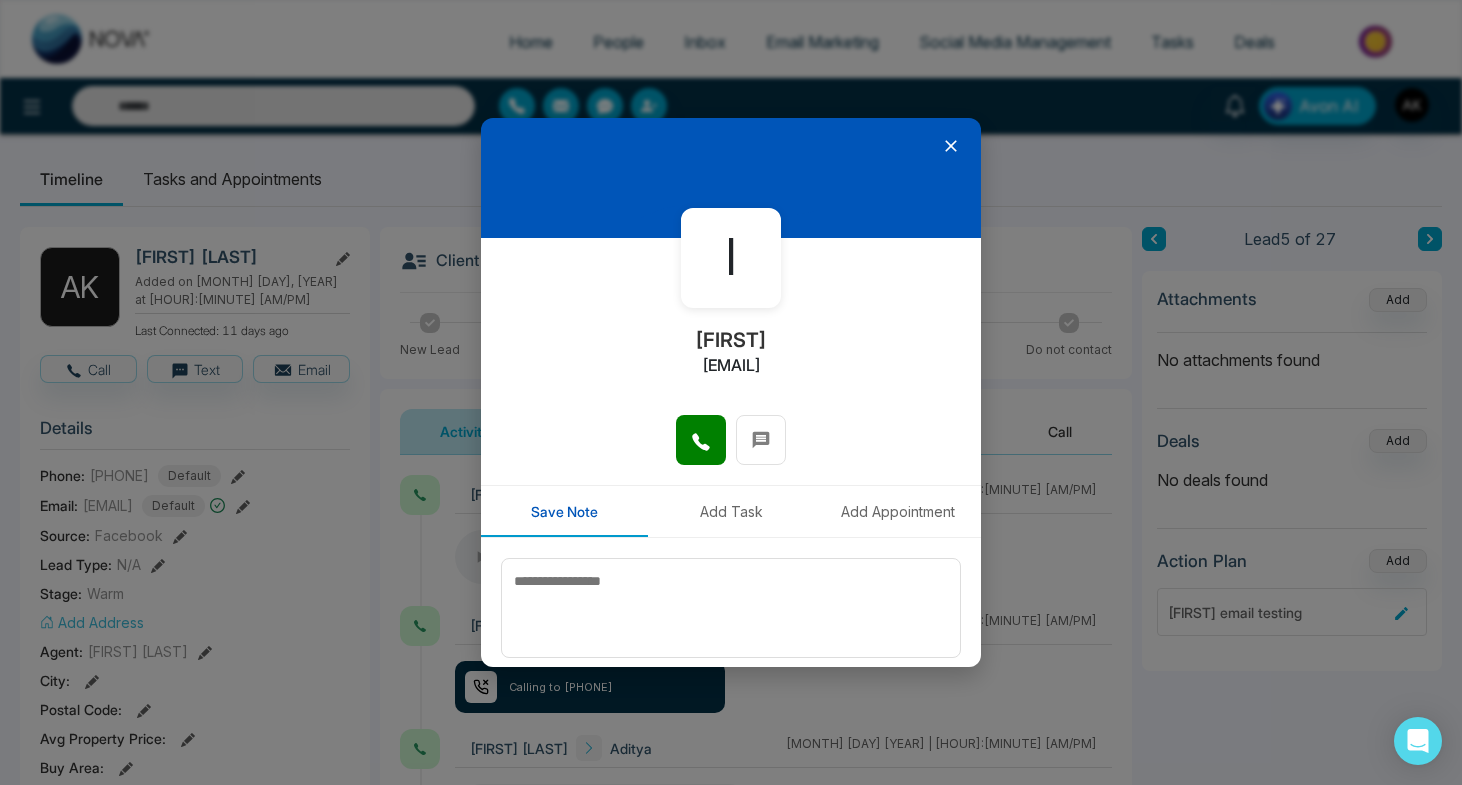 type on "***" 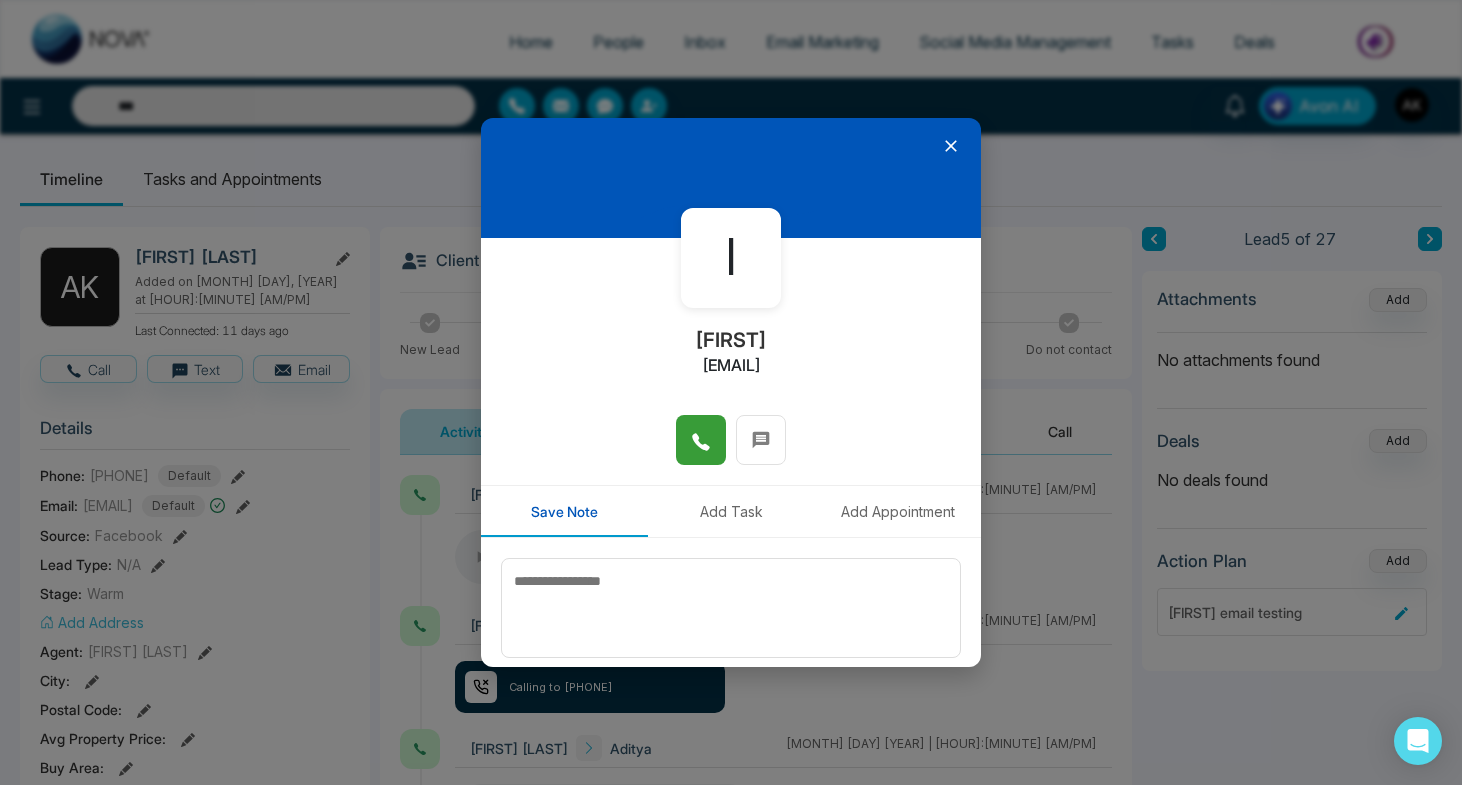 click 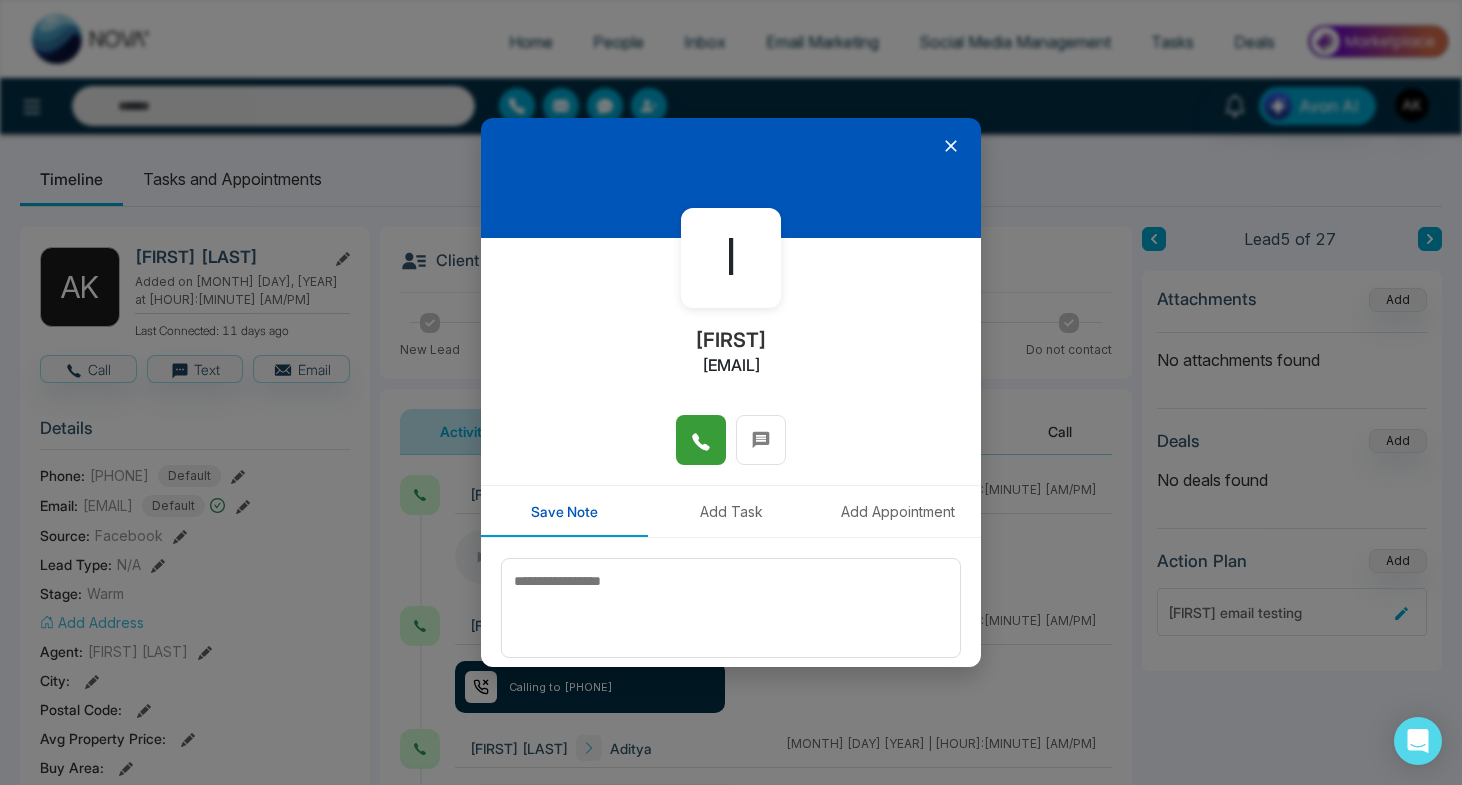 type on "***" 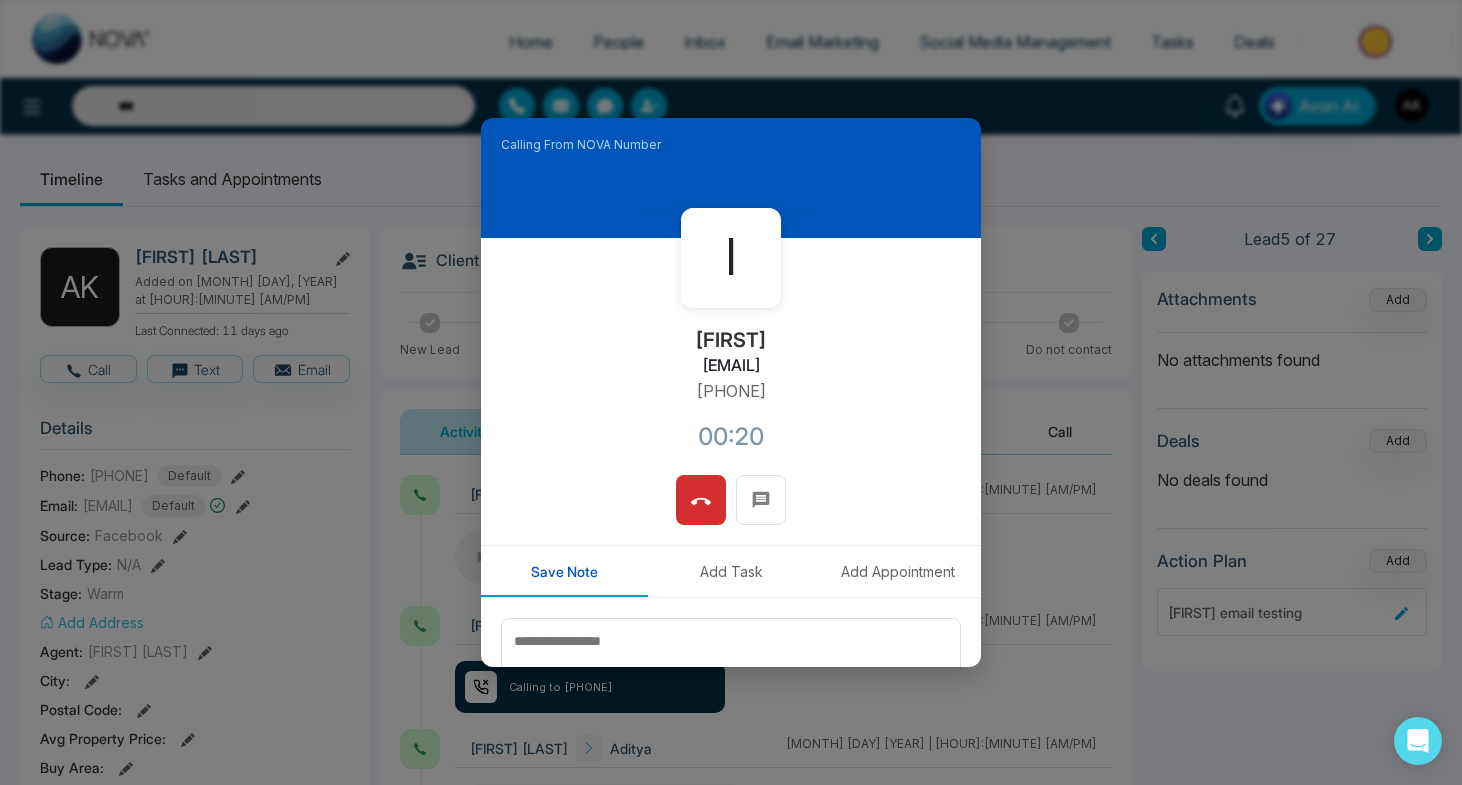 click 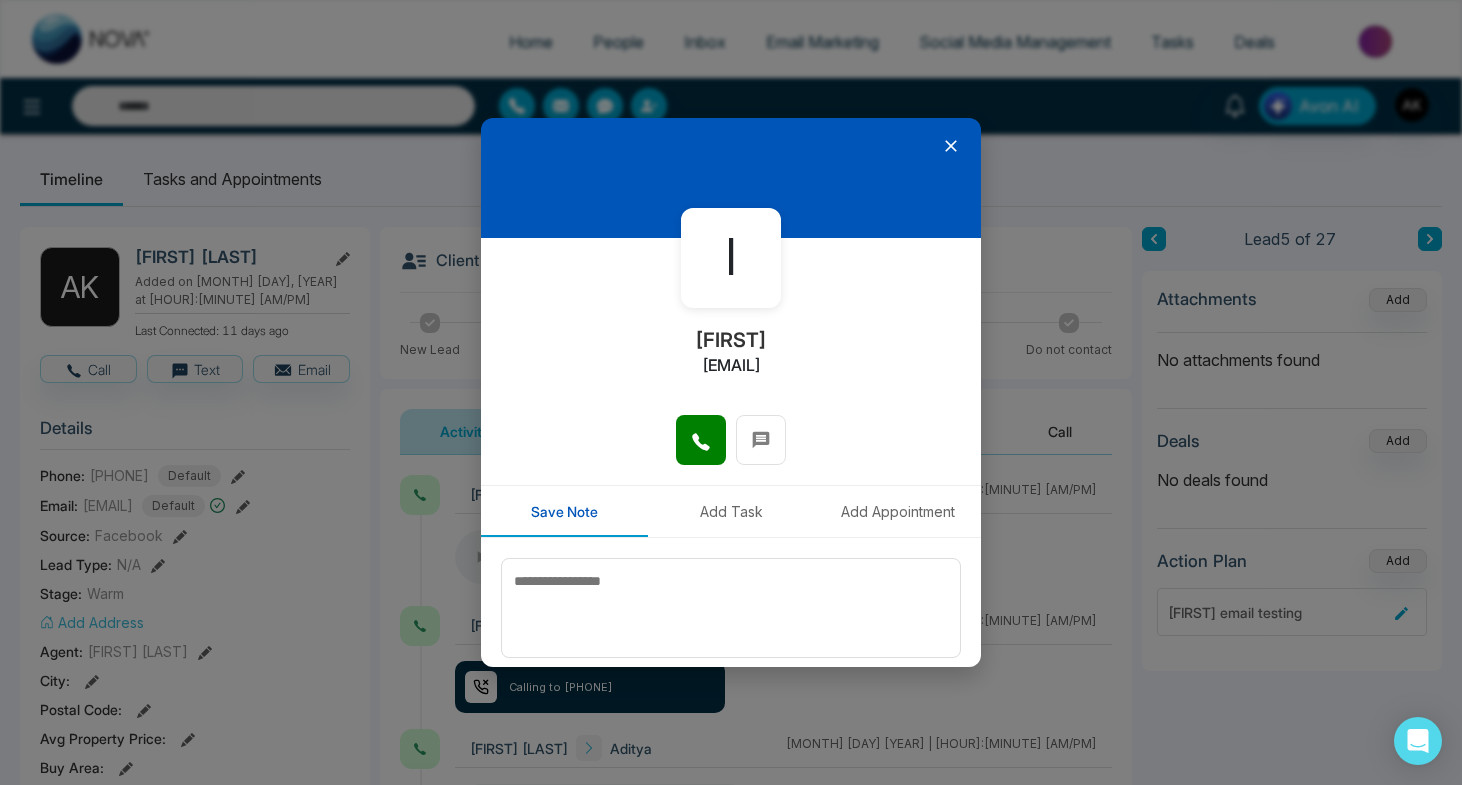 type on "***" 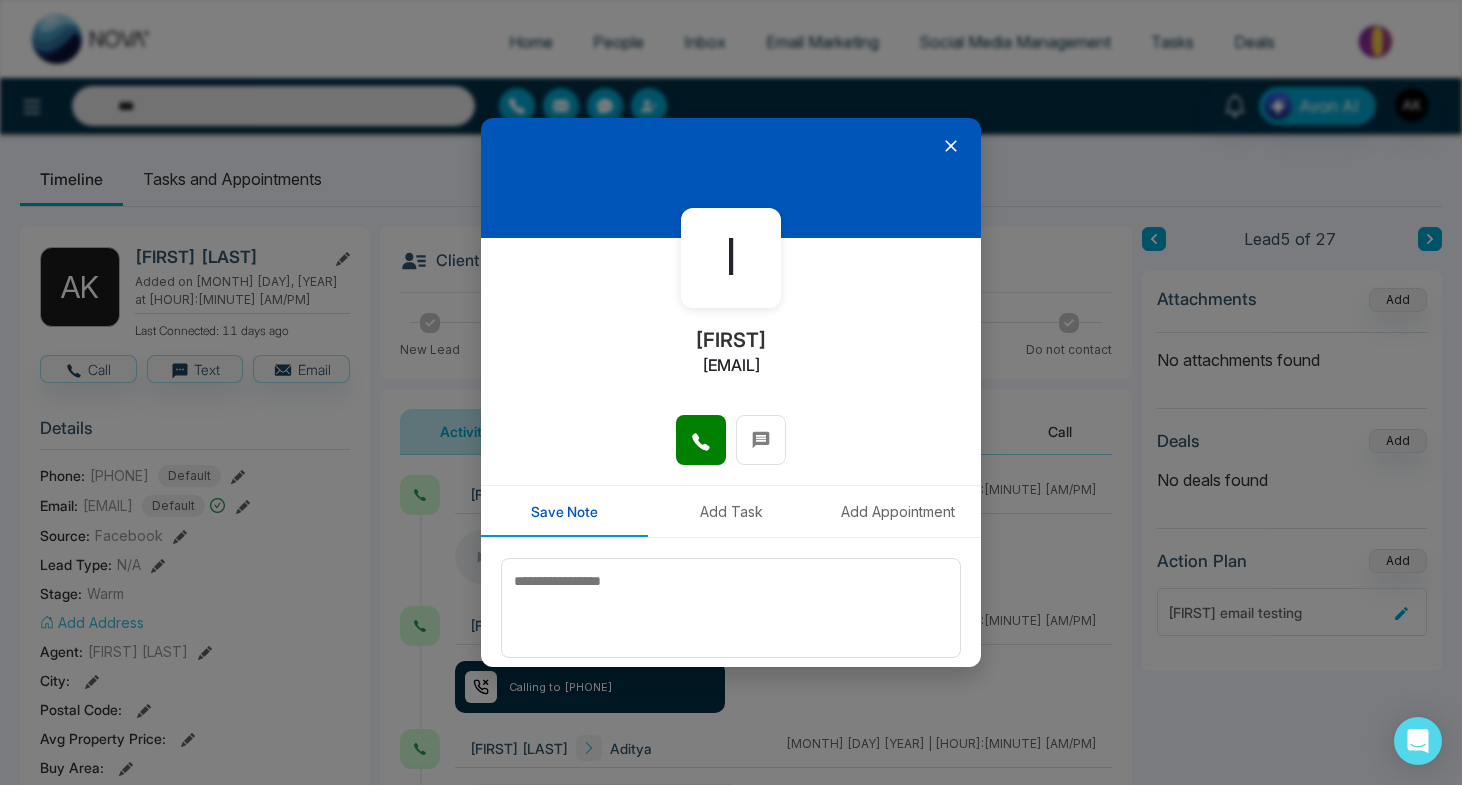 drag, startPoint x: 951, startPoint y: 144, endPoint x: 940, endPoint y: 148, distance: 11.7046995 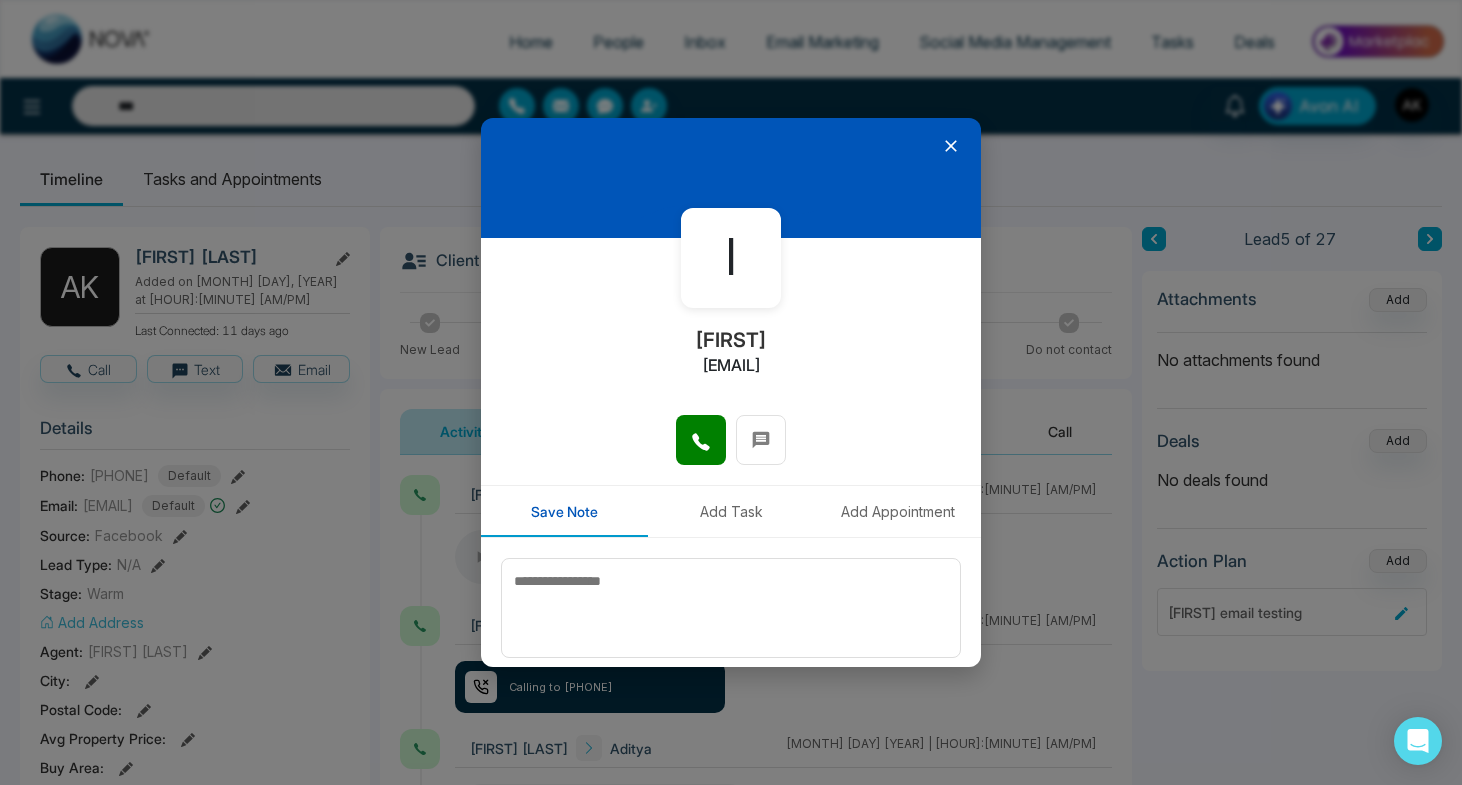 click 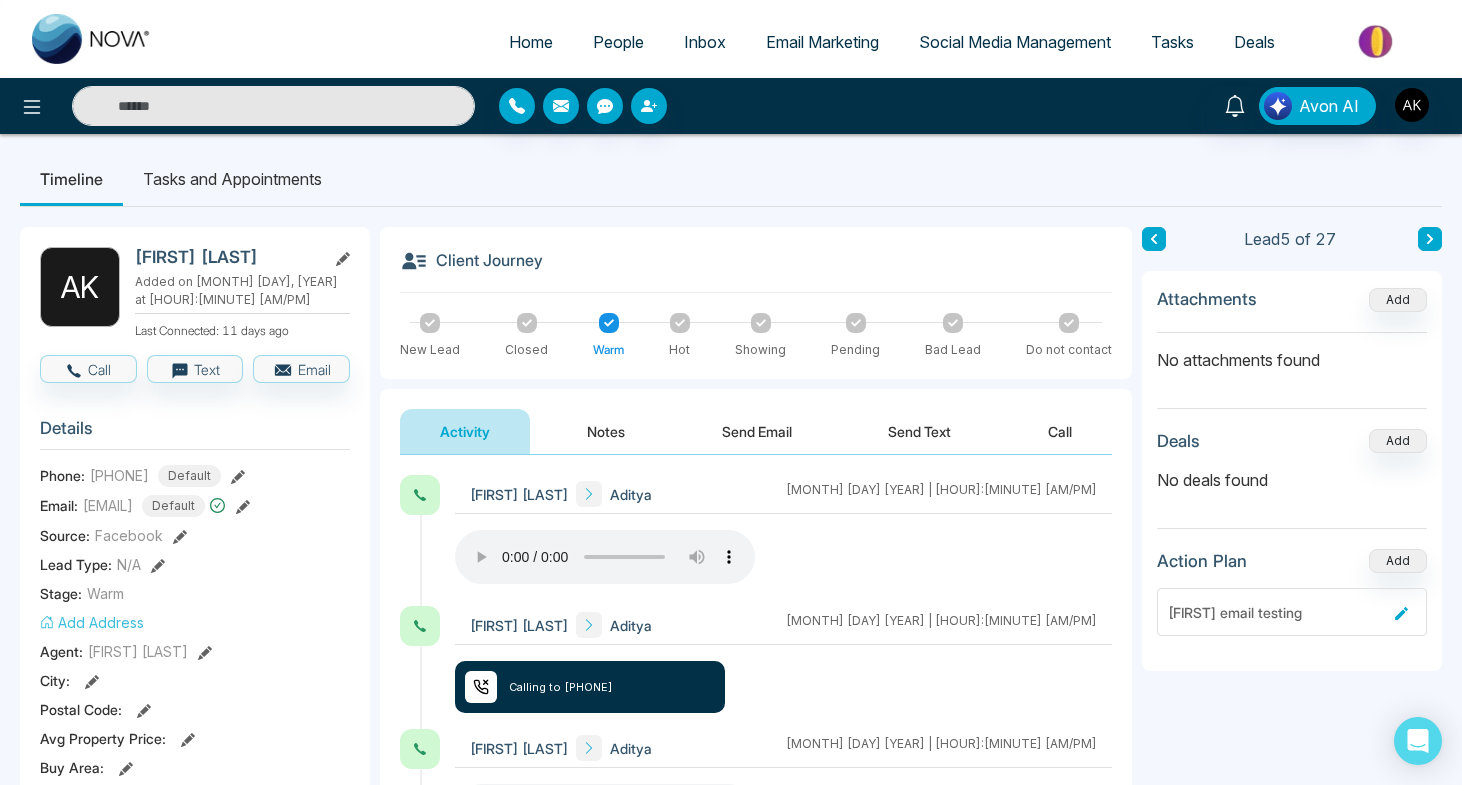 click at bounding box center (273, 106) 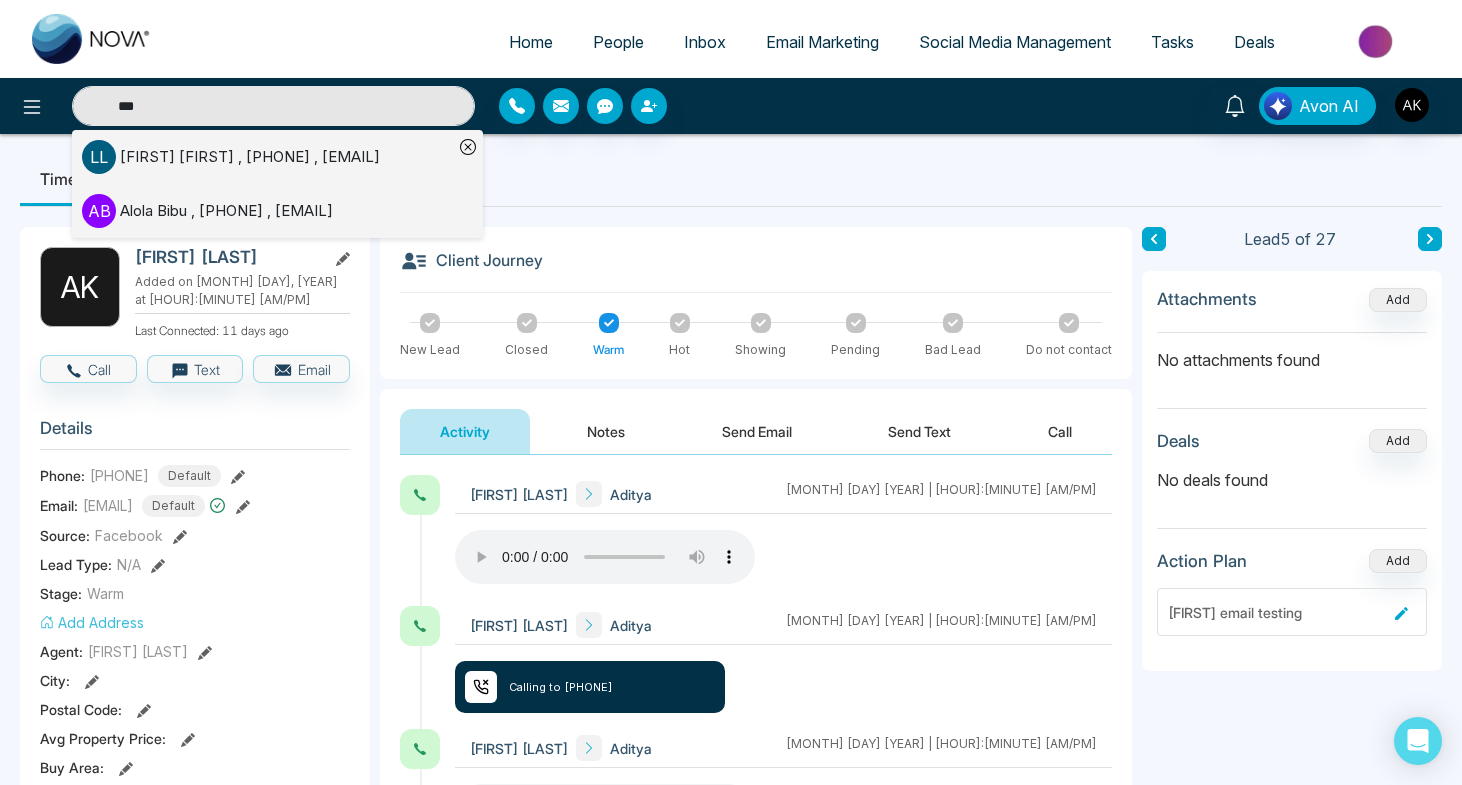 scroll, scrollTop: 26, scrollLeft: 0, axis: vertical 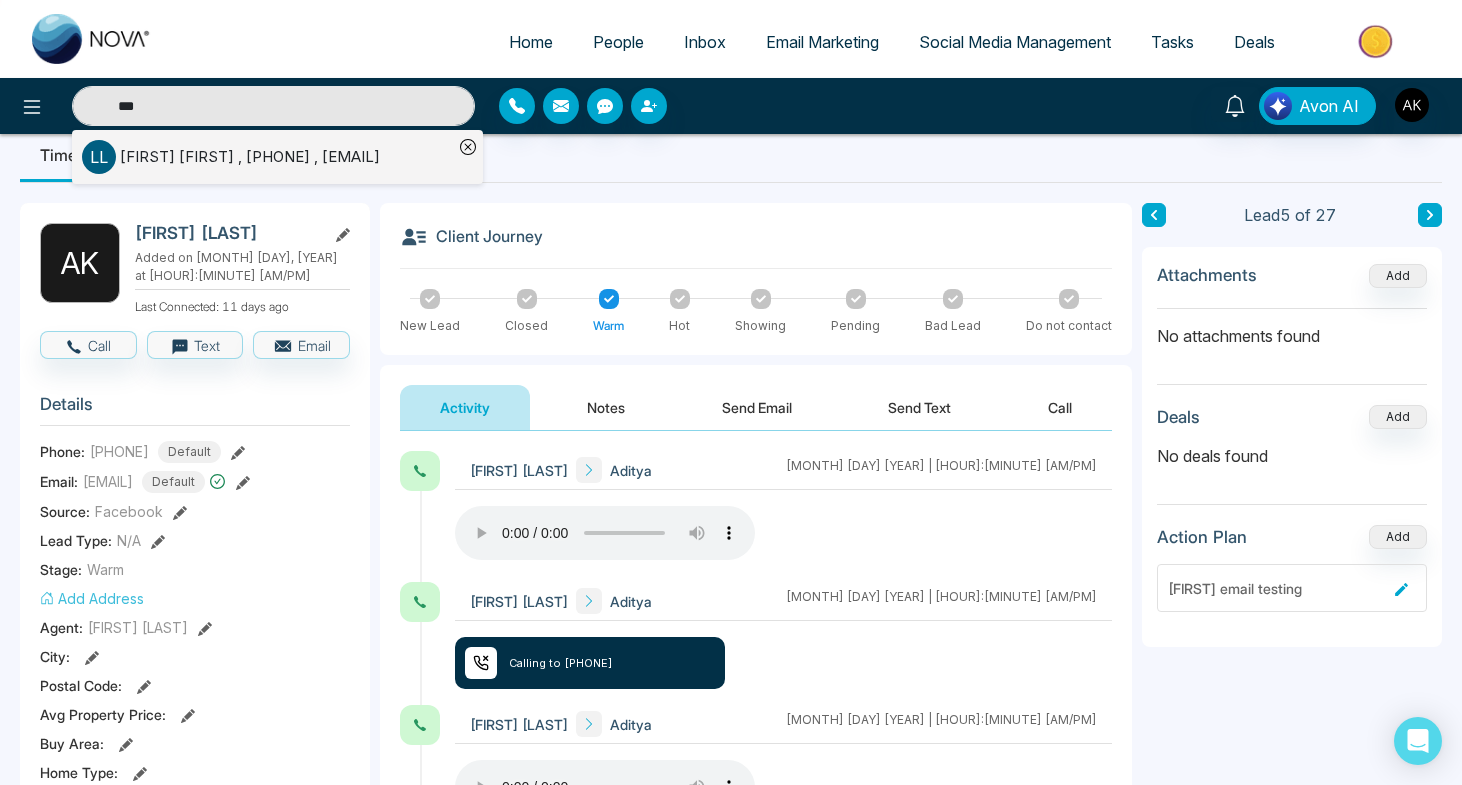 type on "***" 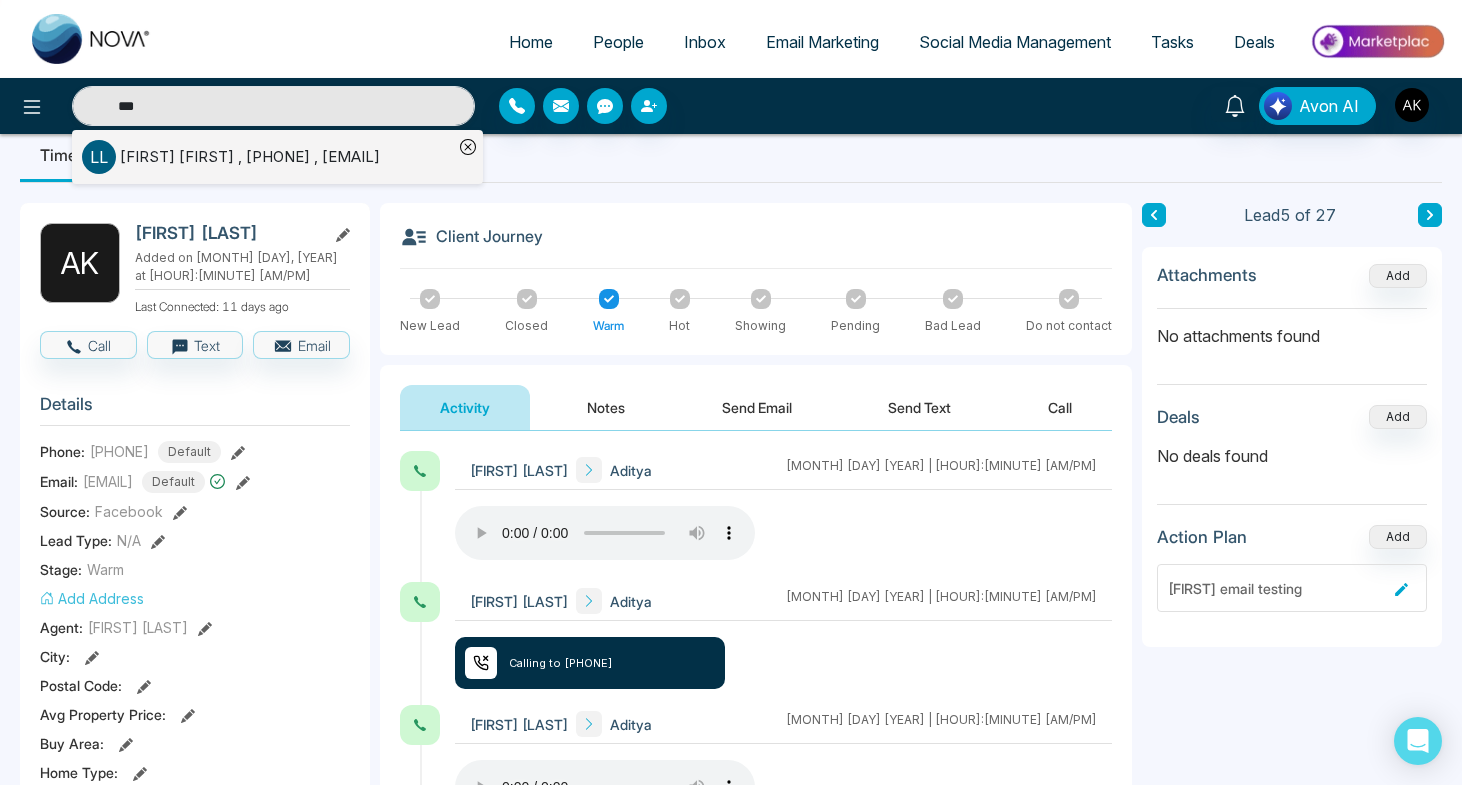 click on "[FIRST]   [FIRST]   , [PHONE]   , [EMAIL]" at bounding box center [250, 157] 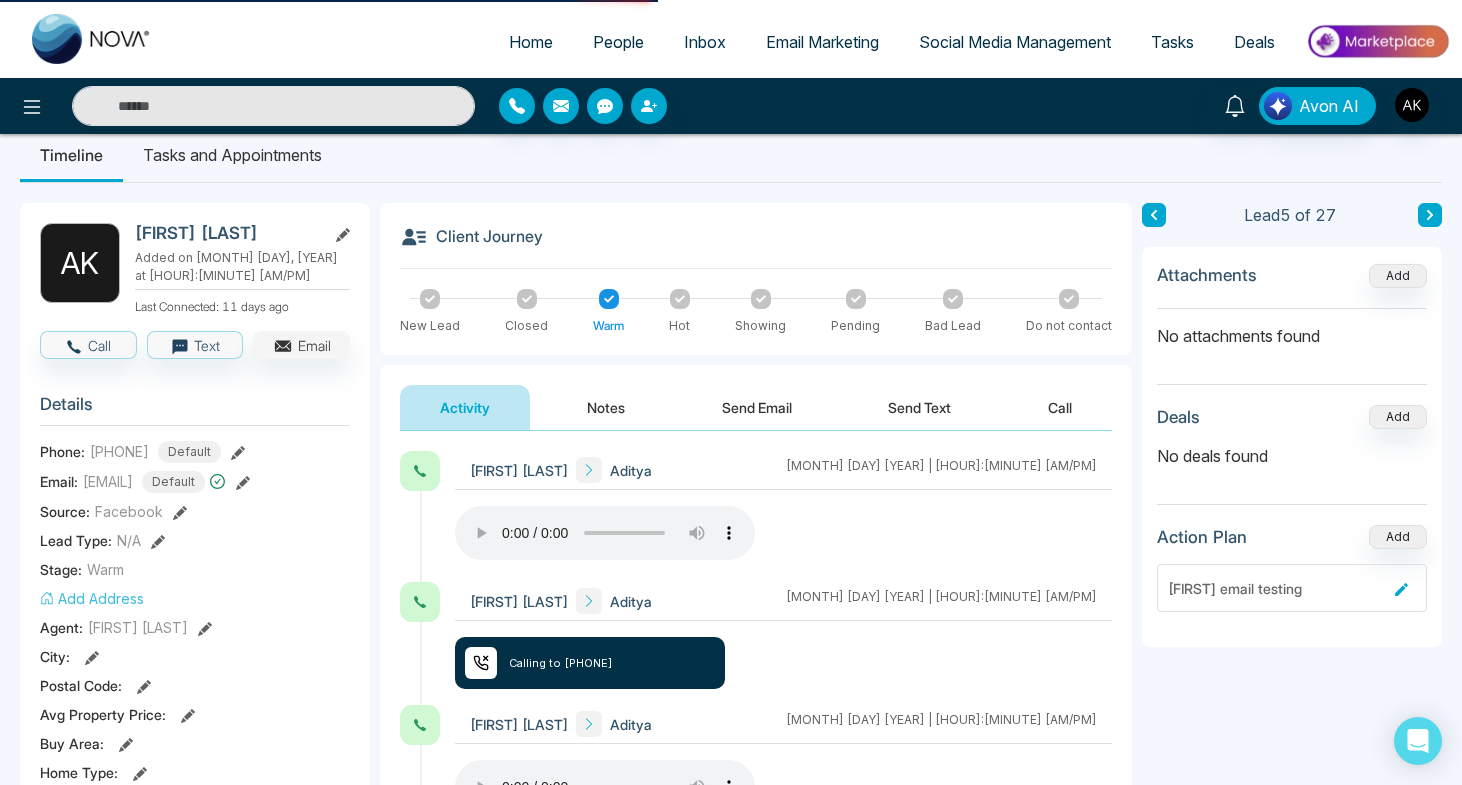 type on "***" 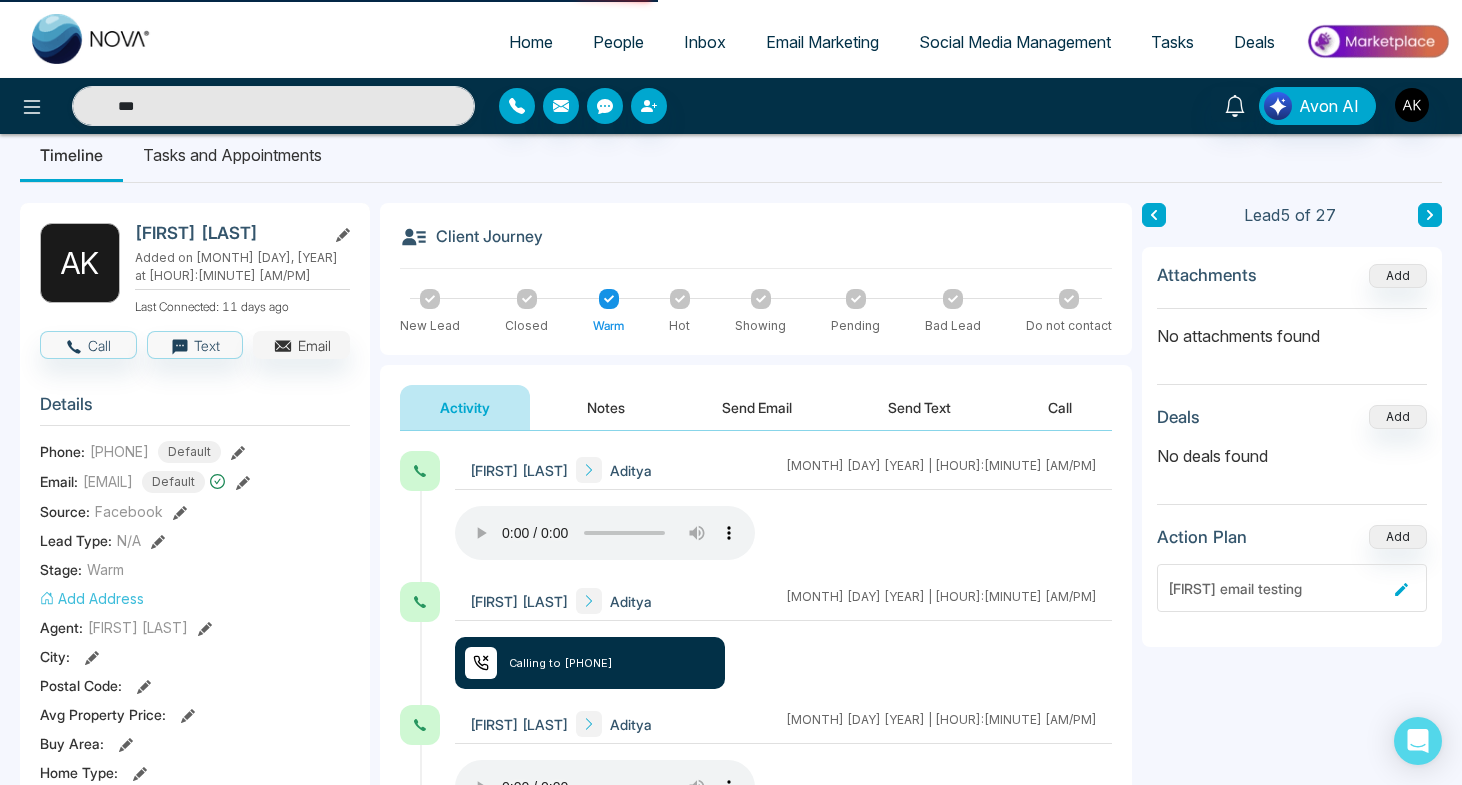 scroll, scrollTop: 0, scrollLeft: 0, axis: both 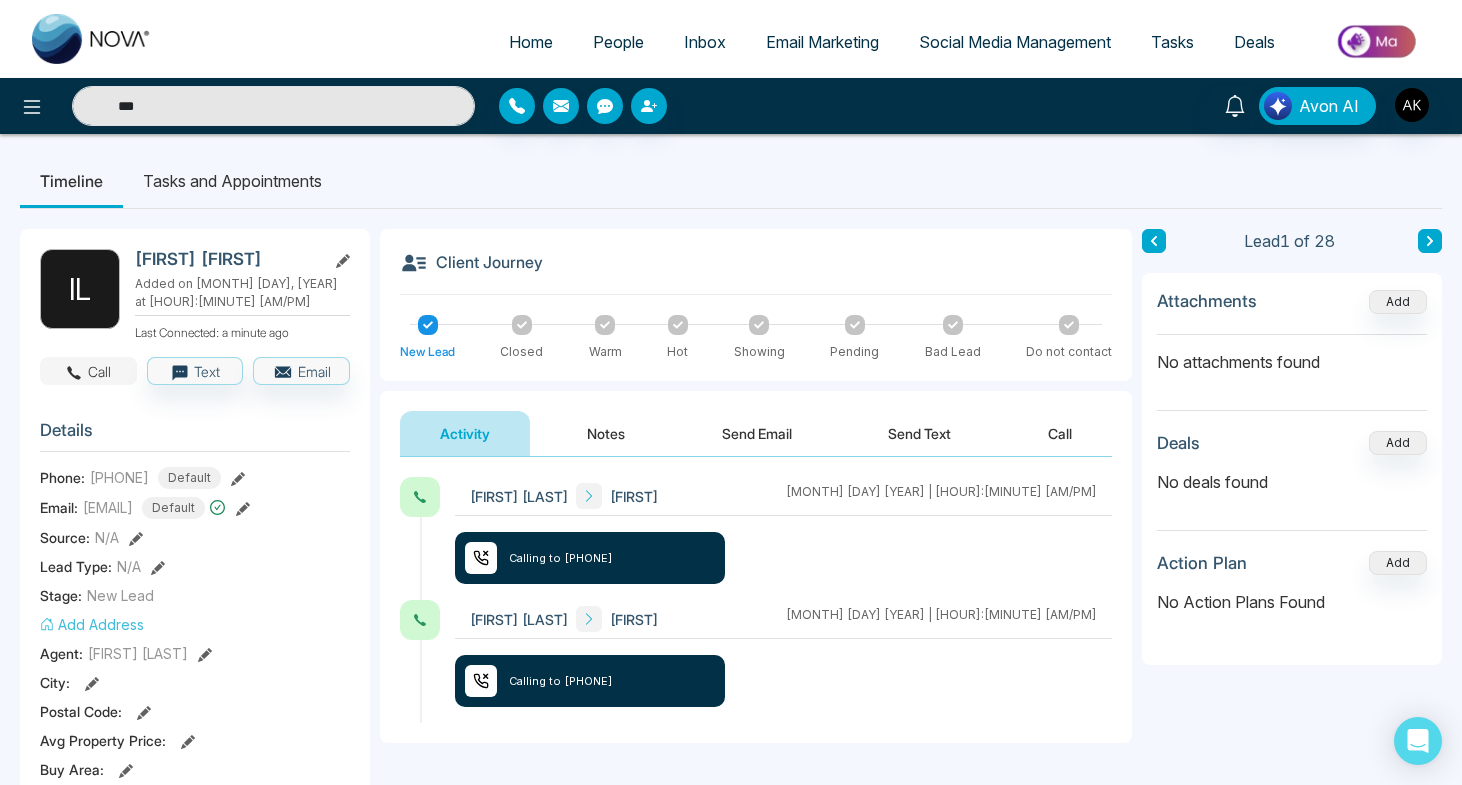 click on "Call" at bounding box center (88, 371) 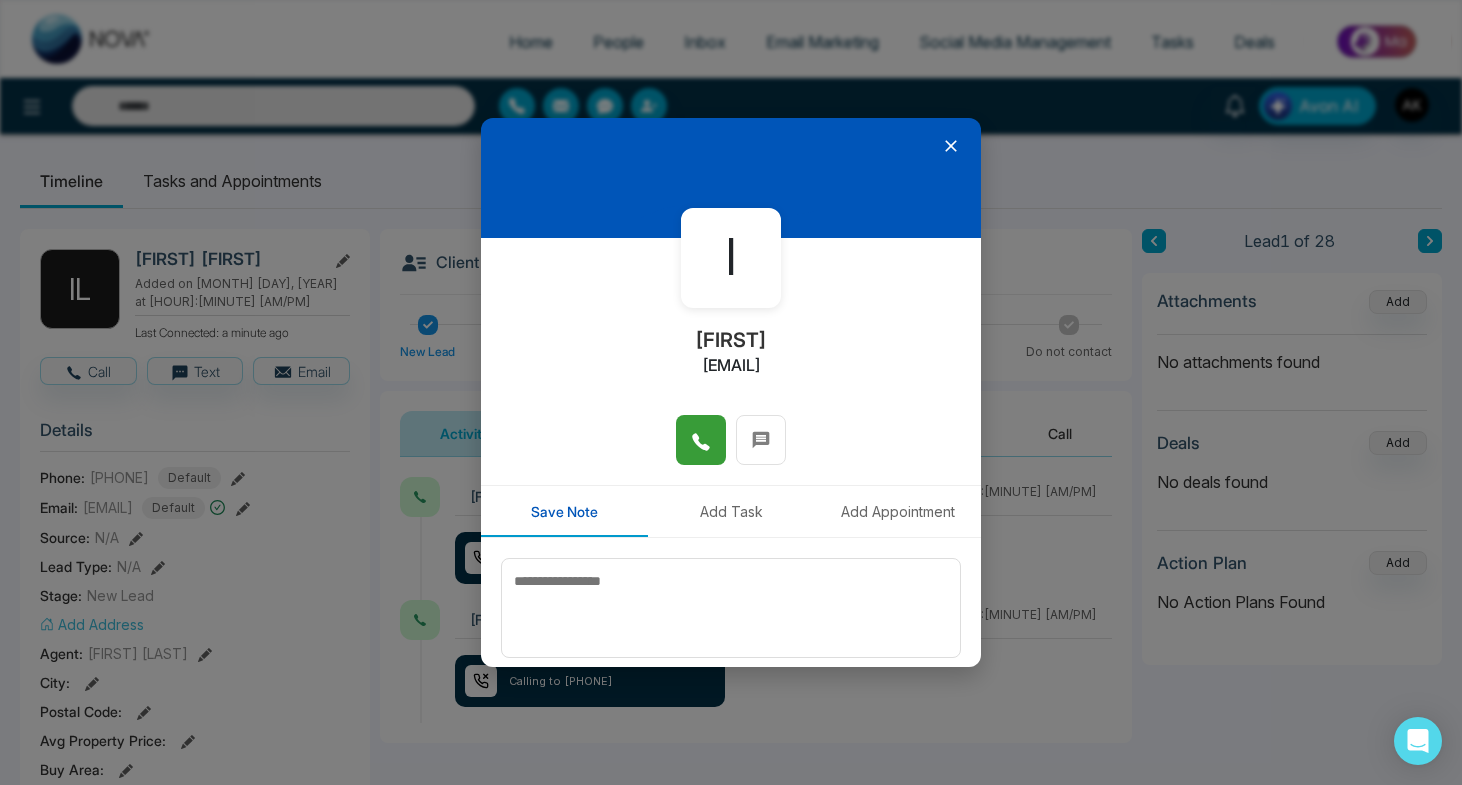 click at bounding box center [701, 440] 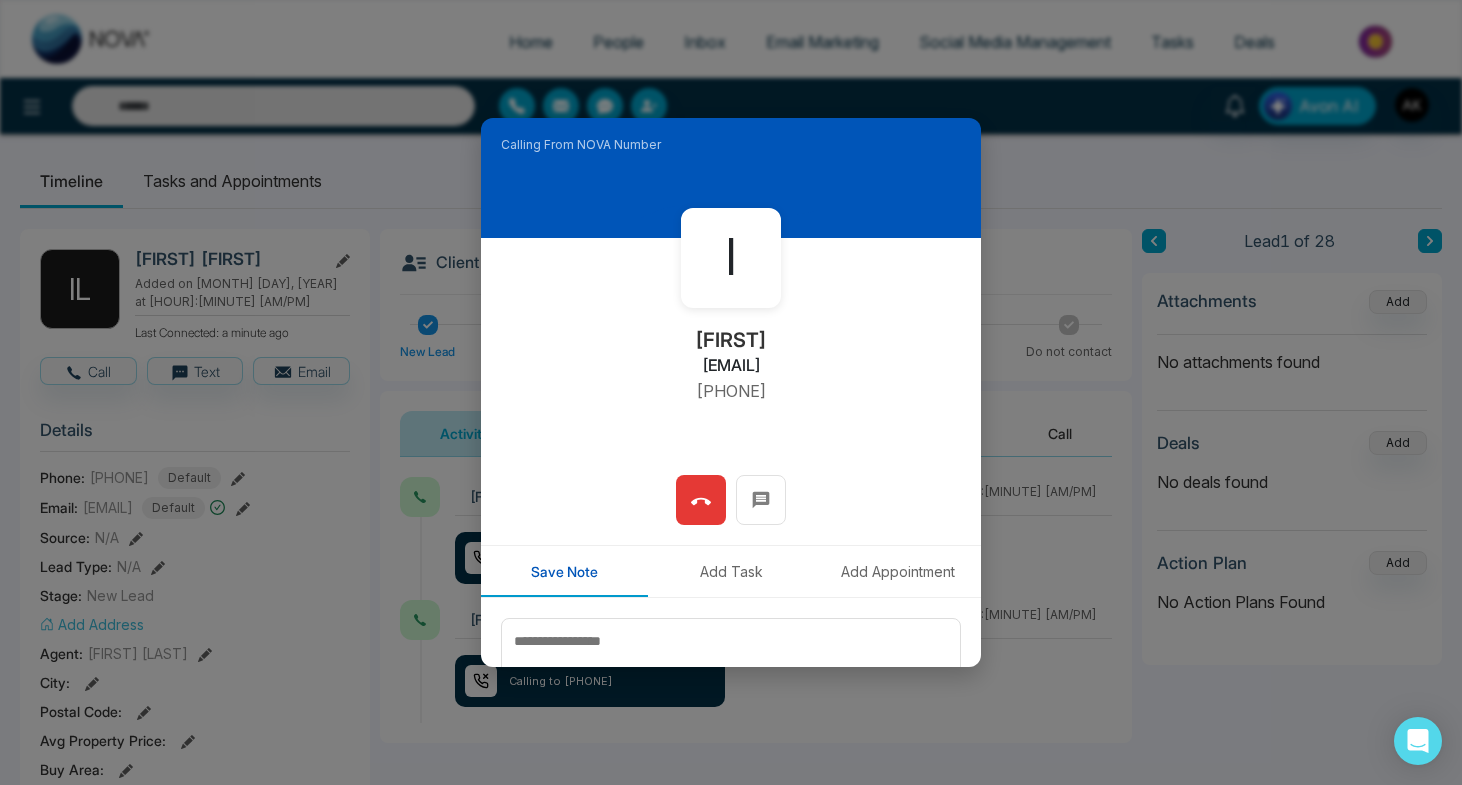type on "***" 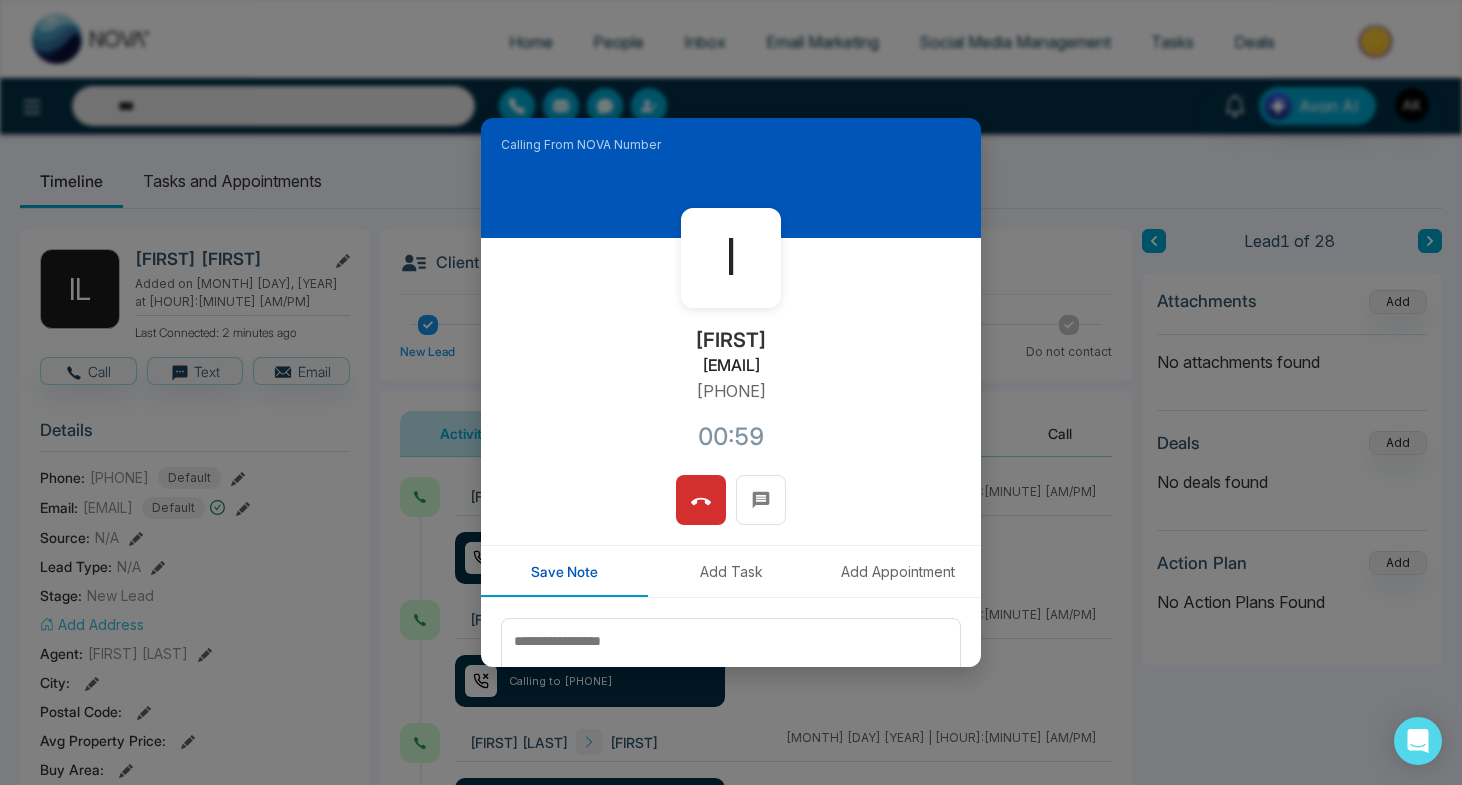 drag, startPoint x: 868, startPoint y: 394, endPoint x: 1094, endPoint y: 838, distance: 498.2088 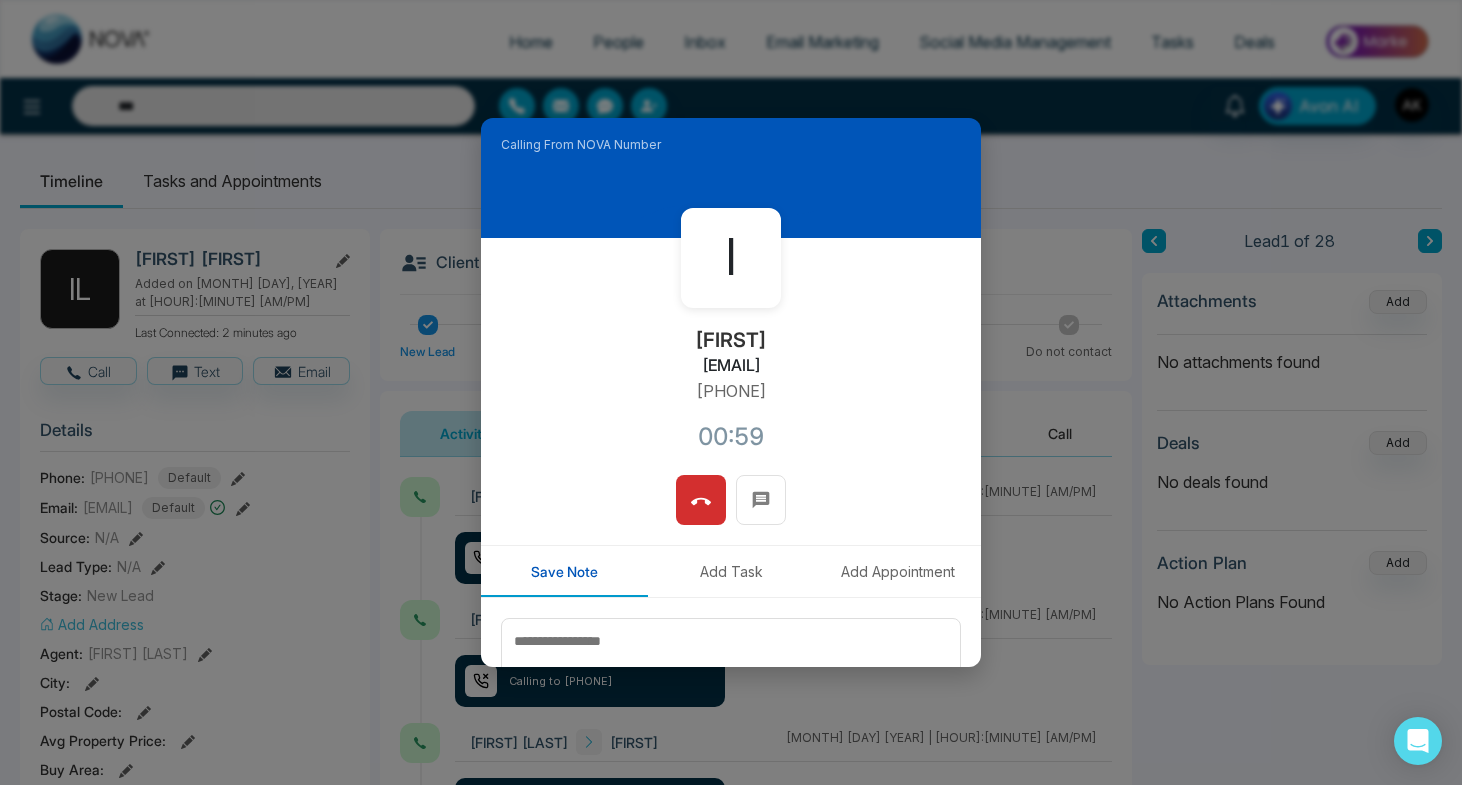 click on "Home People Inbox Email Marketing Social Media Management Tasks Deals *** Avon AI Timeline Tasks and Appointments l [FIRST] [FIRST] Added on   [MONTH] [DAY], [YEAR] at [HOUR]:[MINUTE] [AM/PM] Last Connected:   2 minutes ago   Call   Text   Email Details Phone: [PHONE] Default Email: [EMAIL] Default Source: N/A Lead Type: N/A Stage: New Lead Add Address Agent: [FIRST] [LAST] City : Postal Code : Avg Property Price : Buy Area : Home Type : Start Date : Last Contact Date : Province : Timeframe : Urgency : Tags No Tag Found Is this lead a Realtor? Lead Summary 2 Calls 0 Texts 0 Emails Social Profile   Not found Not found Not found Custom Lead Data Delete lead   Client Journey New Lead Closed Warm Hot Showing Pending Bad Lead Do not contact Activity Notes Send Email Send Text Call [FIRST] [LAST] [FIRST] [MONTH] [DAY] [YEAR] | [HOUR]:[MINUTE] [AM/PM] Calling to [PHONE] [FIRST] [LAST] [FIRST] [MONTH] [DAY] [YEAR] | [HOUR]:[MINUTE] [AM/PM] Calling to [PHONE] [FIRST] [LAST] [FIRST] [MONTH] [DAY] [YEAR] | [HOUR]:[MINUTE] [AM/PM] Calling to [PHONE] Nova AI : Email Generator   ***" at bounding box center (731, 392) 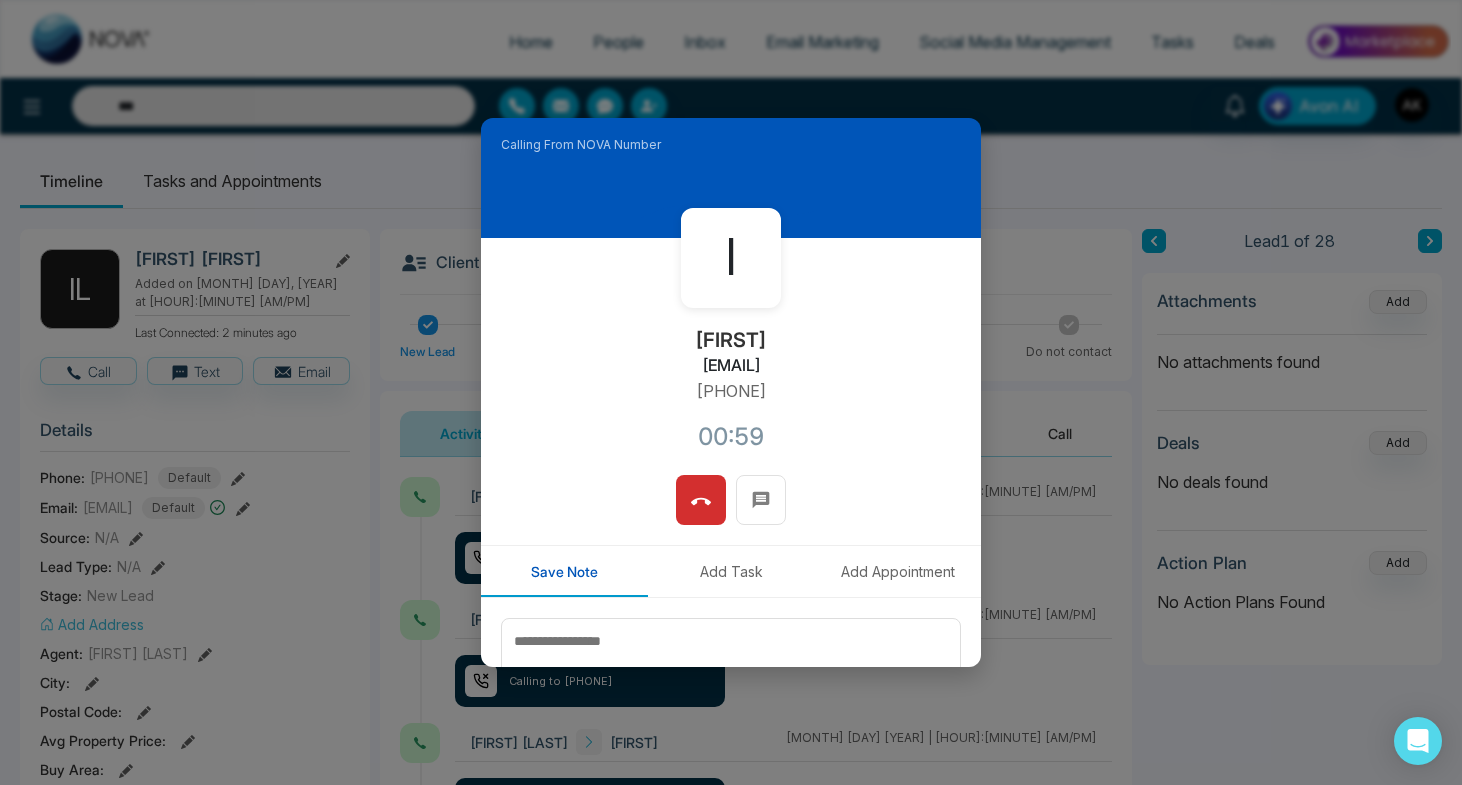 scroll, scrollTop: 131, scrollLeft: 0, axis: vertical 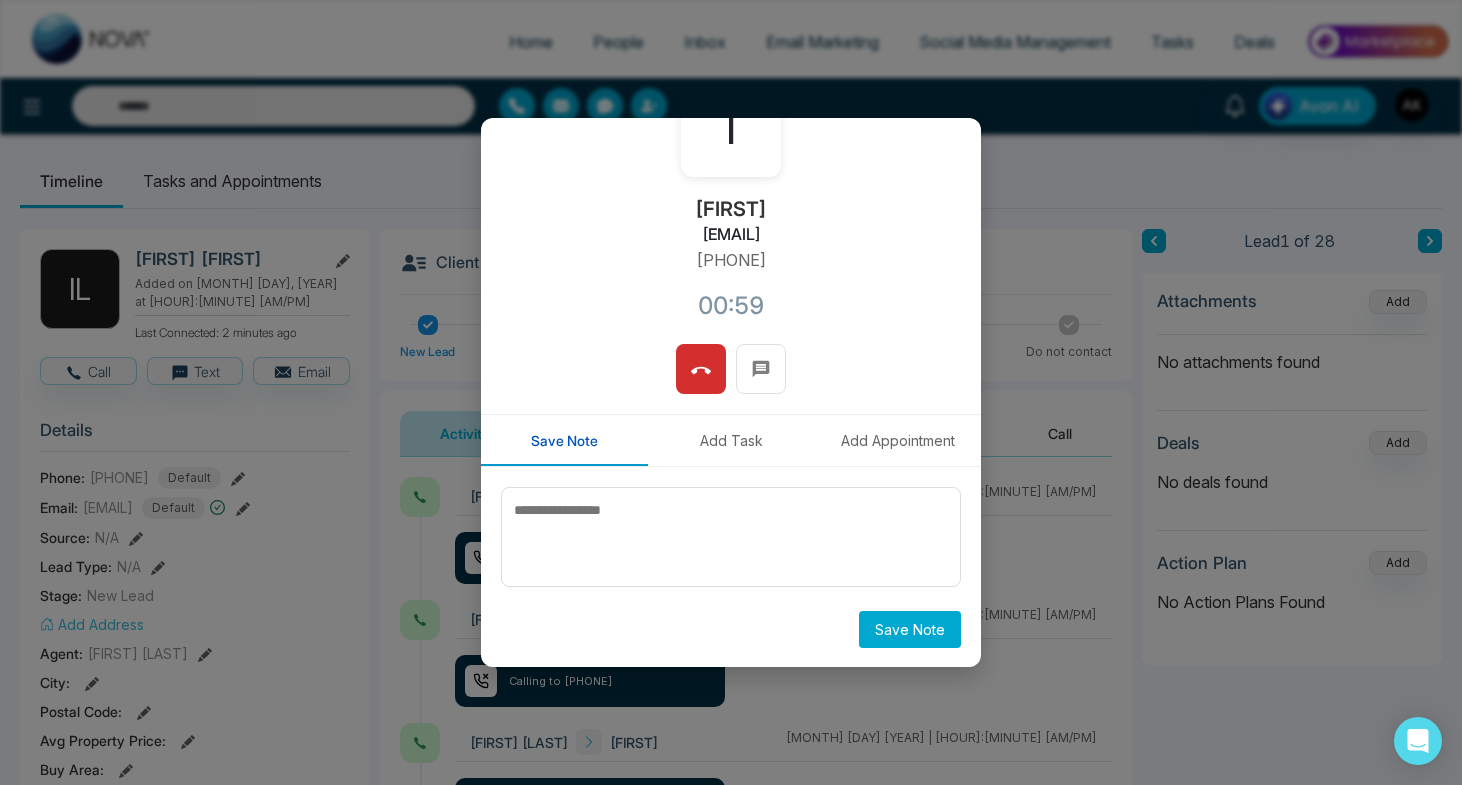 type on "***" 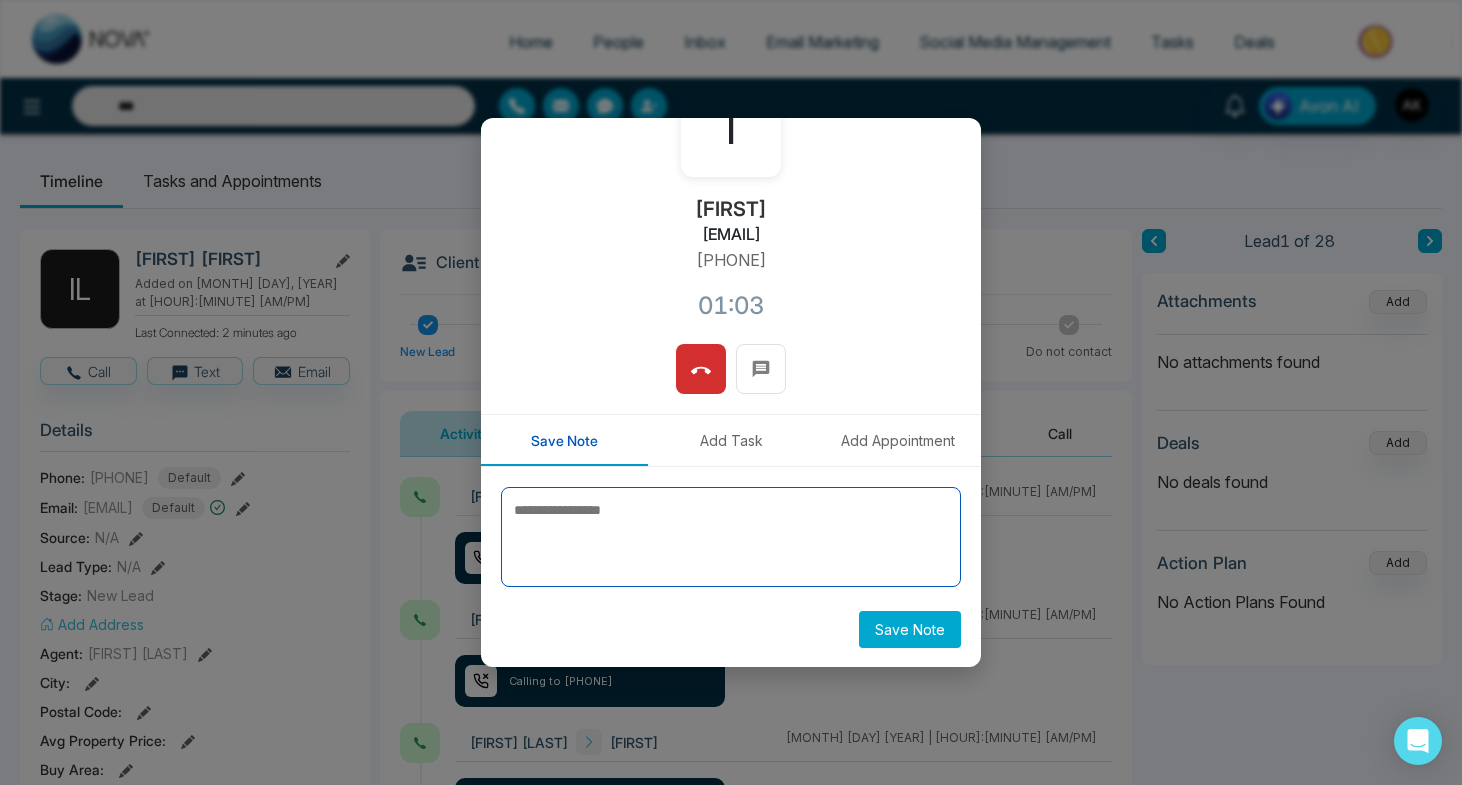click at bounding box center (731, 537) 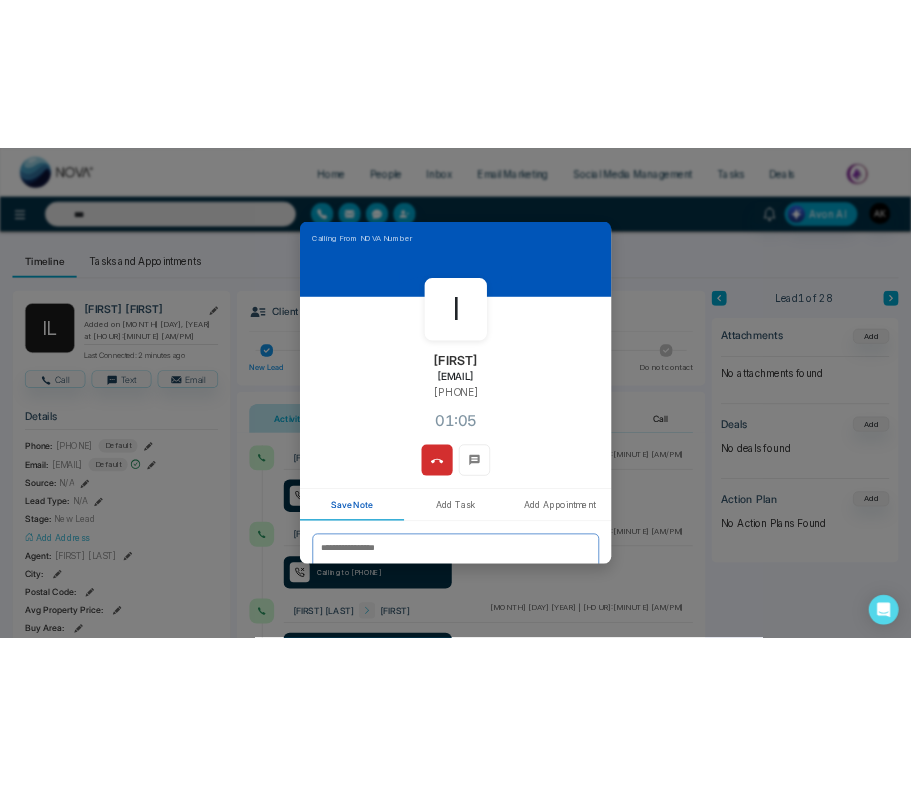 scroll, scrollTop: 131, scrollLeft: 0, axis: vertical 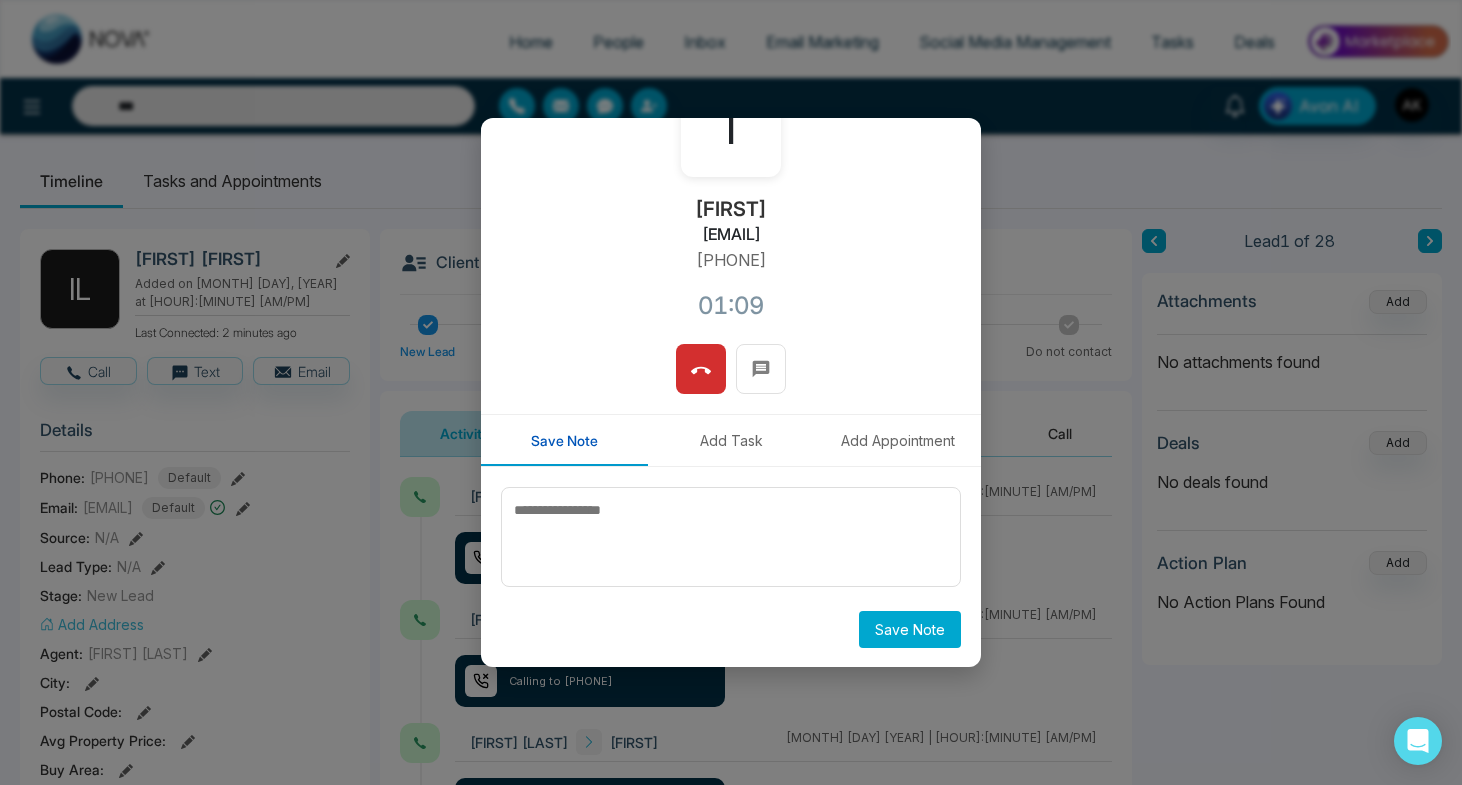 click on "Add Task" at bounding box center [731, 440] 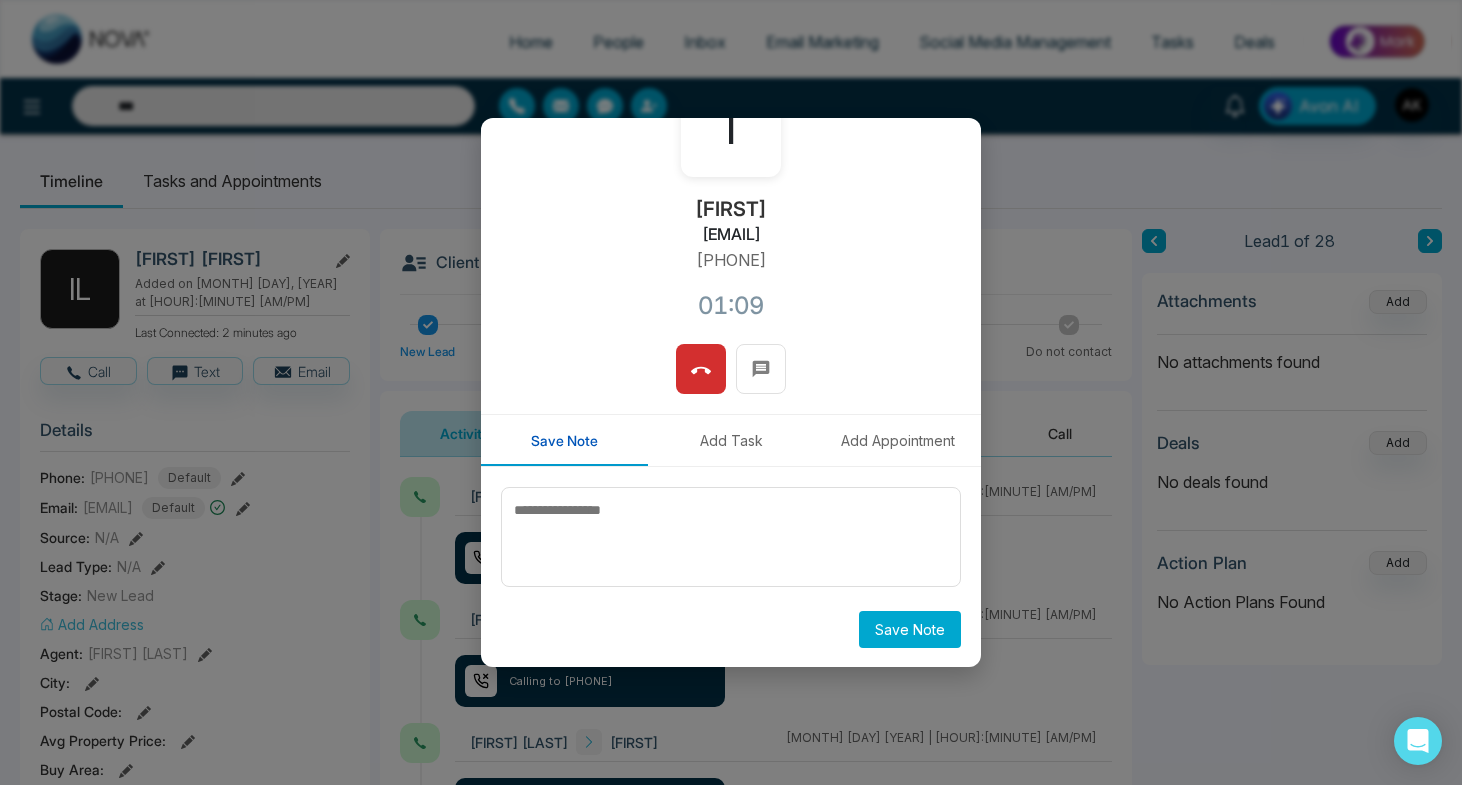 type on "***" 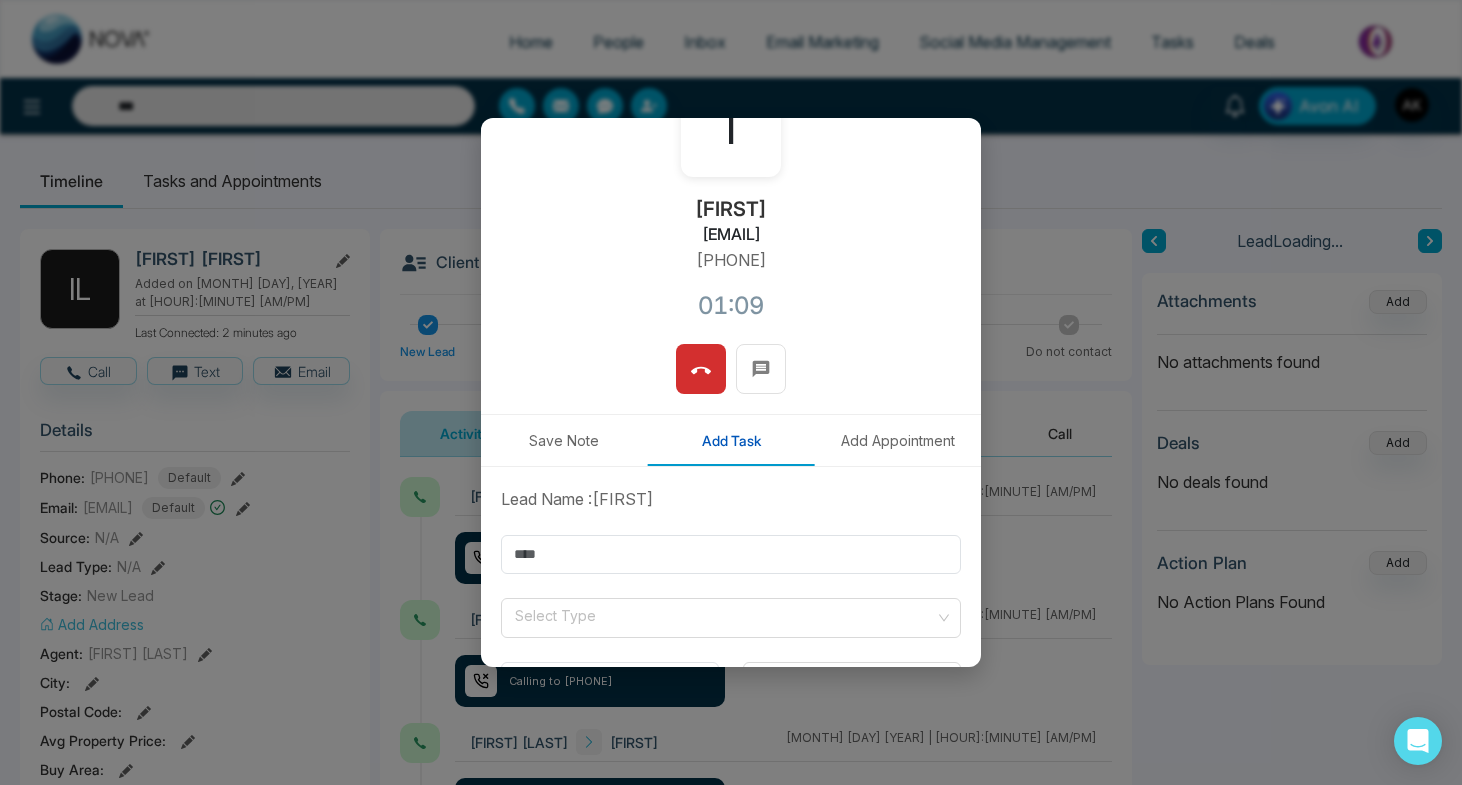 click on "Add Appointment" at bounding box center [897, 440] 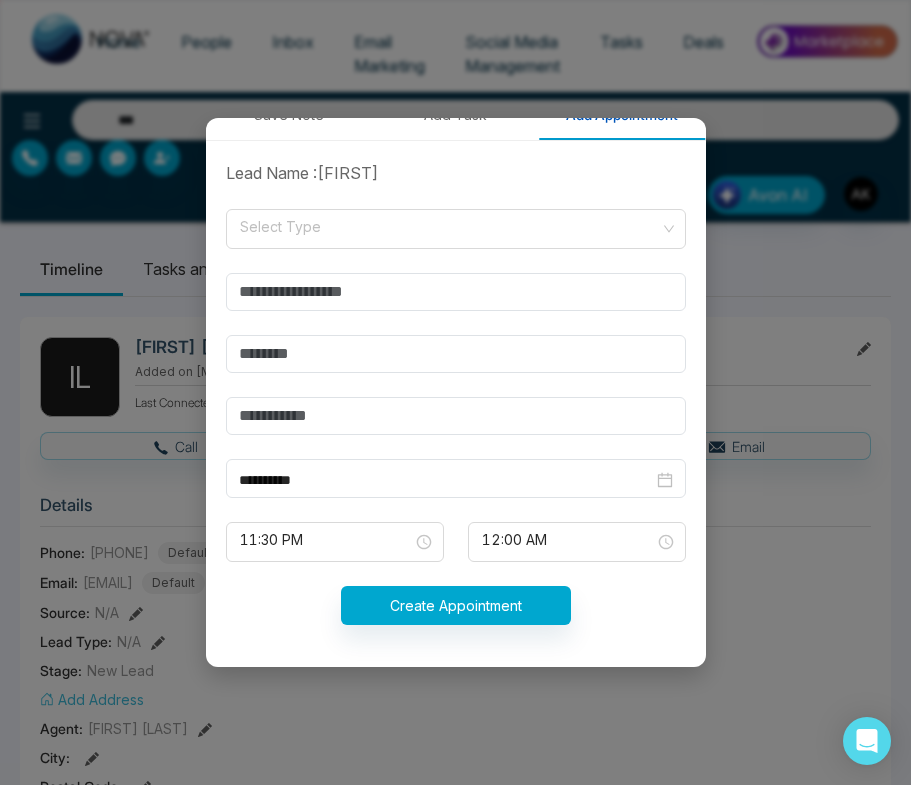 scroll, scrollTop: 0, scrollLeft: 0, axis: both 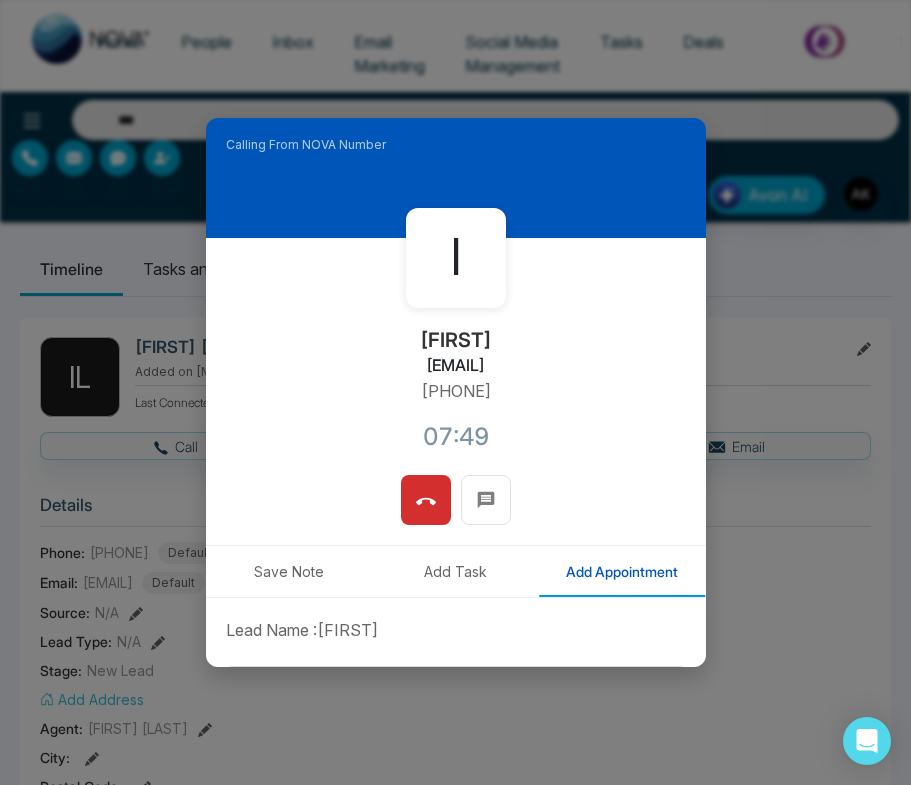 click on "Add Task" at bounding box center [455, 571] 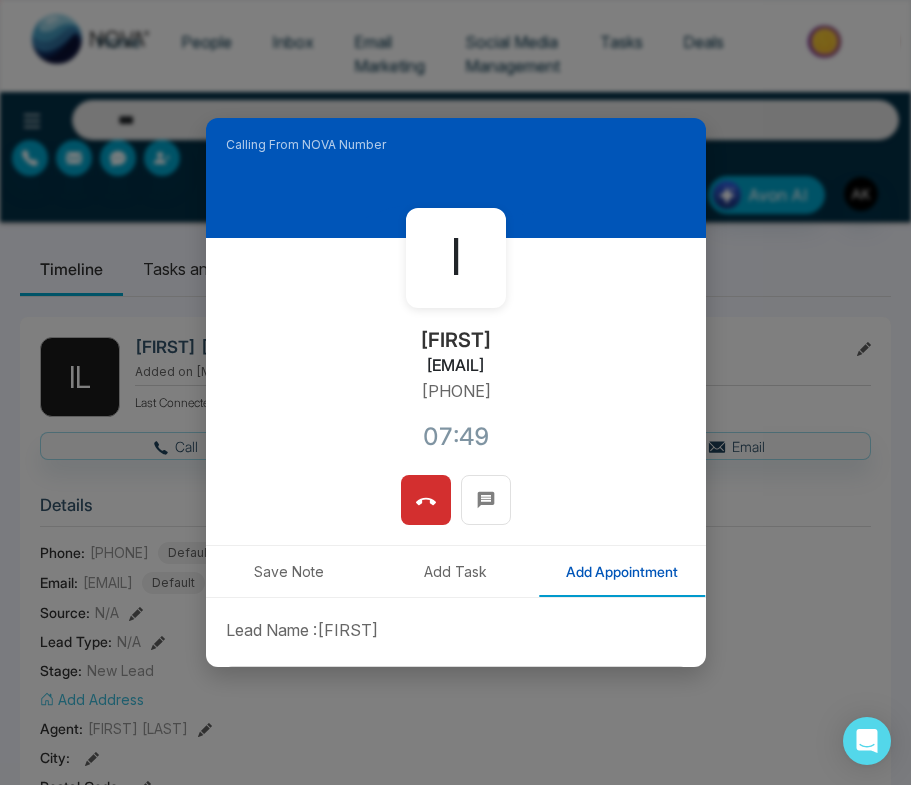 type on "***" 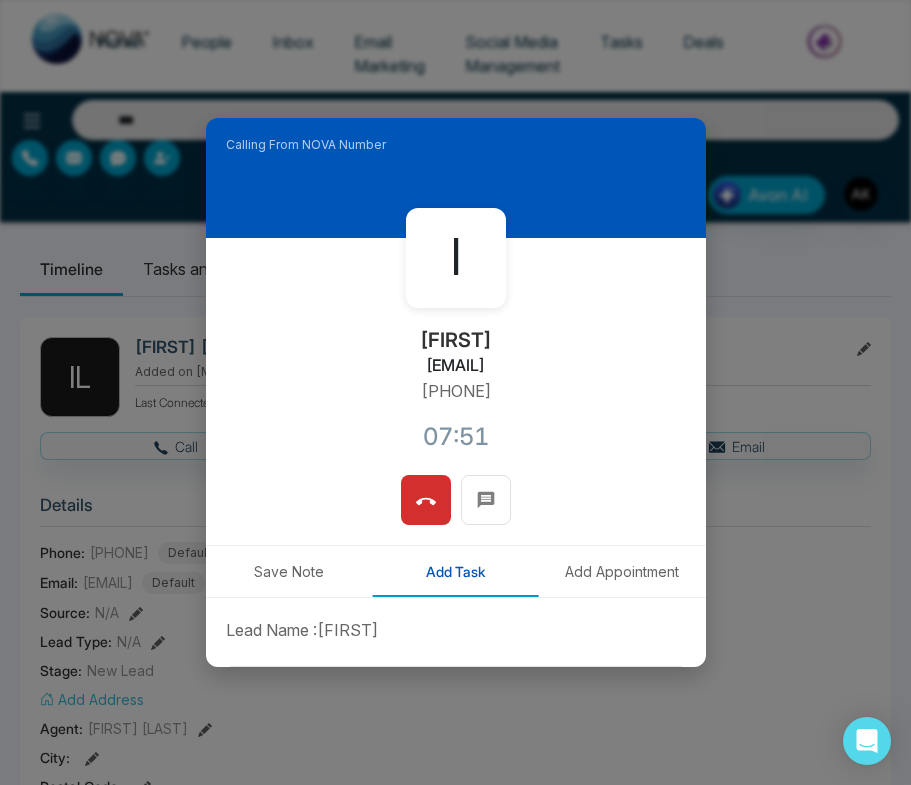 click on "Save Note" at bounding box center (289, 571) 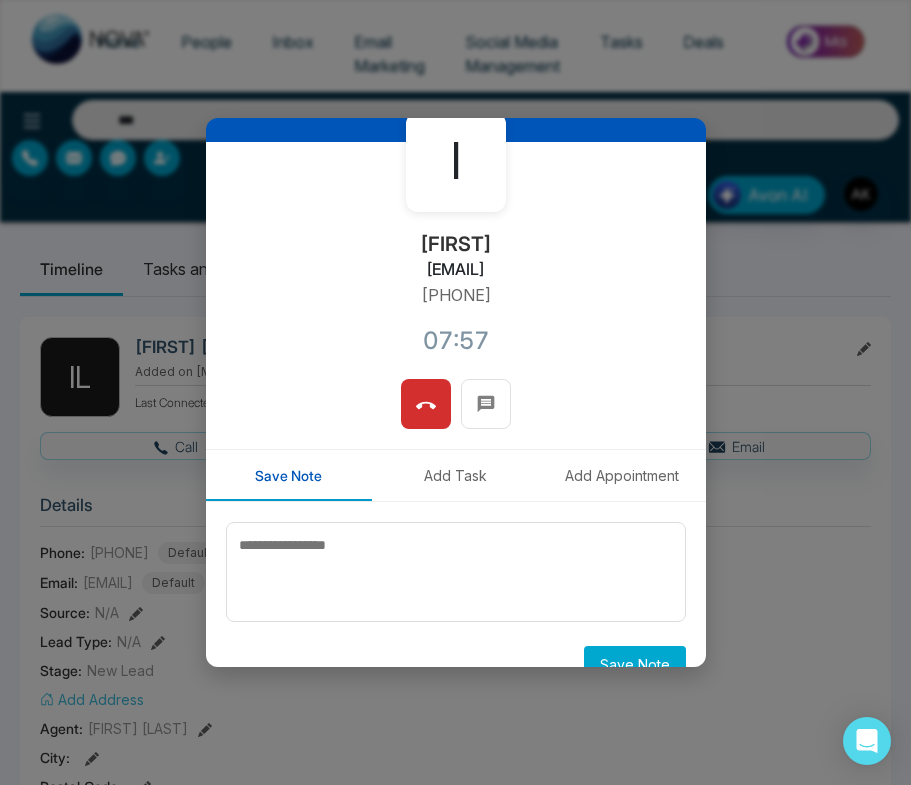 scroll, scrollTop: 131, scrollLeft: 0, axis: vertical 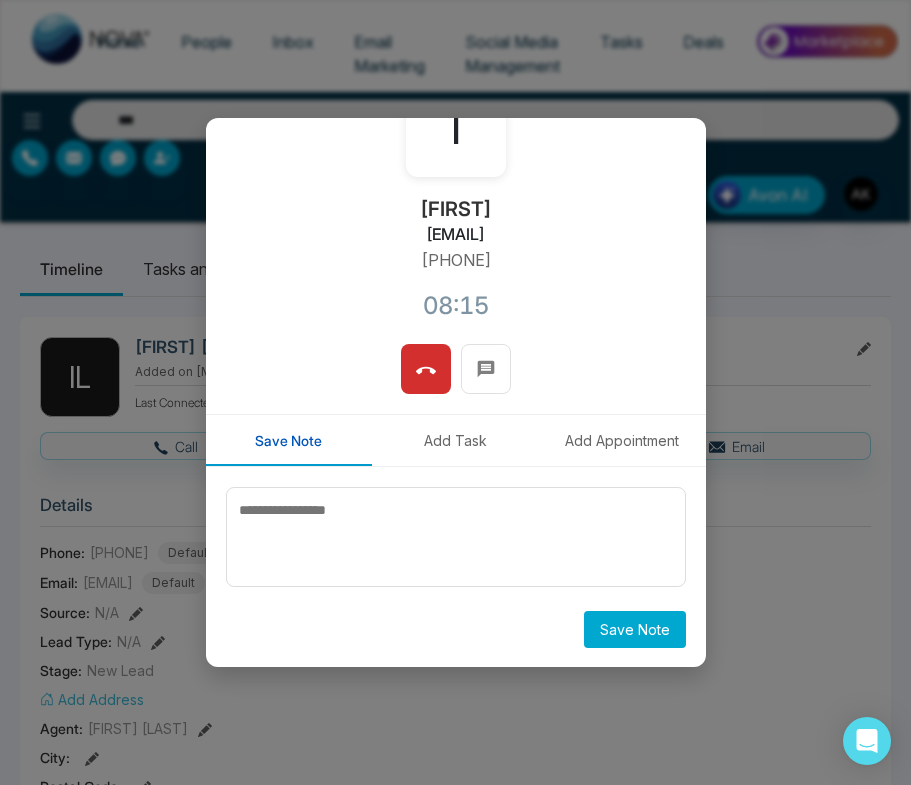 click on "Add Task" at bounding box center [455, 440] 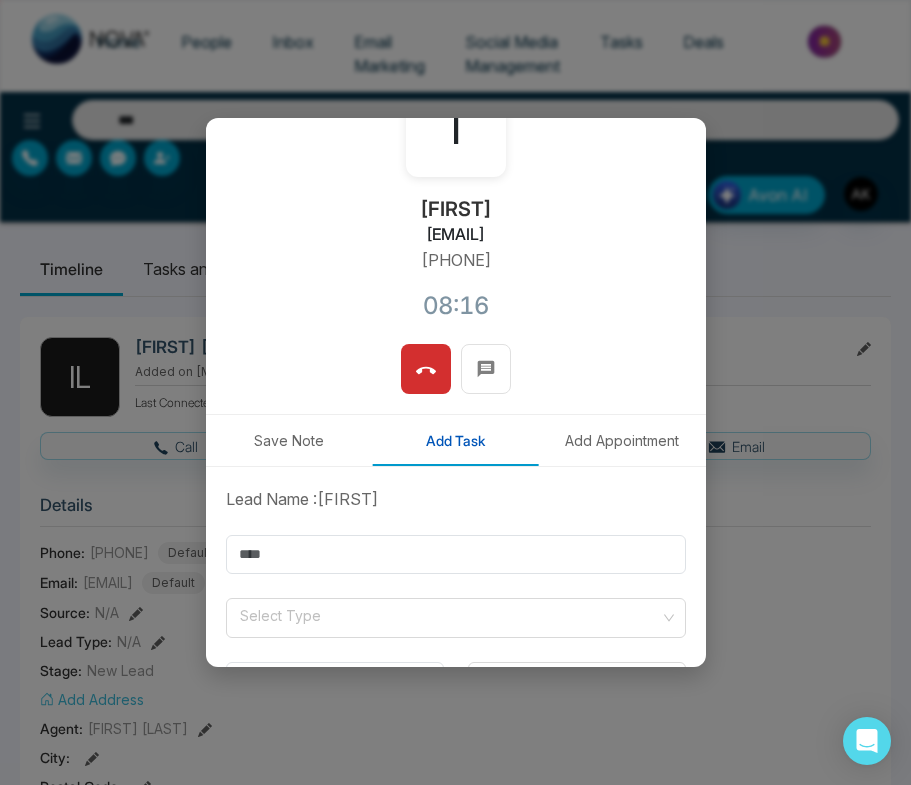 click on "Add Appointment" at bounding box center [622, 440] 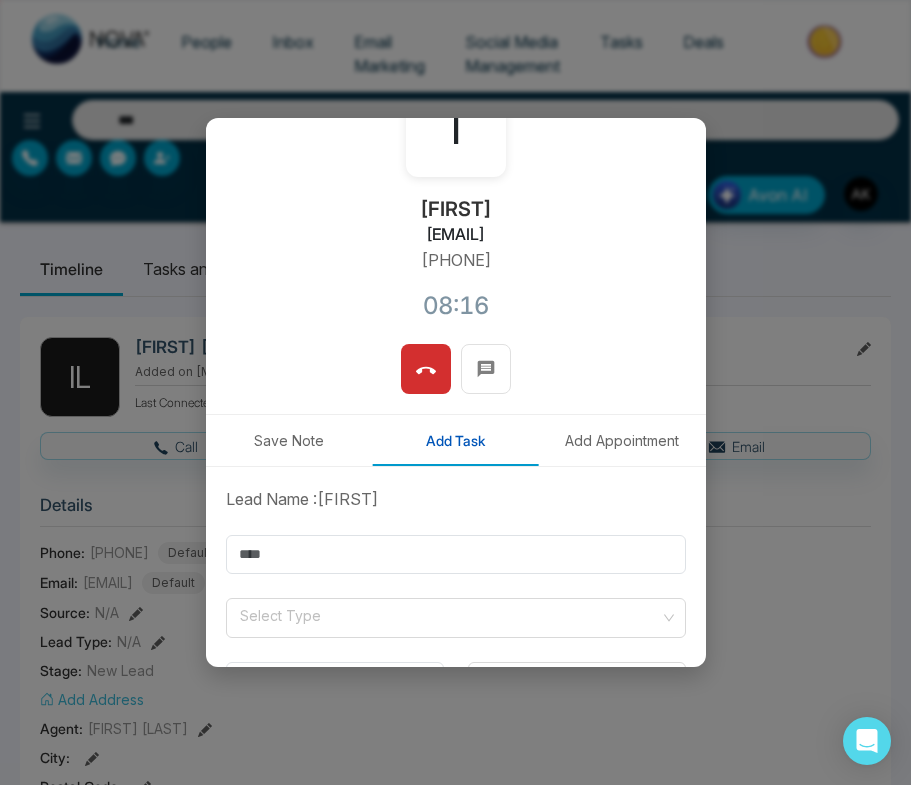 type on "***" 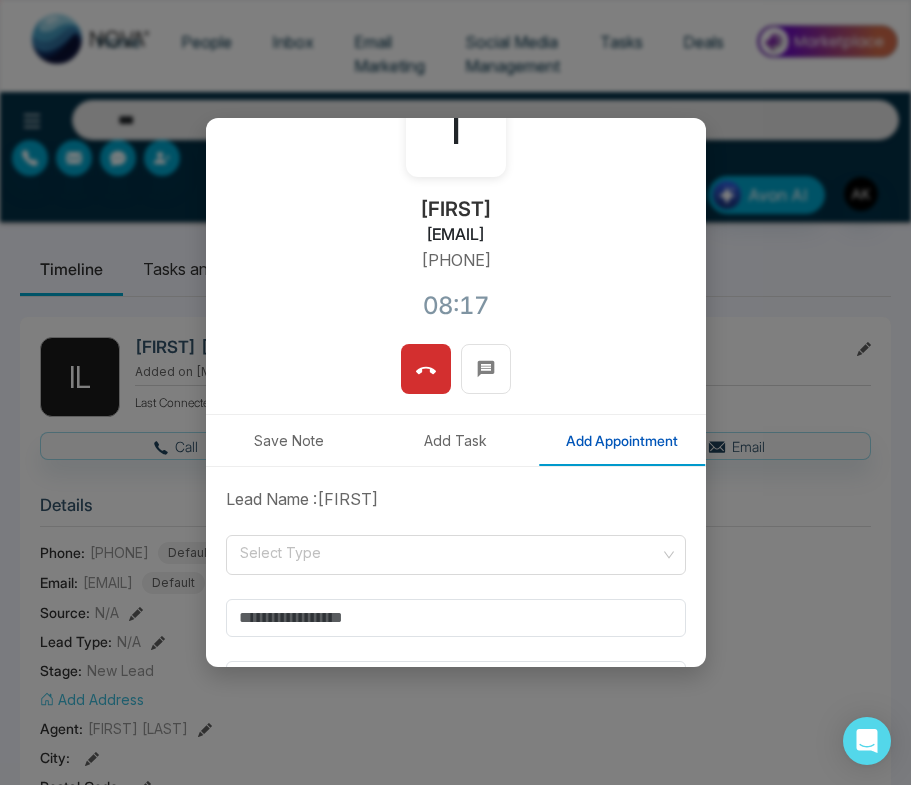 click on "Save Note" at bounding box center (289, 440) 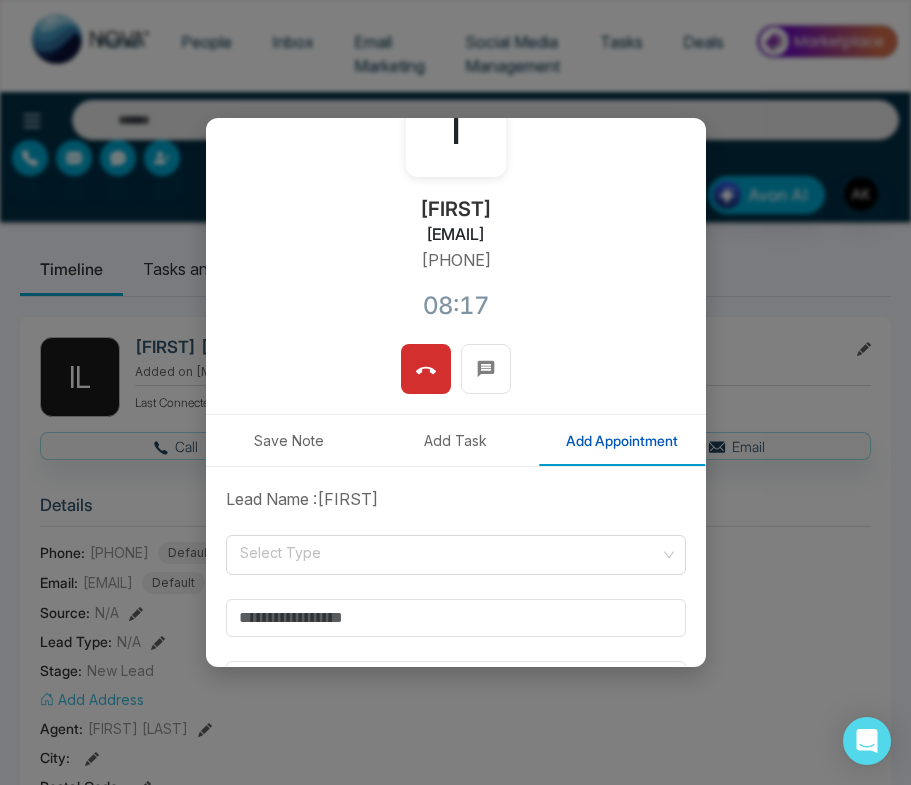 type on "***" 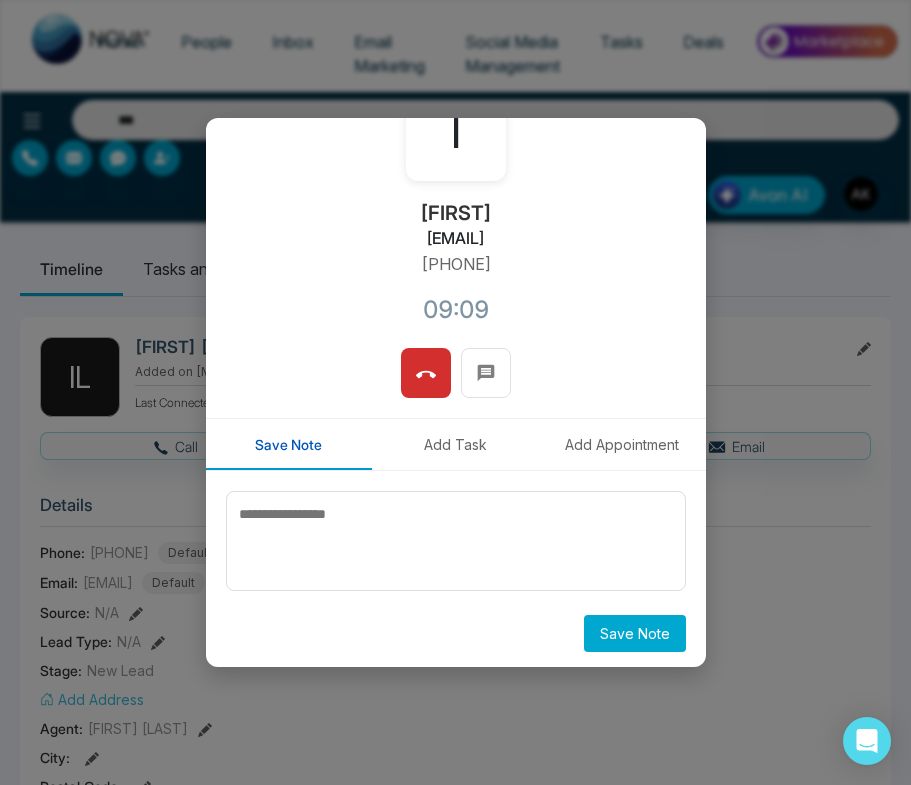 scroll, scrollTop: 131, scrollLeft: 0, axis: vertical 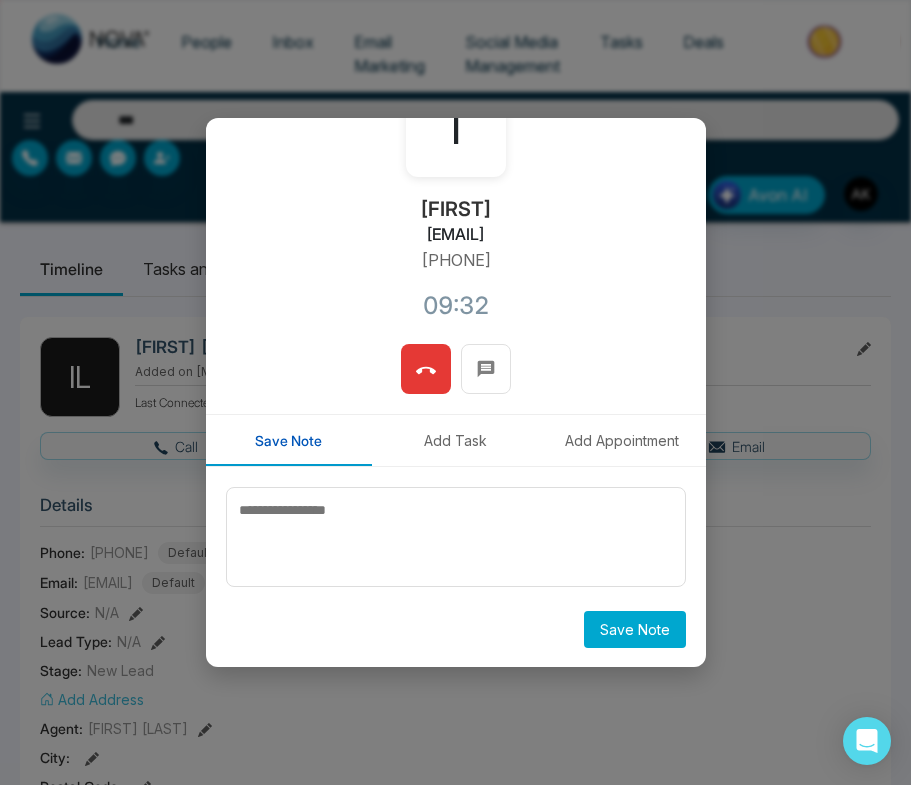 click 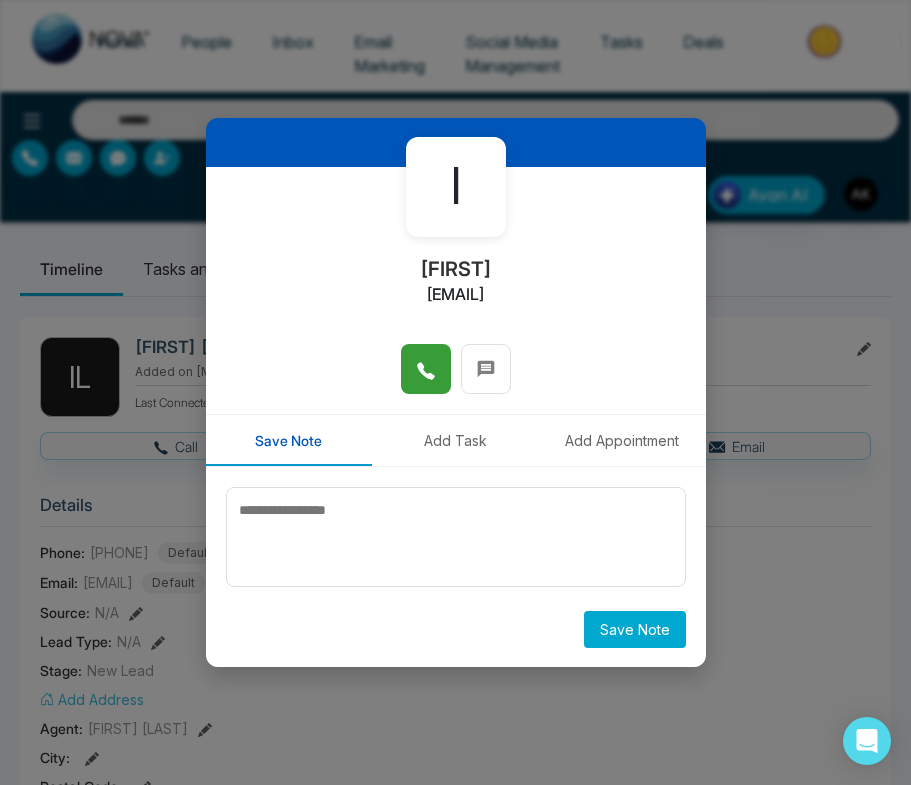 scroll, scrollTop: 71, scrollLeft: 0, axis: vertical 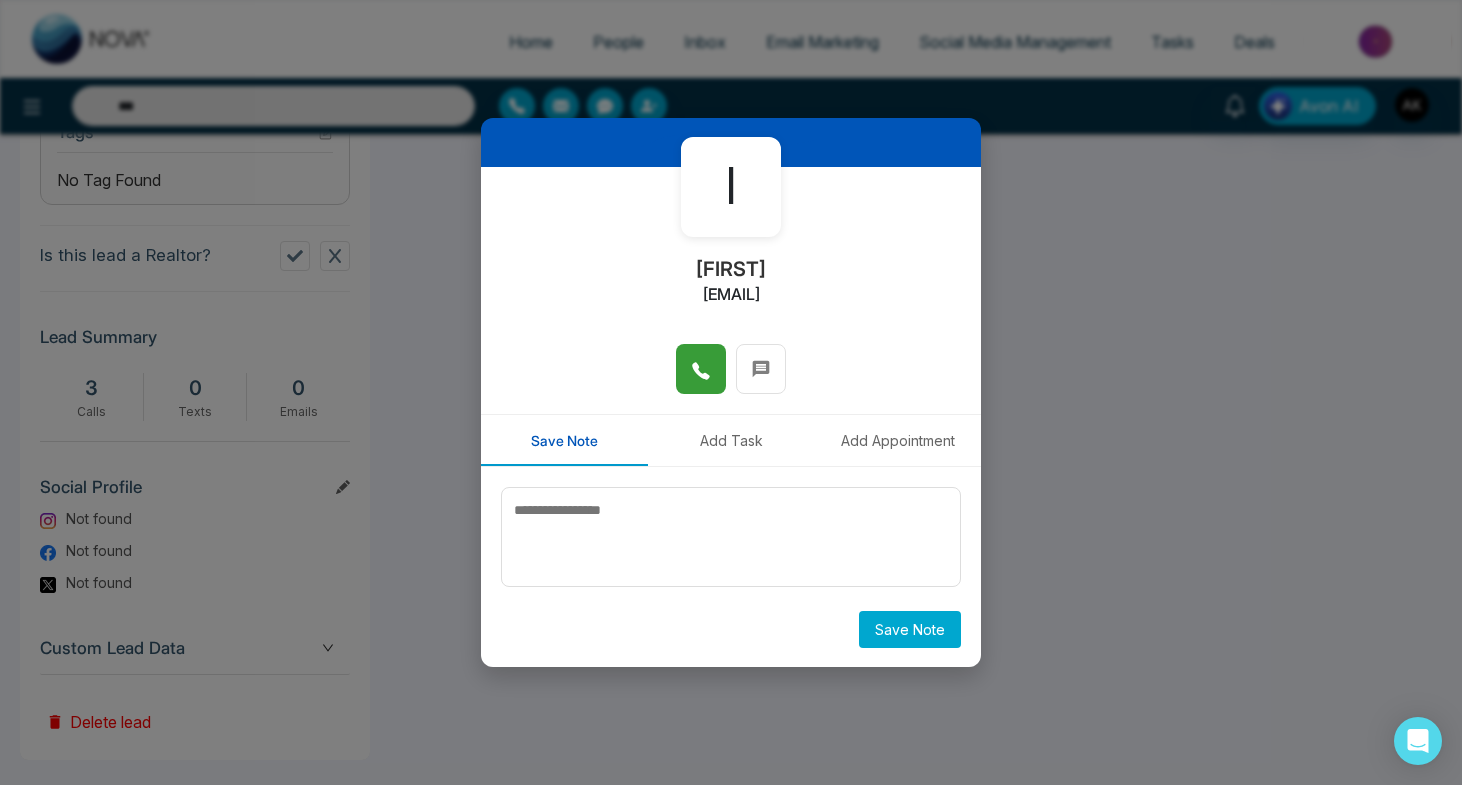 click on "Add Task" at bounding box center [731, 440] 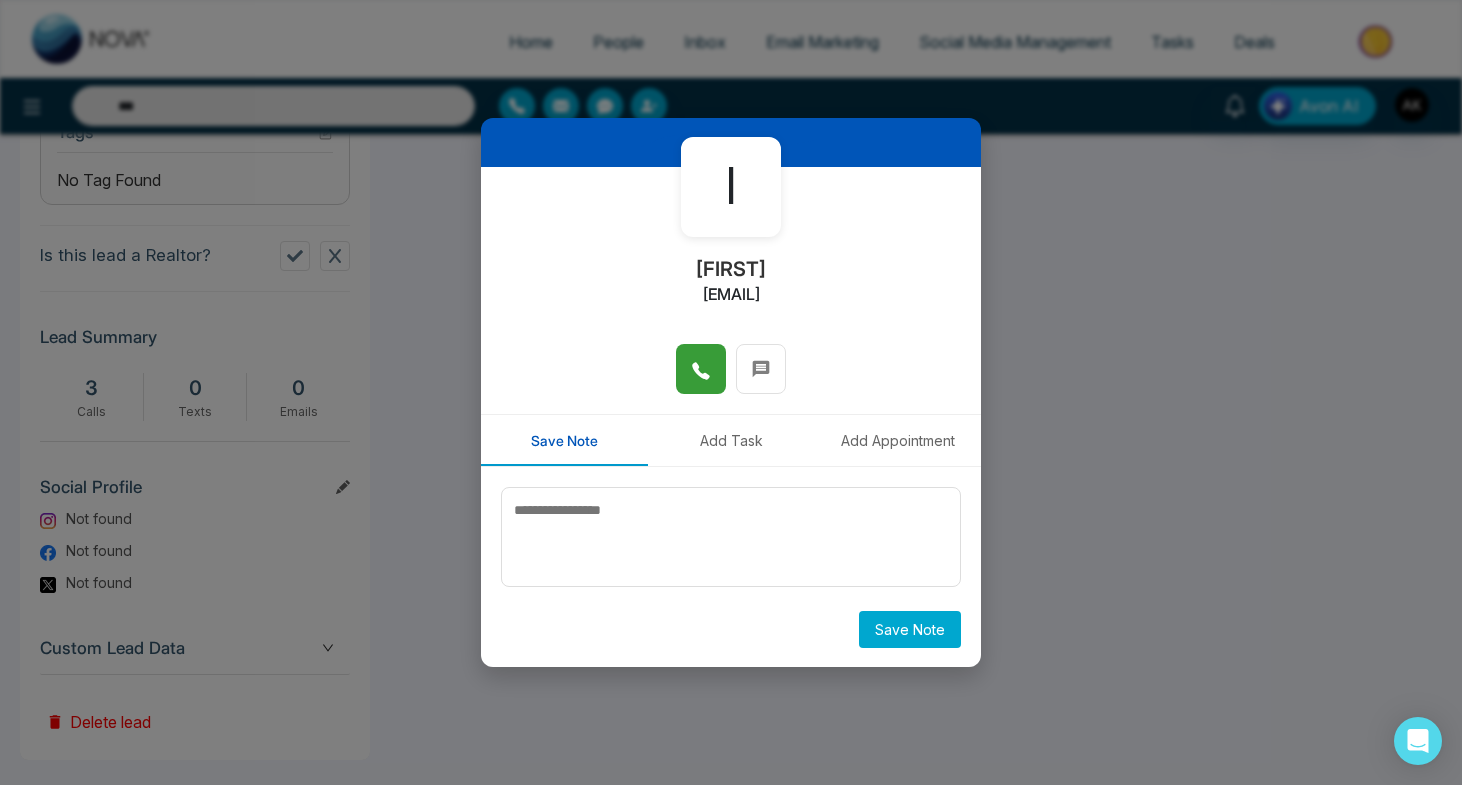 type on "***" 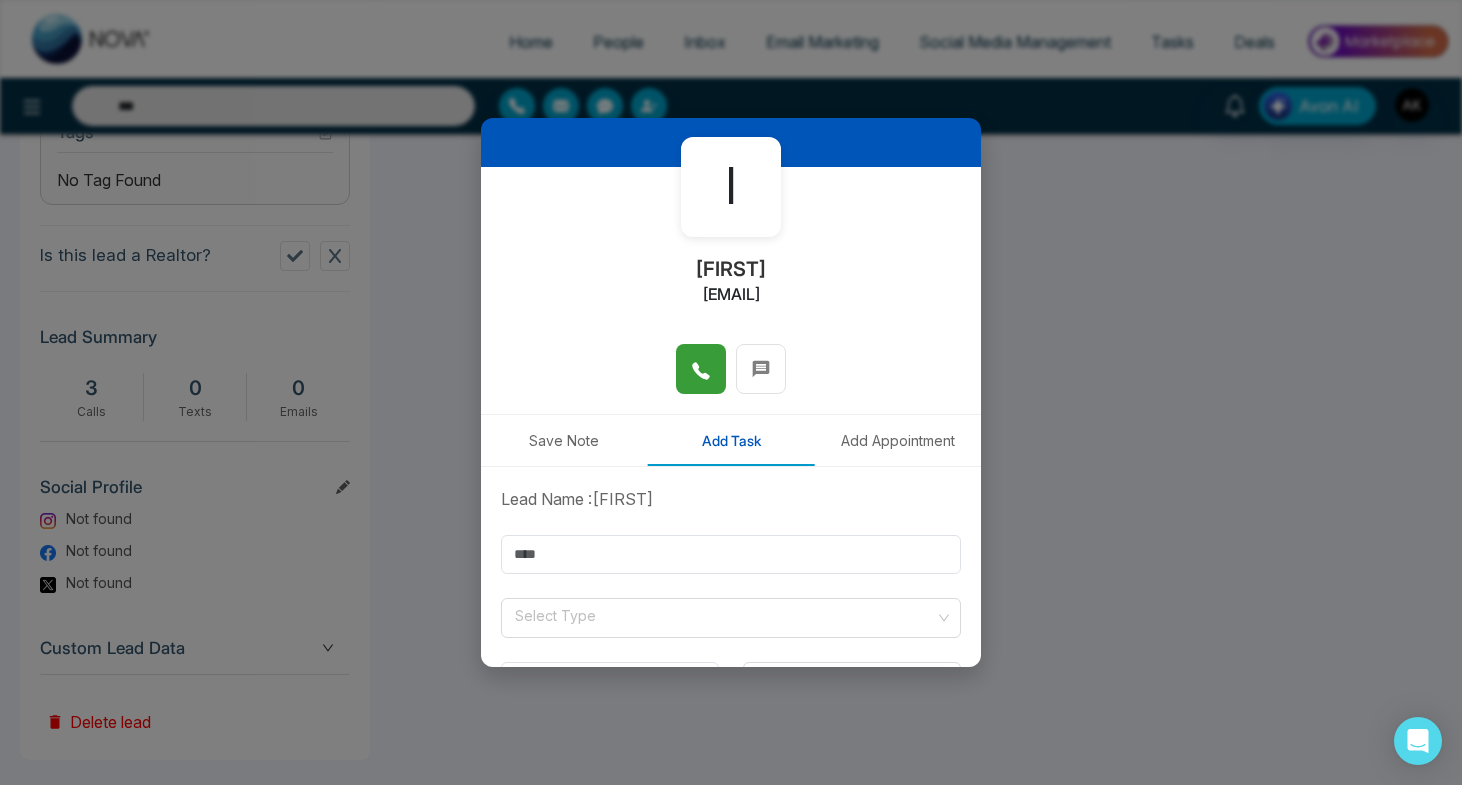 click on "Add Appointment" at bounding box center (897, 440) 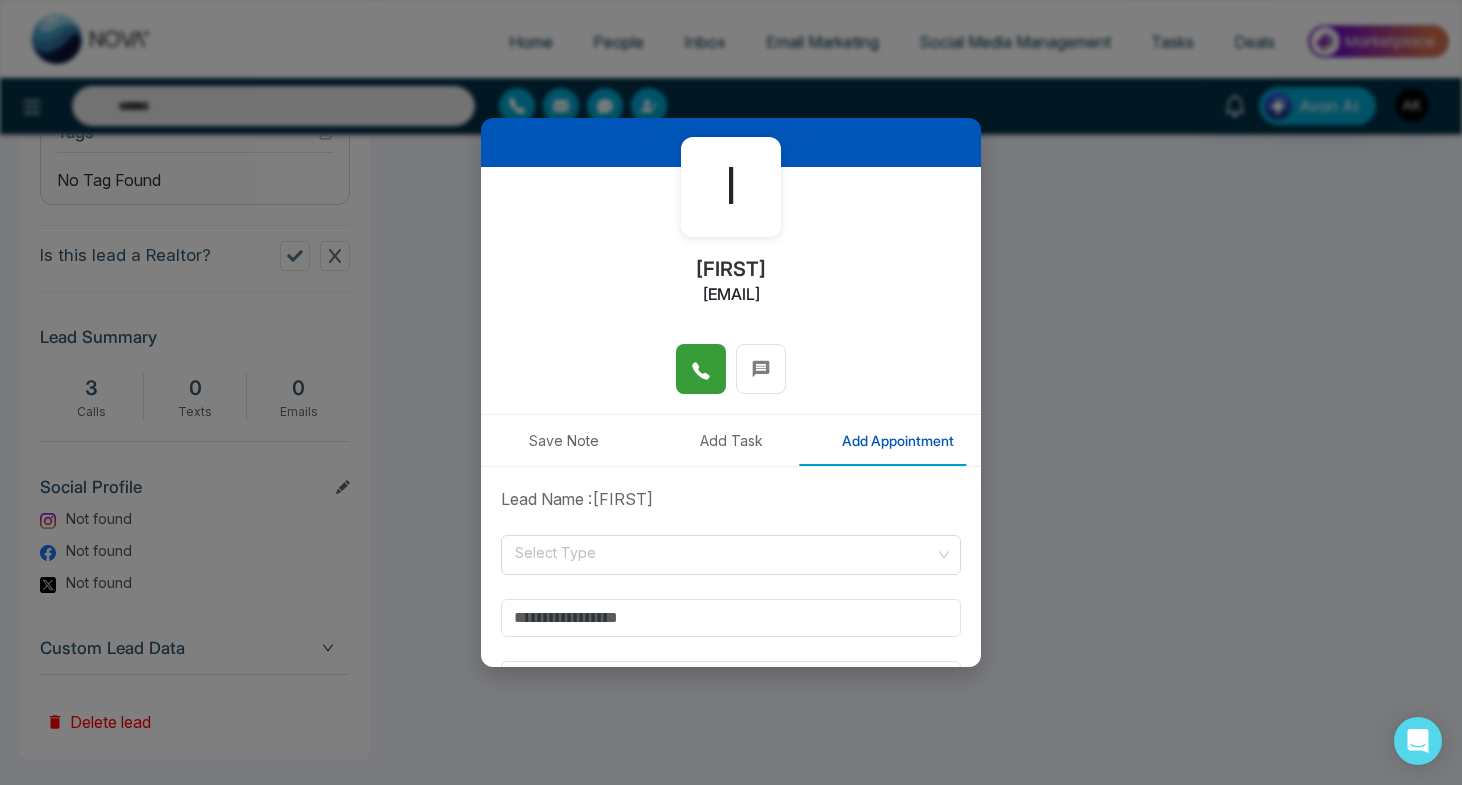 type on "***" 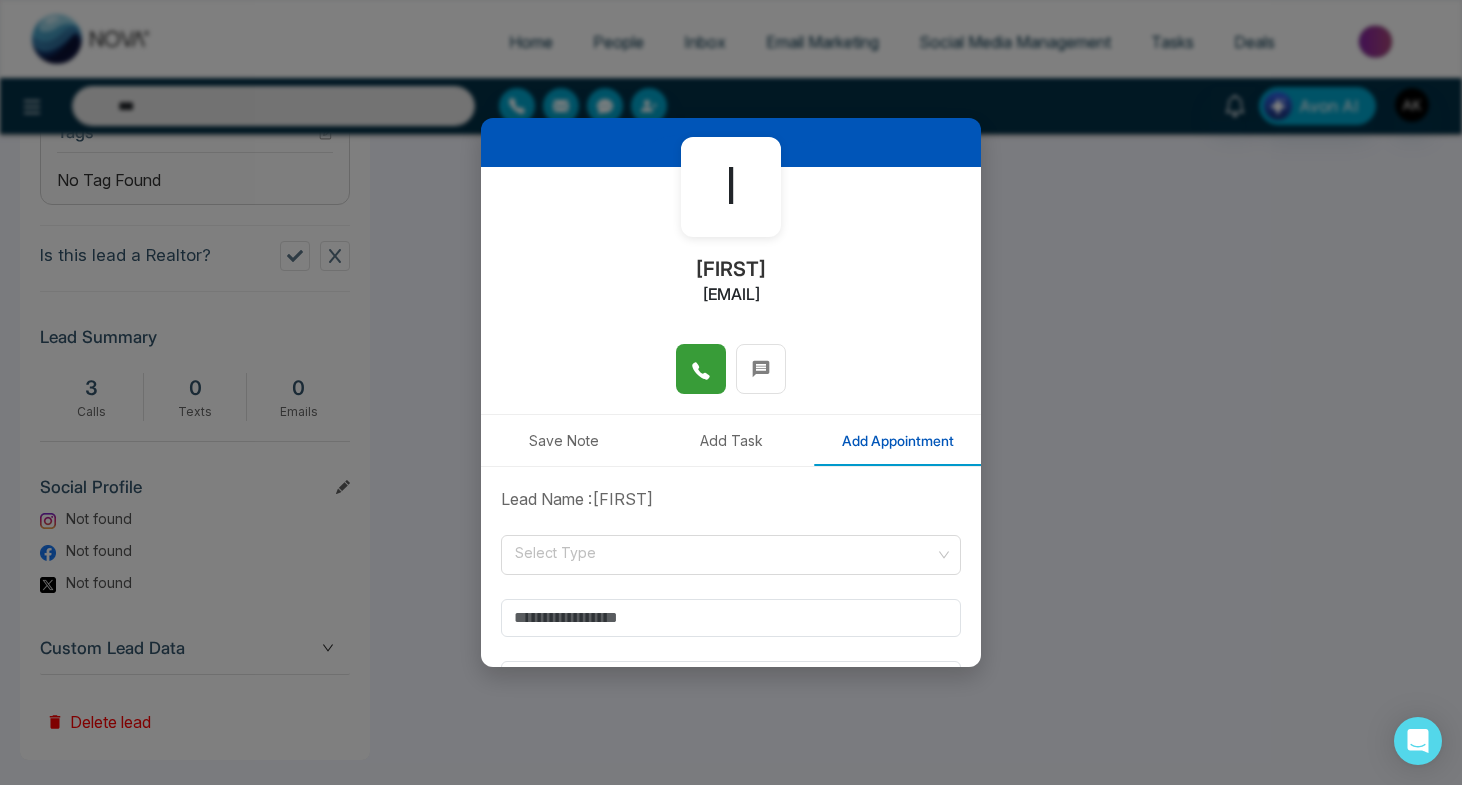 drag, startPoint x: 603, startPoint y: 430, endPoint x: 651, endPoint y: 382, distance: 67.88225 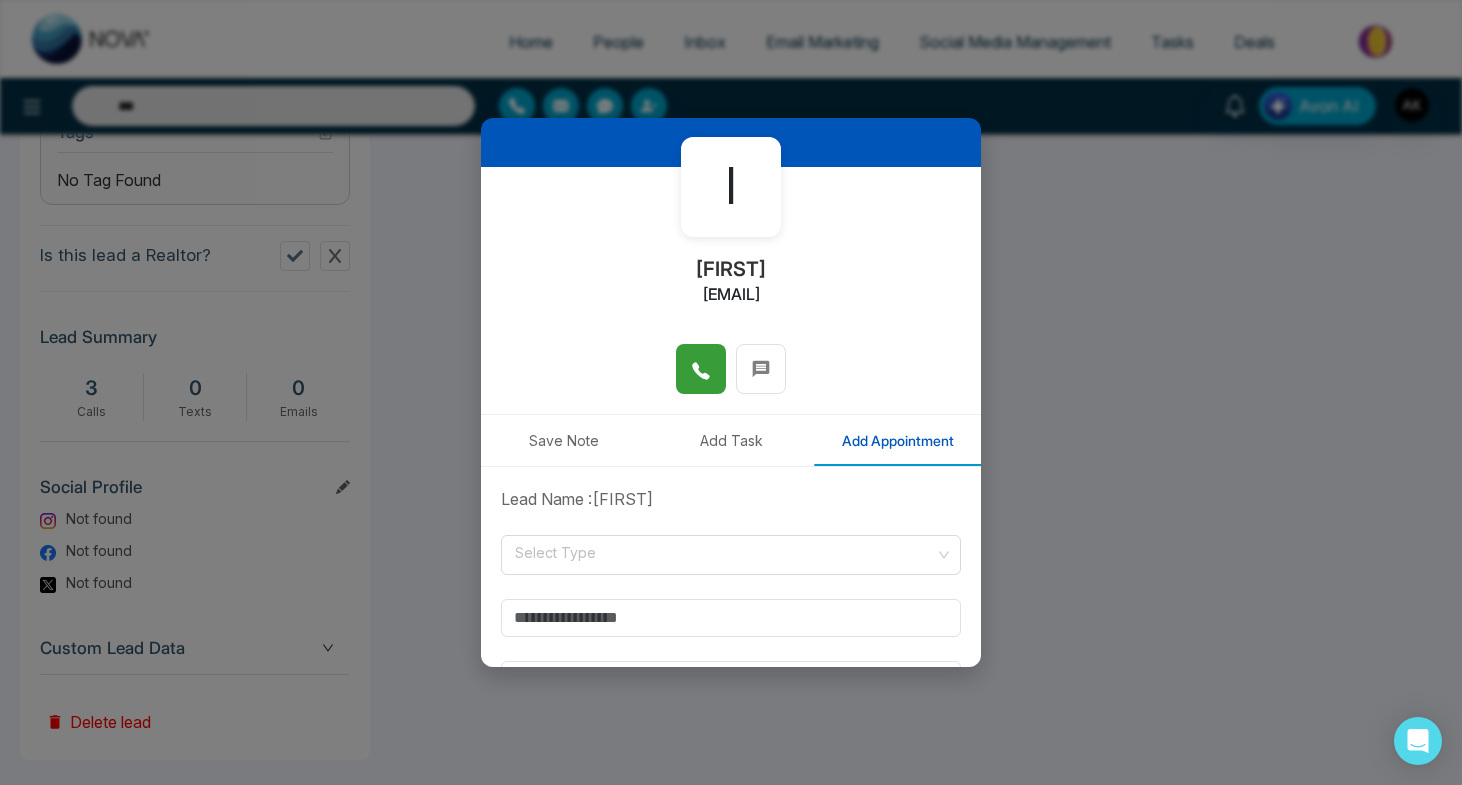click on "Save Note" at bounding box center (564, 440) 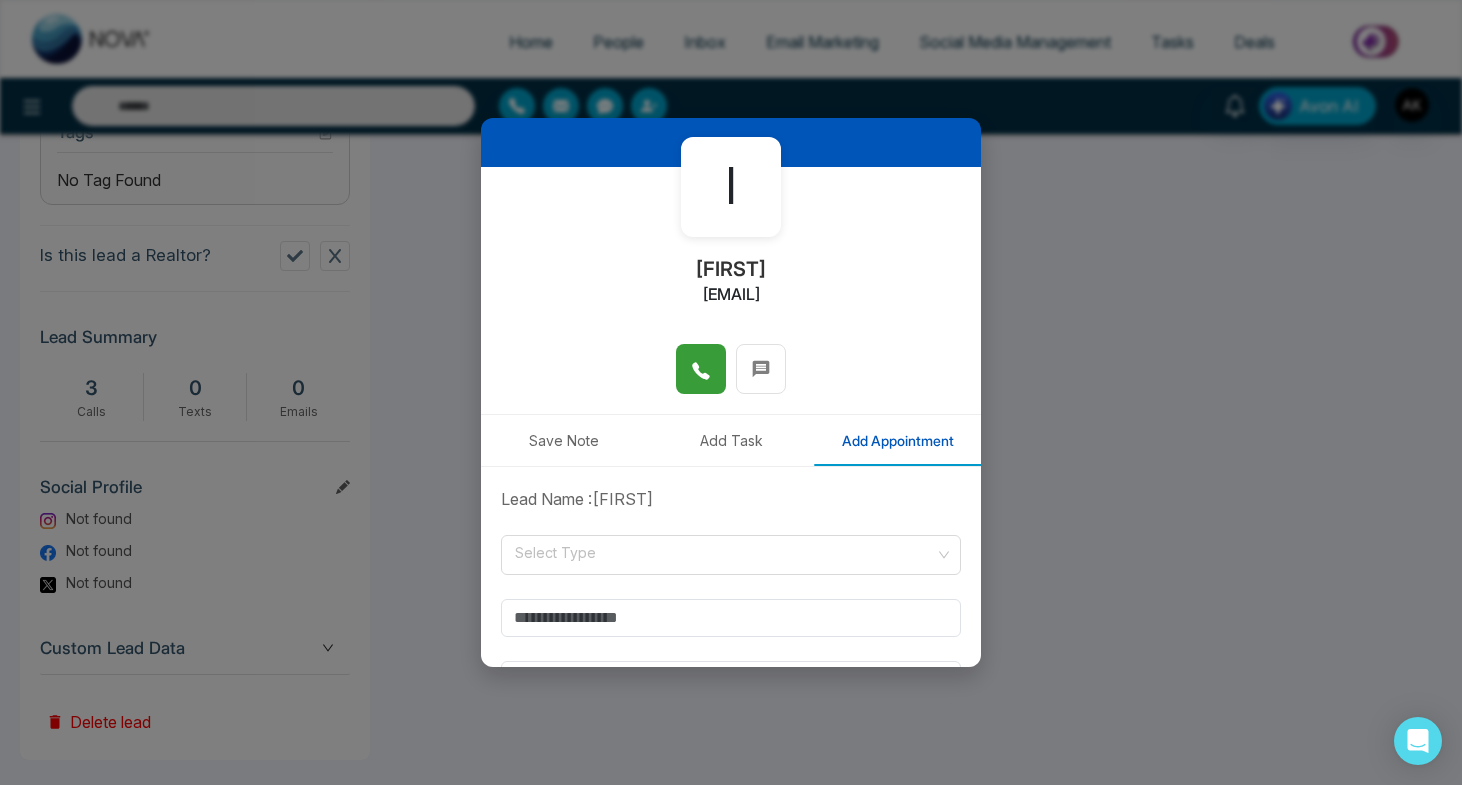 type on "***" 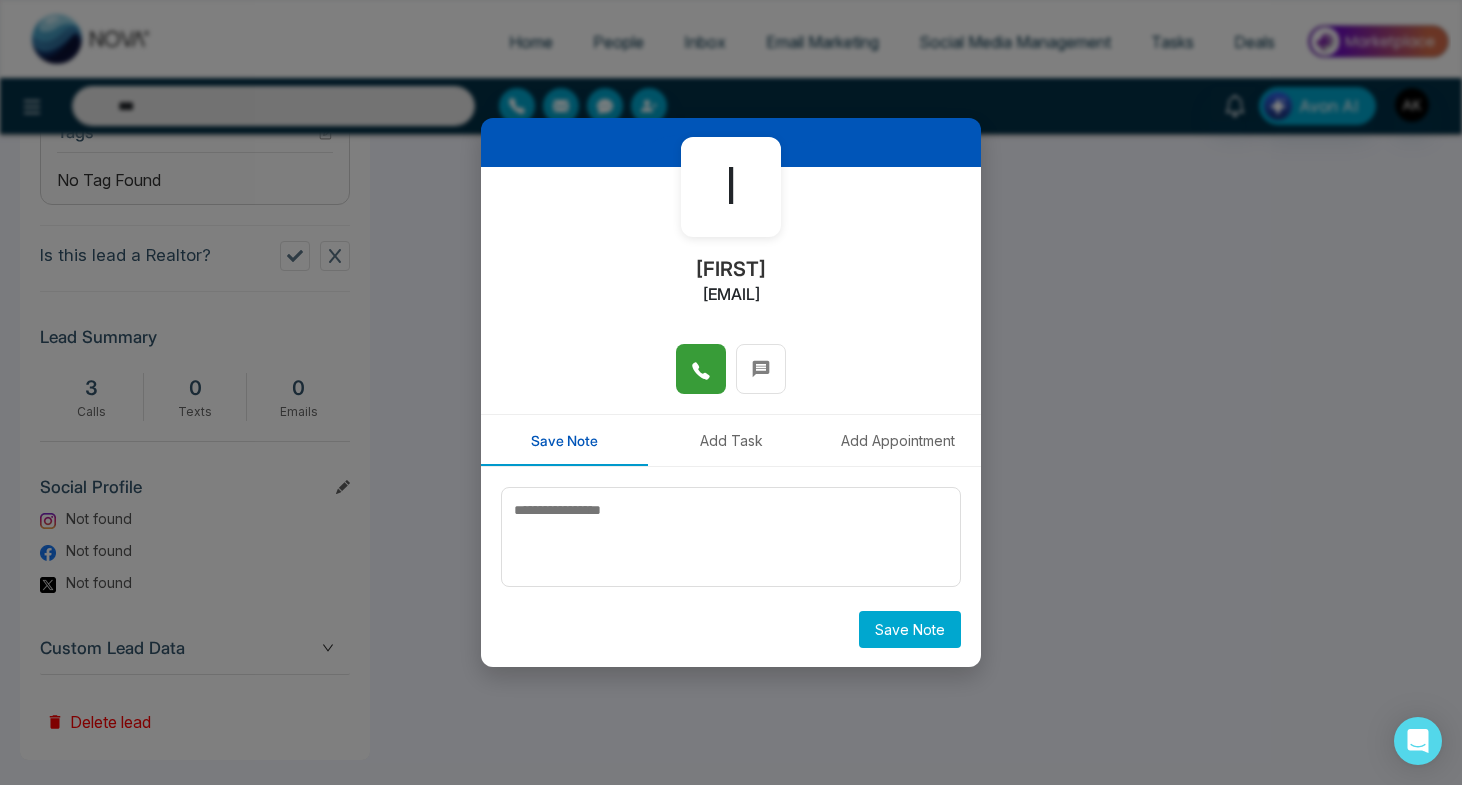 click on "l [FIRST] [FIRST] Added on   [MONTH] [DAY], [YEAR] at [HOUR]:[MINUTE] [AM/PM] Last Connected:   2 minutes ago   Call   Text   Email Details Phone: [PHONE] Default Email: [EMAIL] Default Source: N/A Lead Type: N/A Stage: New Lead Add Address Agent: [FIRST] [LAST] City : Postal Code : Avg Property Price : Buy Area : Home Type : Start Date : Last Contact Date : Province : Timeframe : Urgency : Tags No Tag Found Is this lead a Realtor? Lead Summary 2 Calls 0 Texts 0 Emails Social Profile   Not found Not found Not found Custom Lead Data Delete lead   Client Journey New Lead Closed Warm Hot Showing Pending Bad Lead Do not contact Activity Notes Send Email Send Text Call [FIRST] [LAST] [FIRST] [MONTH] [DAY] [YEAR] | [HOUR]:[MINUTE] [AM/PM] Calling to [PHONE] [FIRST] [LAST] [FIRST] [MONTH] [DAY] [YEAR] | [HOUR]:[MINUTE] [AM/PM] Calling to [PHONE] [FIRST] [LAST] [FIRST] [MONTH] [DAY] [YEAR] | [HOUR]:[MINUTE] [AM/PM] Calling to [PHONE] Nova AI : Email Generator   ***" at bounding box center [731, 392] 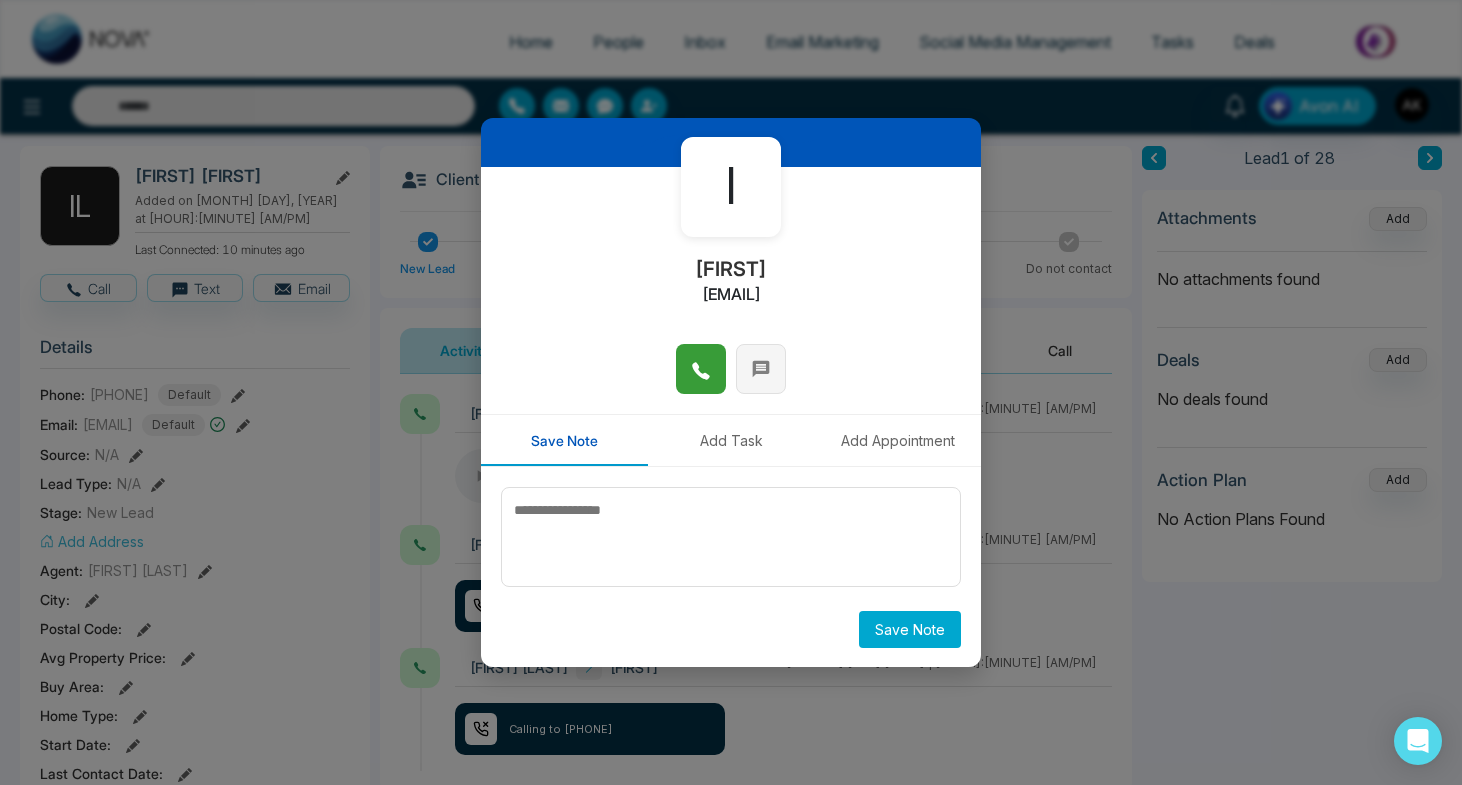scroll, scrollTop: 0, scrollLeft: 0, axis: both 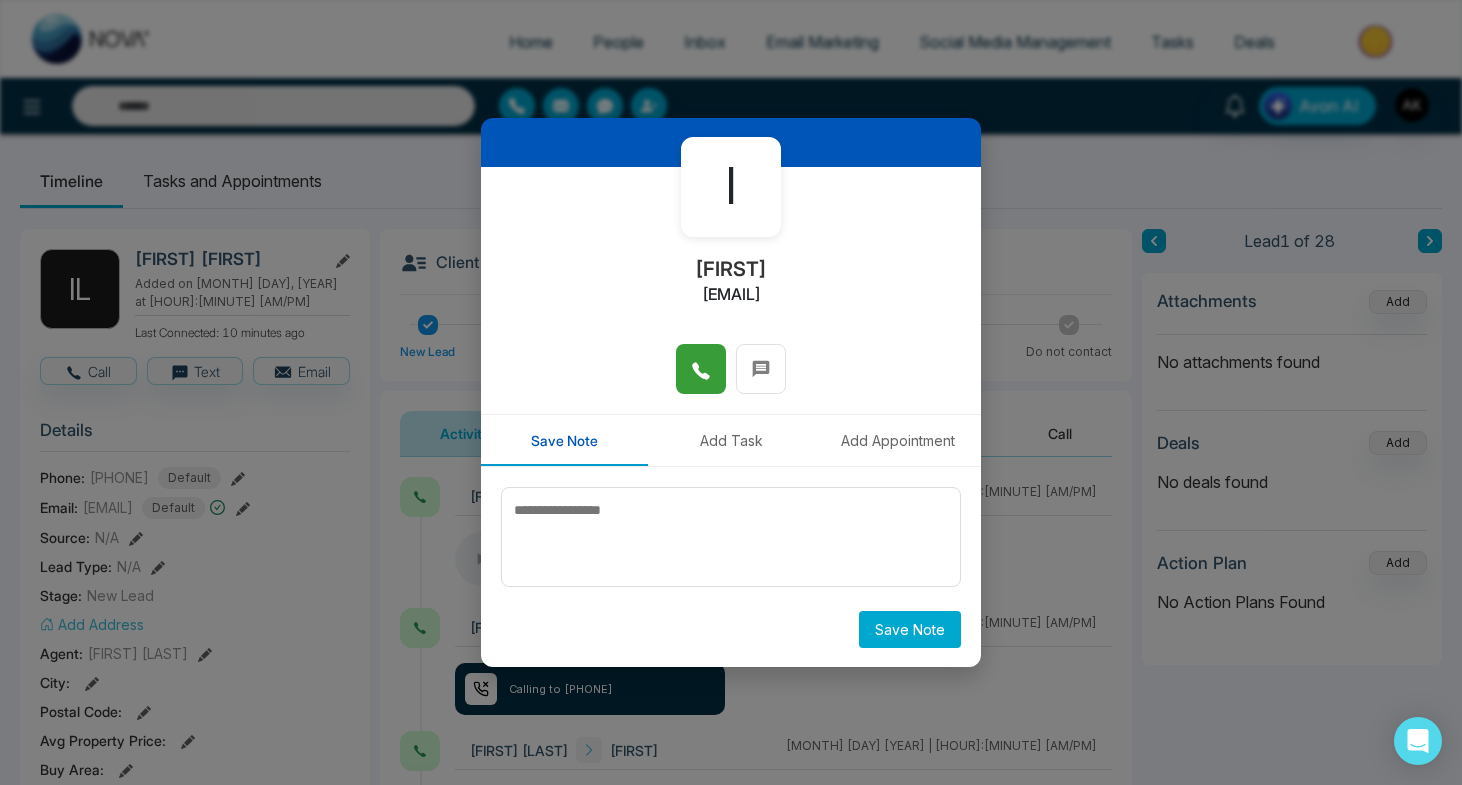 click on "l [FIRST] [FIRST] Added on   [MONTH] [DAY], [YEAR] at [HOUR]:[MINUTE] [AM/PM] Last Connected:   2 minutes ago   Call   Text   Email Details Phone: [PHONE] Default Email: [EMAIL] Default Source: N/A Lead Type: N/A Stage: New Lead Add Address Agent: [FIRST] [LAST] City : Postal Code : Avg Property Price : Buy Area : Home Type : Start Date : Last Contact Date : Province : Timeframe : Urgency : Tags No Tag Found Is this lead a Realtor? Lead Summary 2 Calls 0 Texts 0 Emails Social Profile   Not found Not found Not found Custom Lead Data Delete lead   Client Journey New Lead Closed Warm Hot Showing Pending Bad Lead Do not contact Activity Notes Send Email Send Text Call [FIRST] [LAST] [FIRST] [MONTH] [DAY] [YEAR] | [HOUR]:[MINUTE] [AM/PM] Calling to [PHONE] [FIRST] [LAST] [FIRST] [MONTH] [DAY] [YEAR] | [HOUR]:[MINUTE] [AM/PM] Calling to [PHONE] [FIRST] [LAST] [FIRST] [MONTH] [DAY] [YEAR] | [HOUR]:[MINUTE] [AM/PM] Calling to [PHONE] Nova AI : Email Generator   ***" at bounding box center [731, 392] 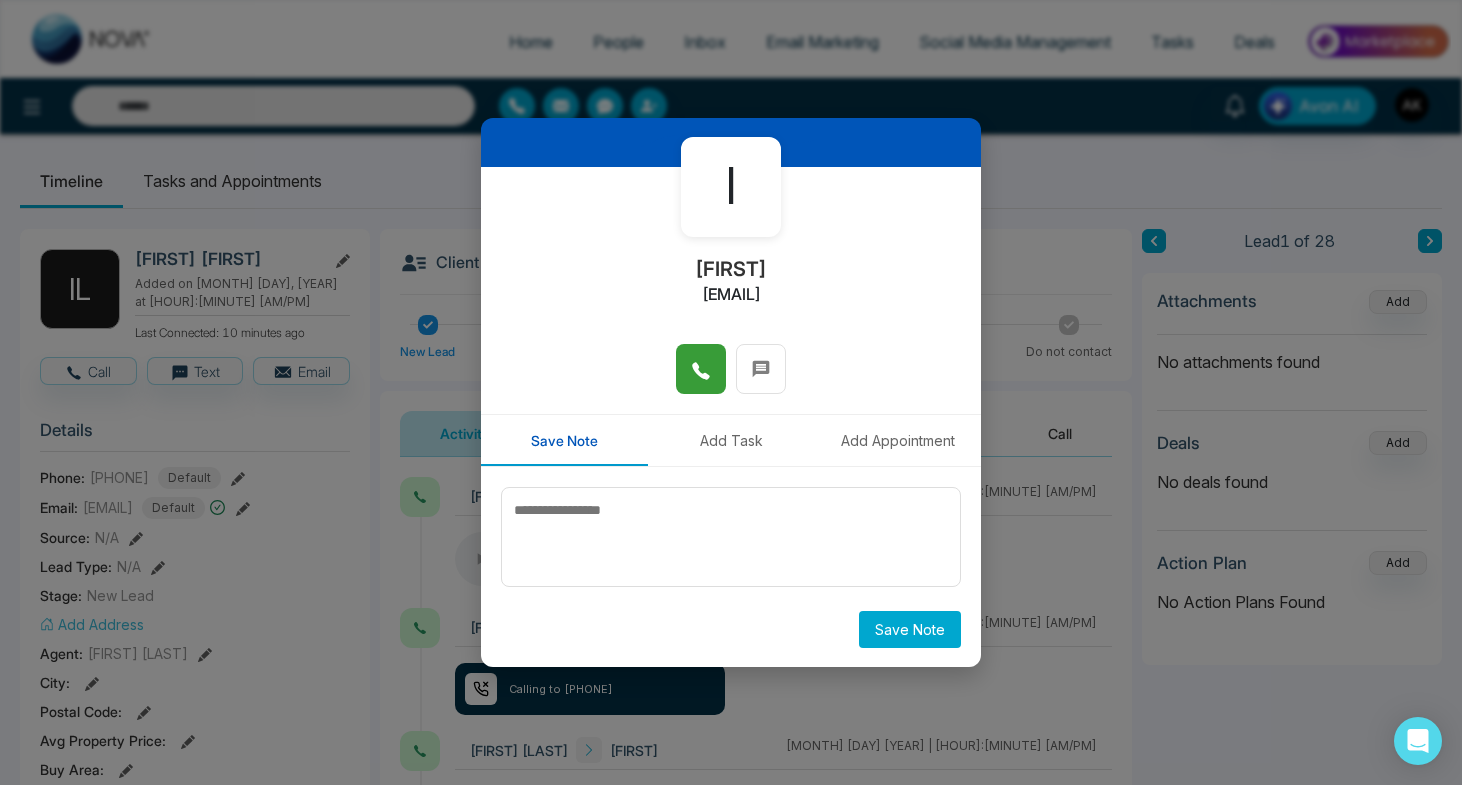 click on "l [FIRST] [FIRST] Added on   [MONTH] [DAY], [YEAR] at [HOUR]:[MINUTE] [AM/PM] Last Connected:   2 minutes ago   Call   Text   Email Details Phone: [PHONE] Default Email: [EMAIL] Default Source: N/A Lead Type: N/A Stage: New Lead Add Address Agent: [FIRST] [LAST] City : Postal Code : Avg Property Price : Buy Area : Home Type : Start Date : Last Contact Date : Province : Timeframe : Urgency : Tags No Tag Found Is this lead a Realtor? Lead Summary 2 Calls 0 Texts 0 Emails Social Profile   Not found Not found Not found Custom Lead Data Delete lead   Client Journey New Lead Closed Warm Hot Showing Pending Bad Lead Do not contact Activity Notes Send Email Send Text Call [FIRST] [LAST] [FIRST] [MONTH] [DAY] [YEAR] | [HOUR]:[MINUTE] [AM/PM] Calling to [PHONE] [FIRST] [LAST] [FIRST] [MONTH] [DAY] [YEAR] | [HOUR]:[MINUTE] [AM/PM] Calling to [PHONE] [FIRST] [LAST] [FIRST] [MONTH] [DAY] [YEAR] | [HOUR]:[MINUTE] [AM/PM] Calling to [PHONE] Nova AI : Email Generator   ***" at bounding box center (731, 392) 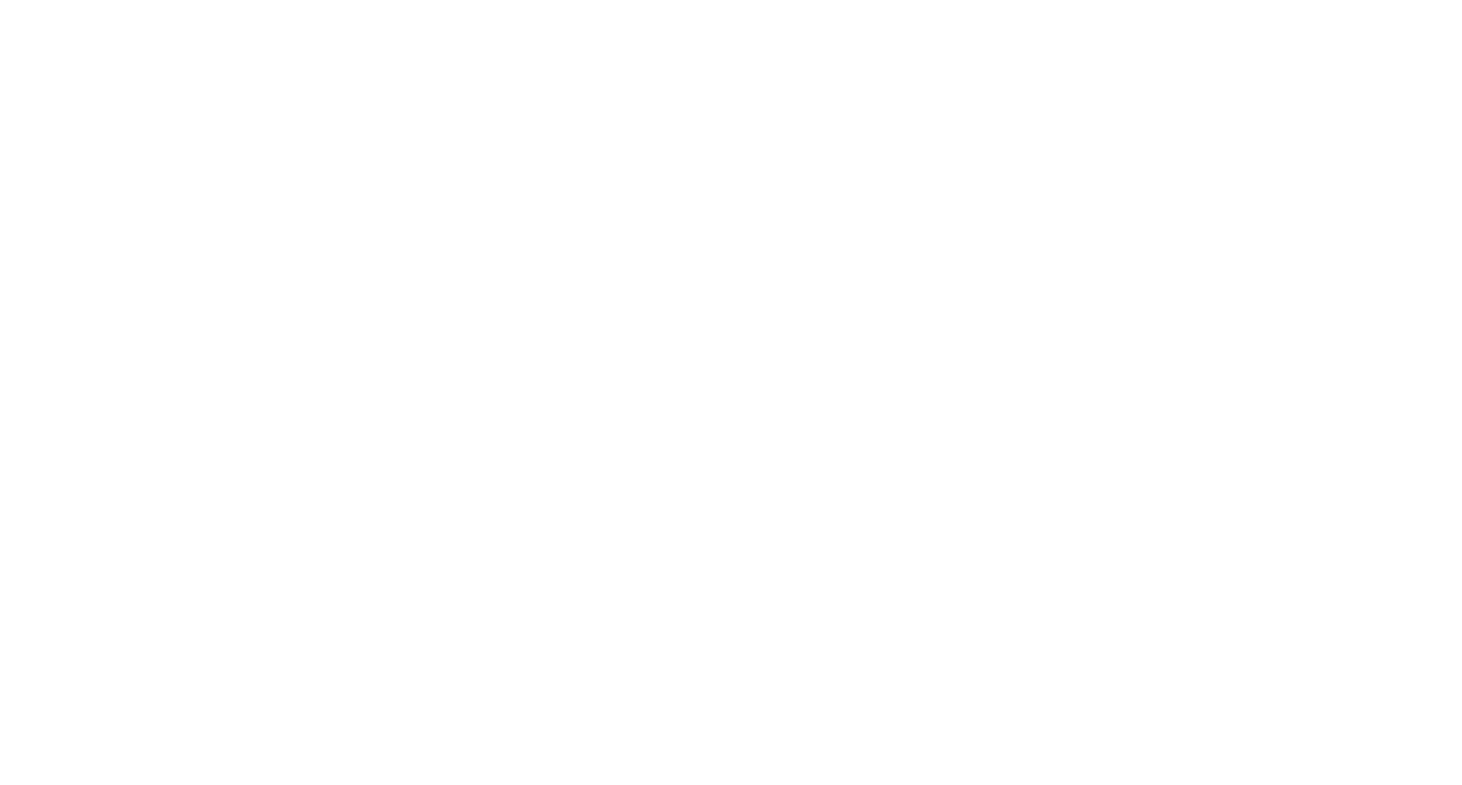 scroll, scrollTop: 0, scrollLeft: 0, axis: both 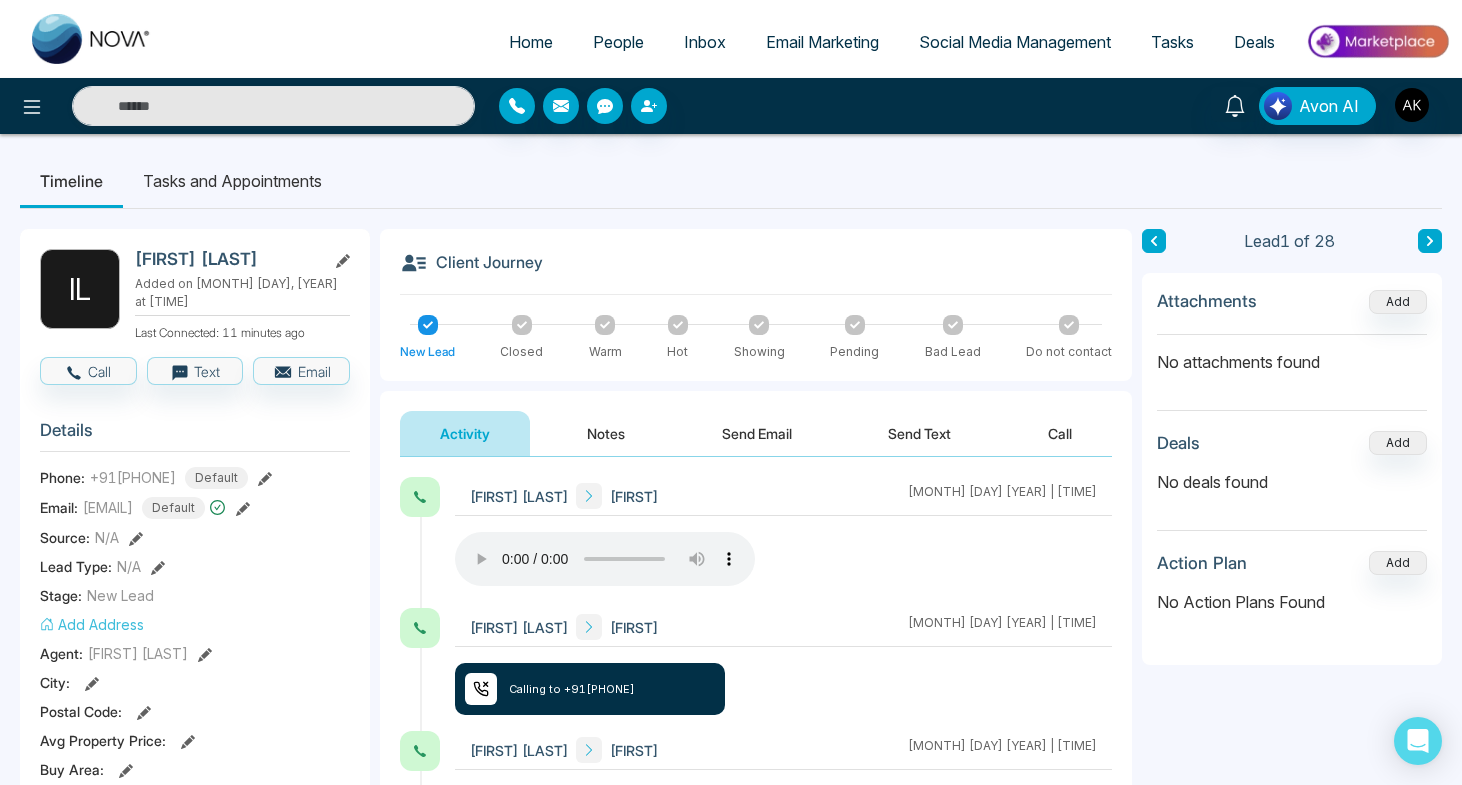type 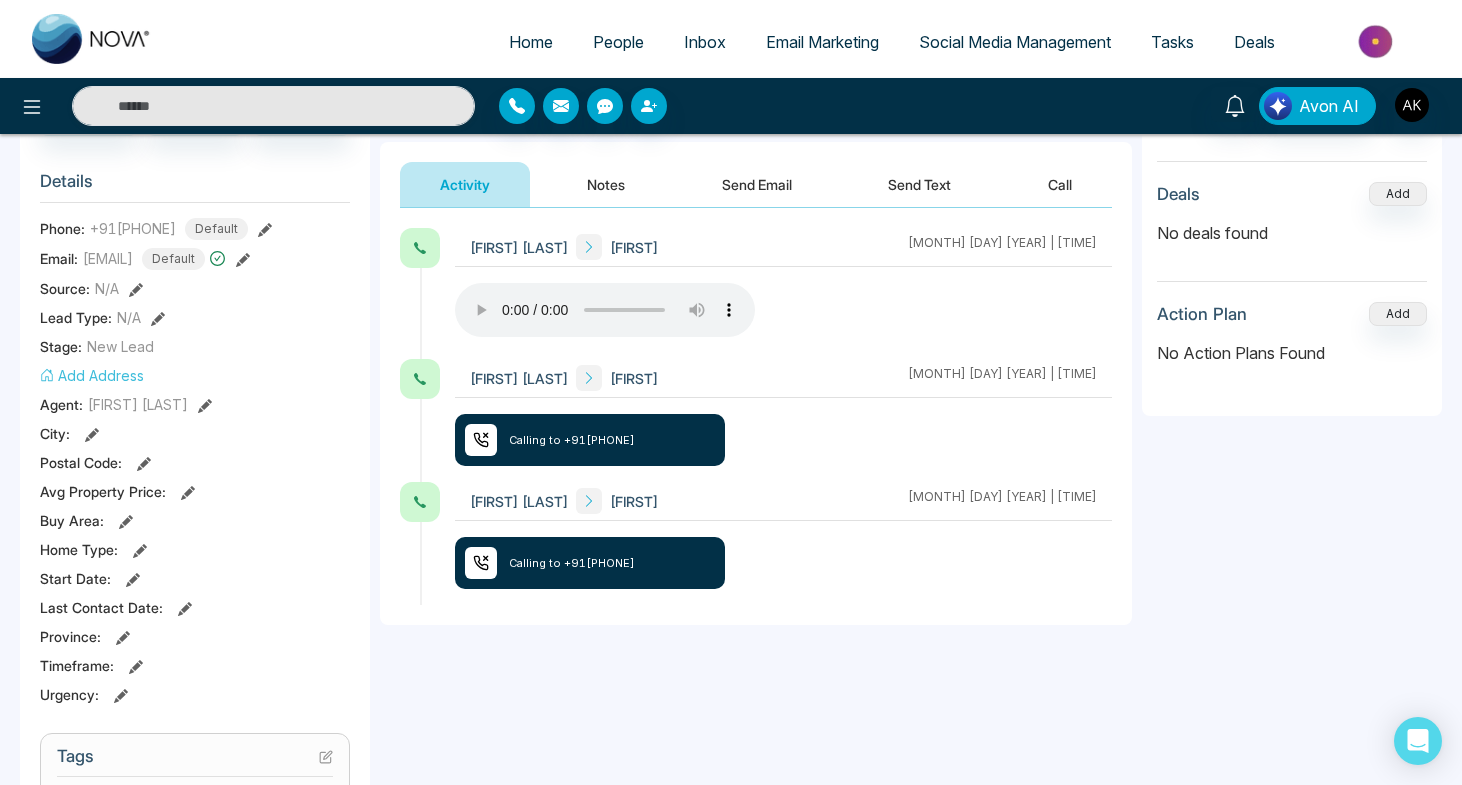 scroll, scrollTop: 251, scrollLeft: 0, axis: vertical 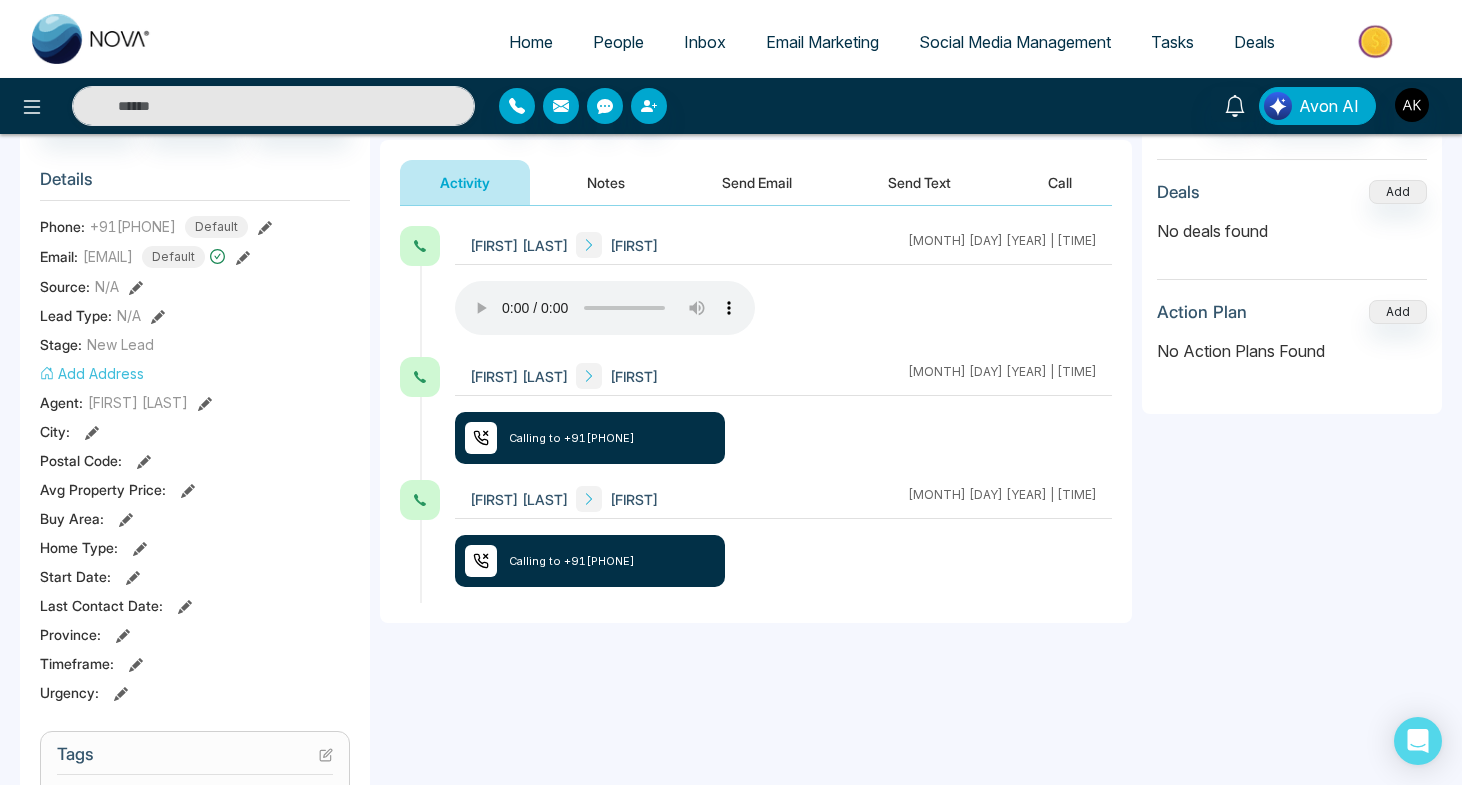 click on "Aditya Kumar lokesh July 18 2025 | 11:12 PM" at bounding box center (783, 291) 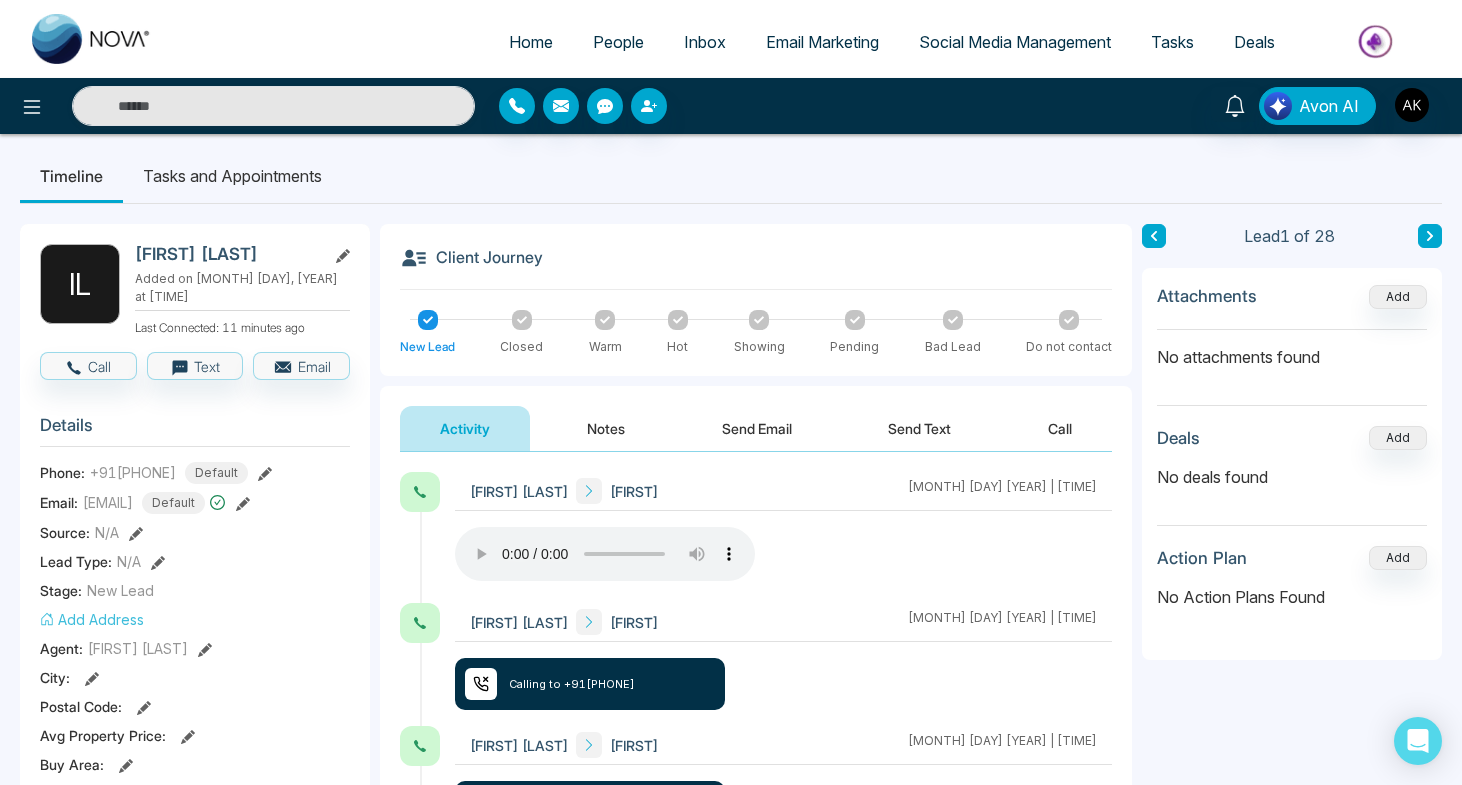 scroll, scrollTop: 0, scrollLeft: 0, axis: both 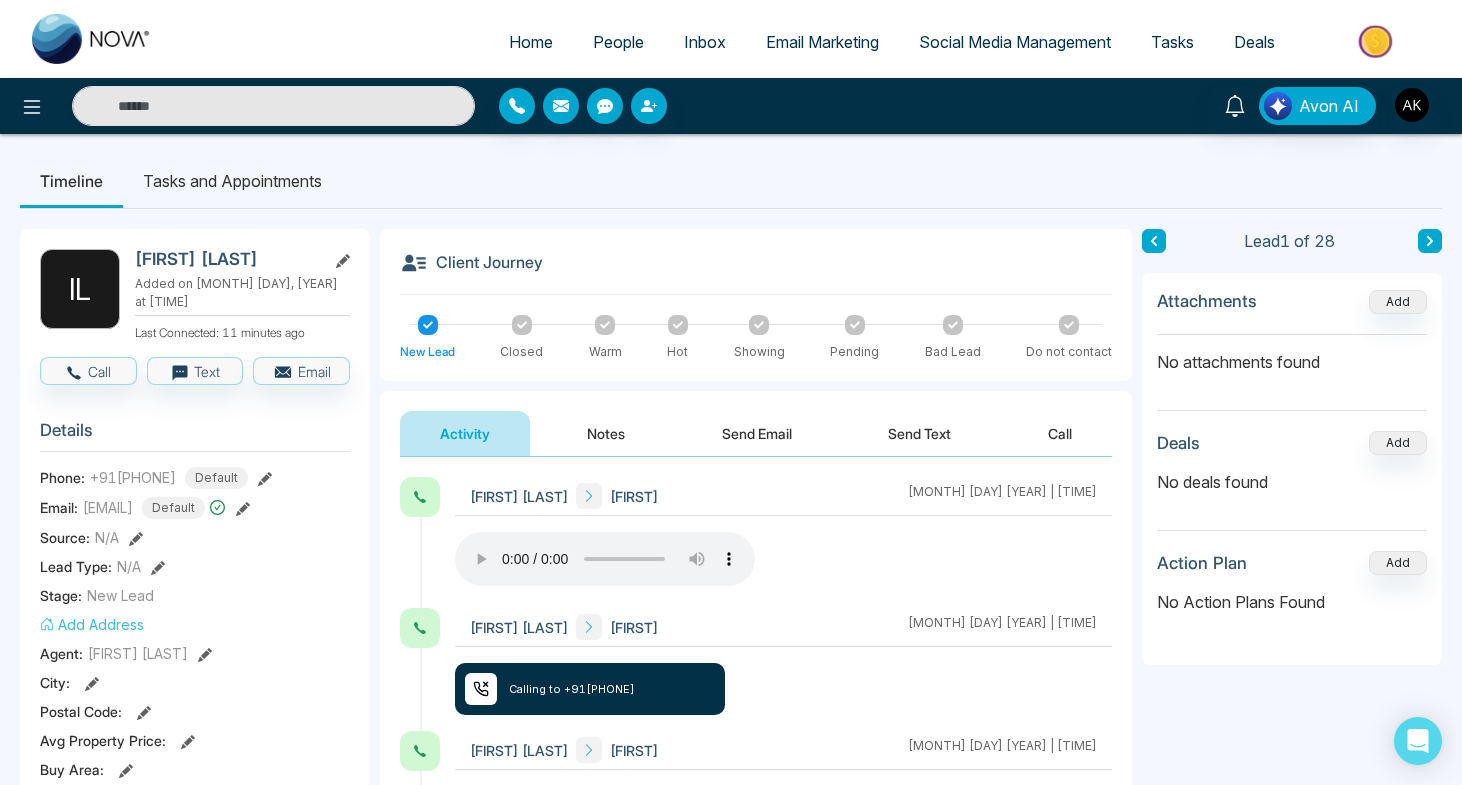 click on "People" at bounding box center [618, 42] 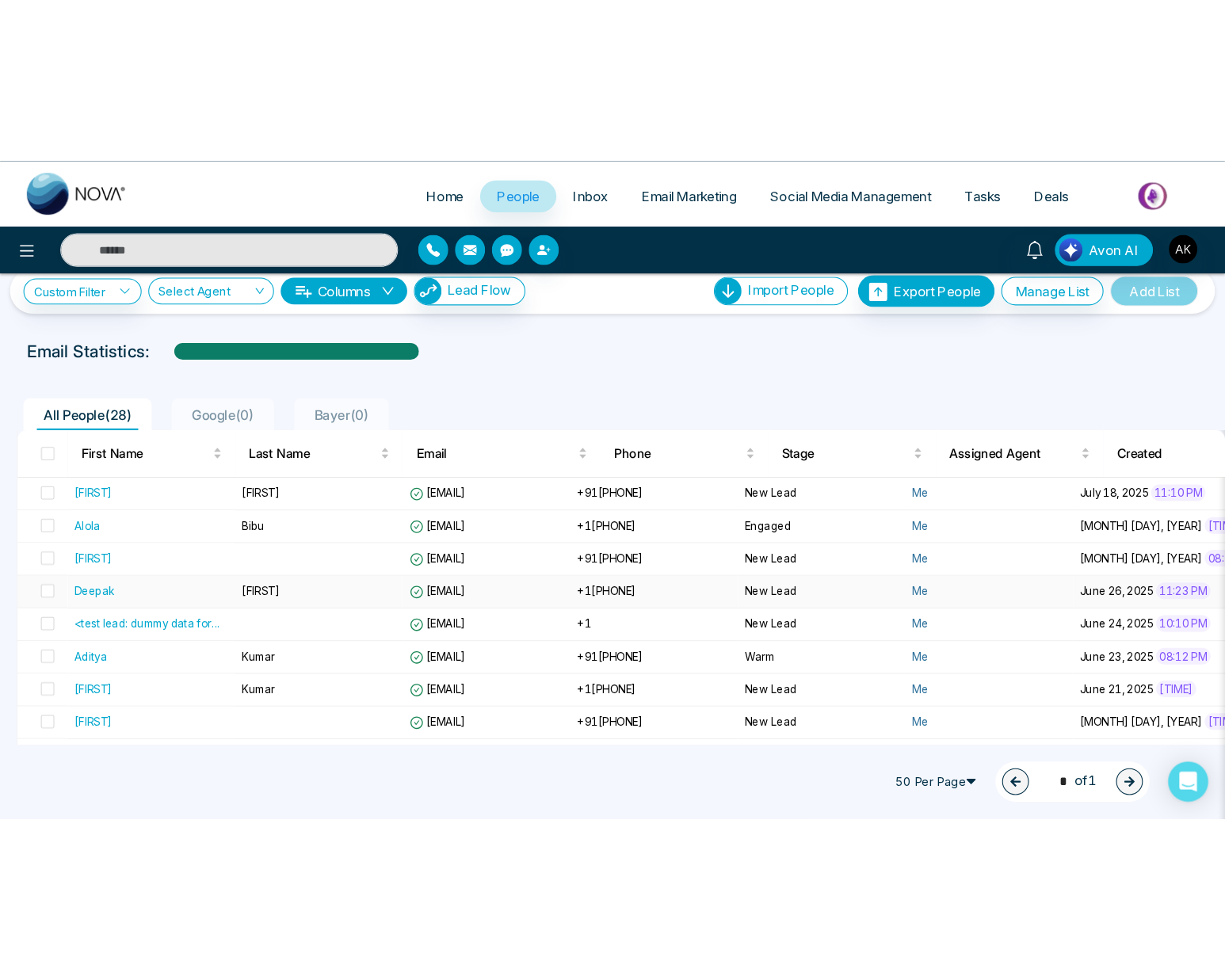 scroll, scrollTop: 0, scrollLeft: 0, axis: both 